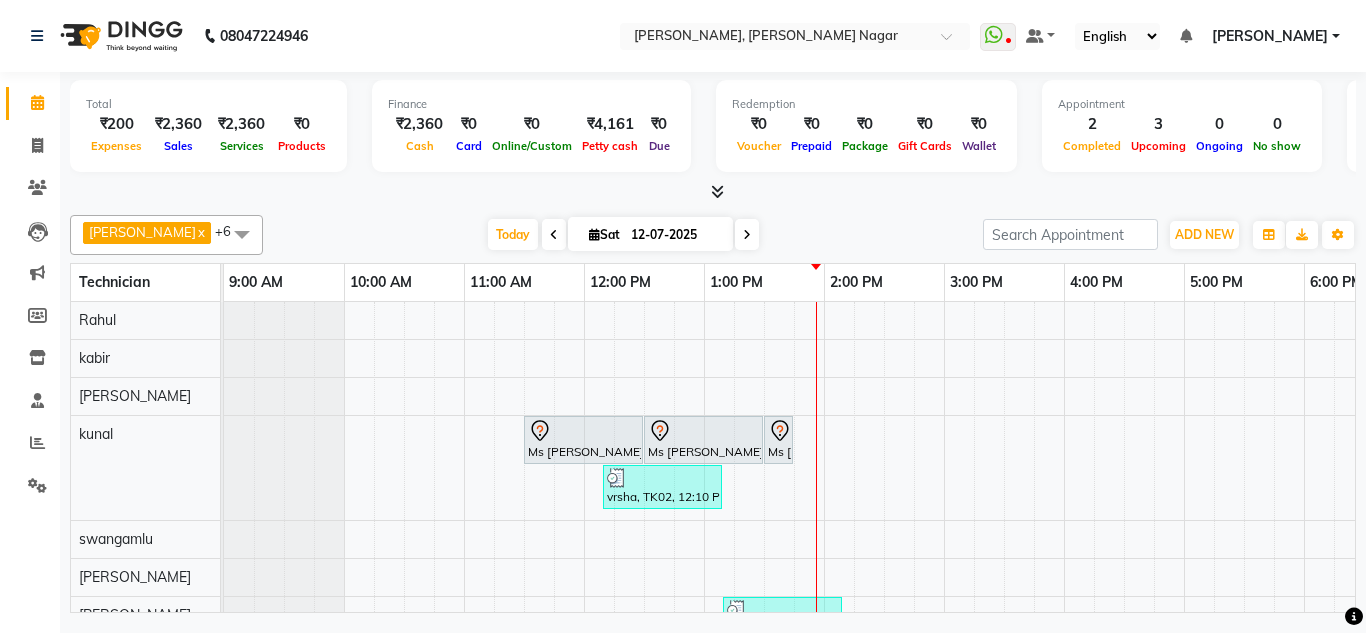 scroll, scrollTop: 0, scrollLeft: 0, axis: both 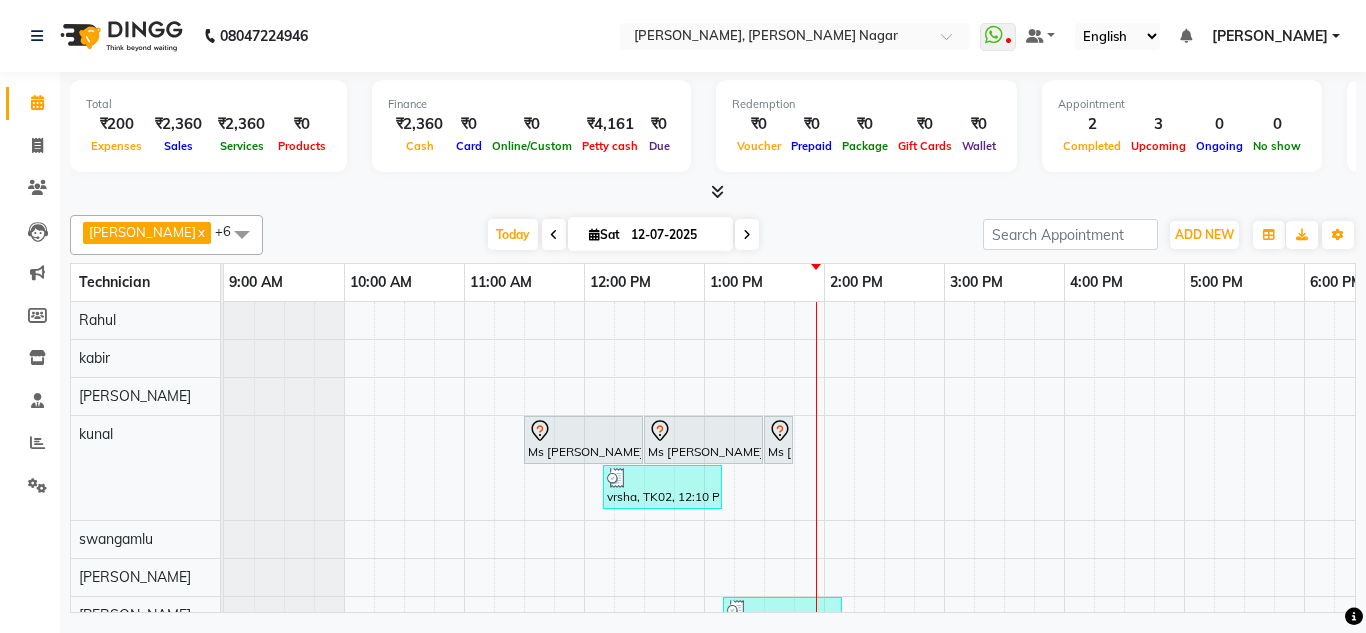 click at bounding box center [713, 192] 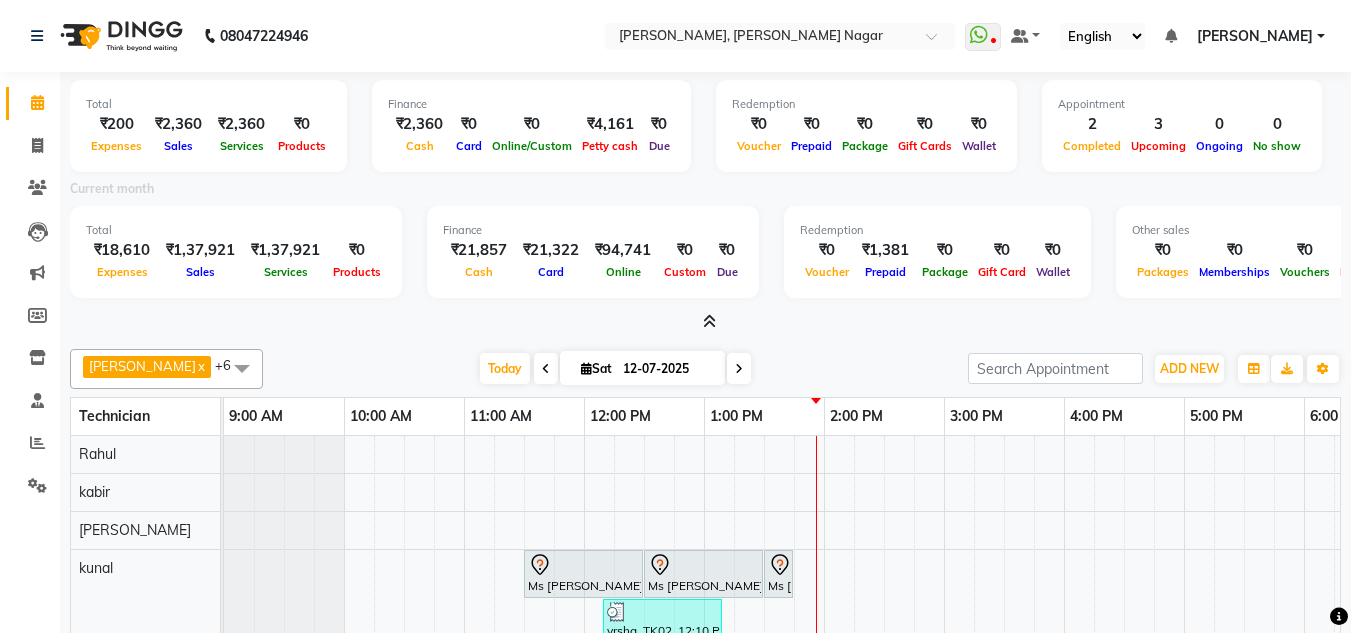 click on "₹1,37,921" at bounding box center (200, 250) 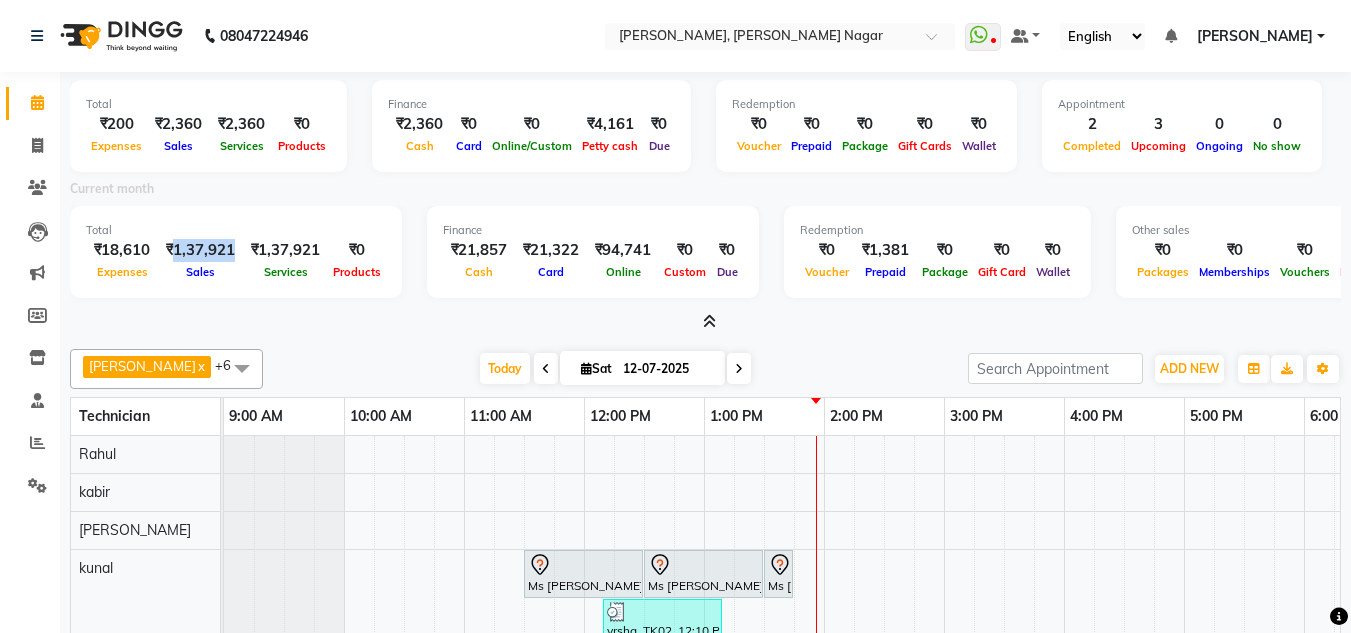 click on "₹1,37,921" at bounding box center (200, 250) 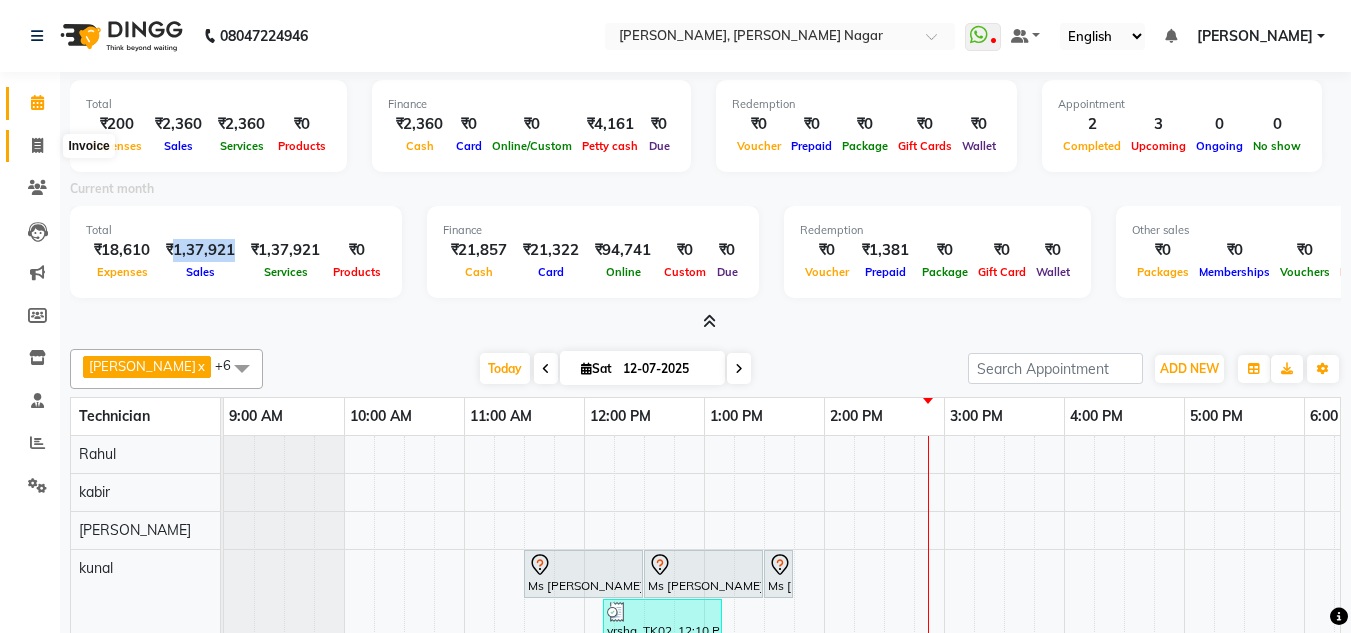click 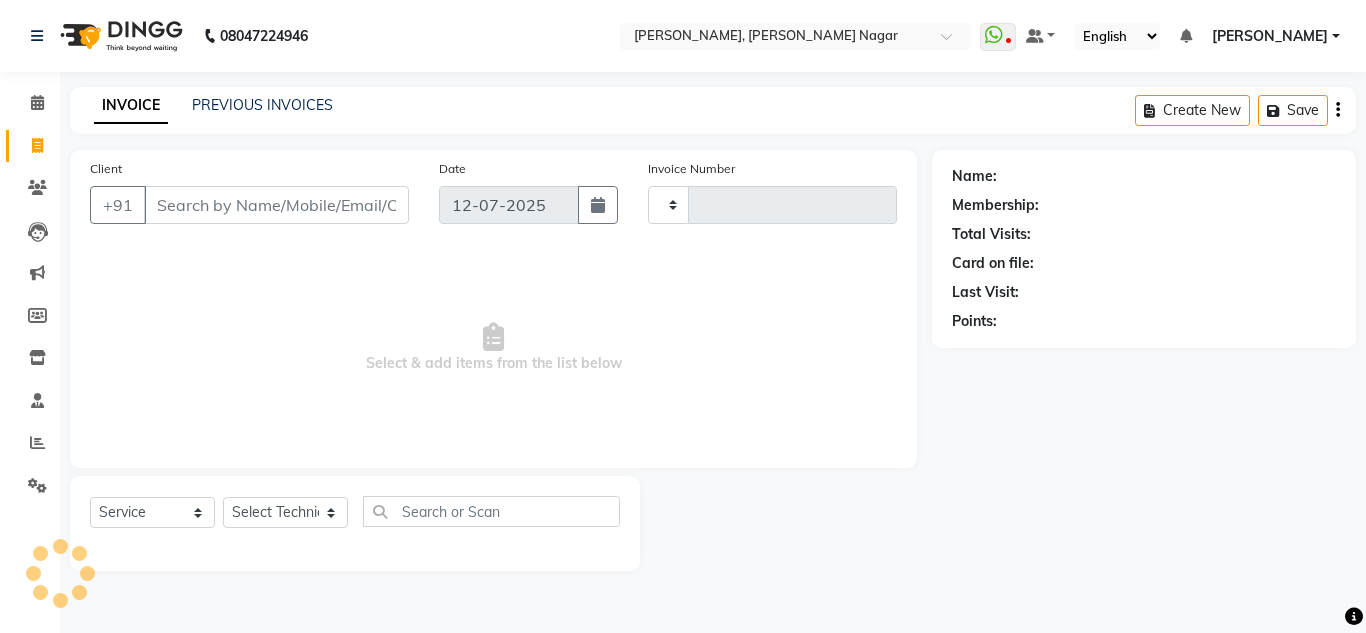 type on "0926" 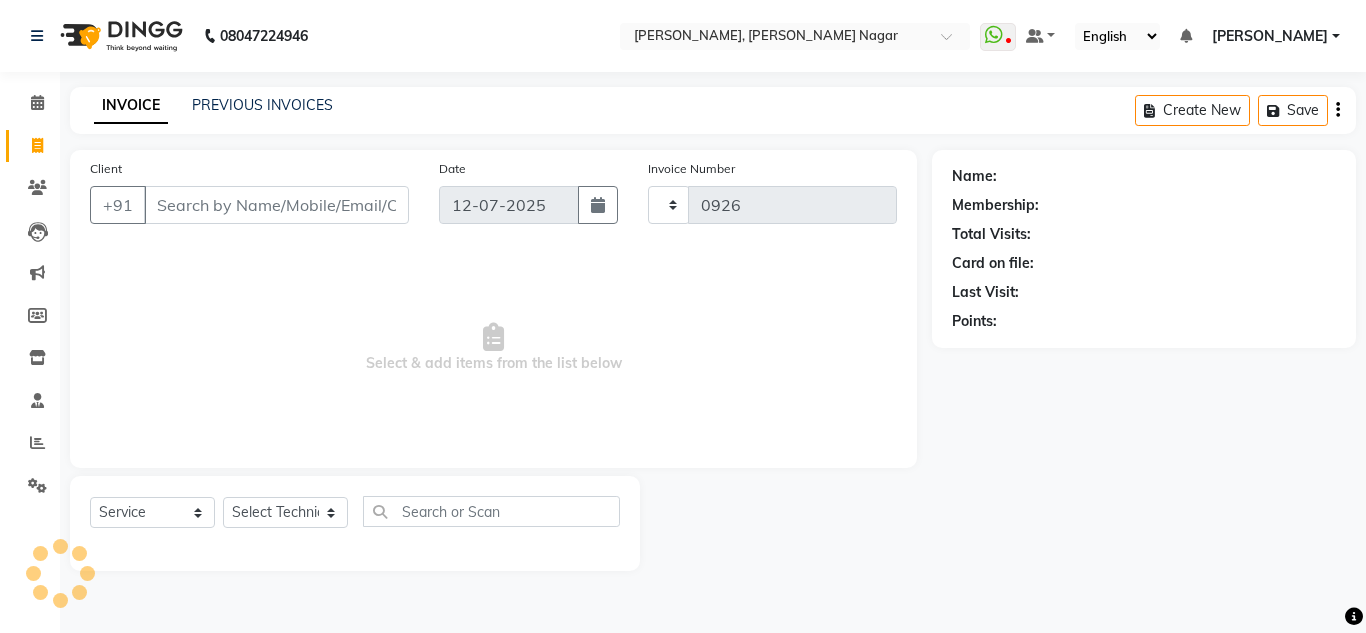 select on "7686" 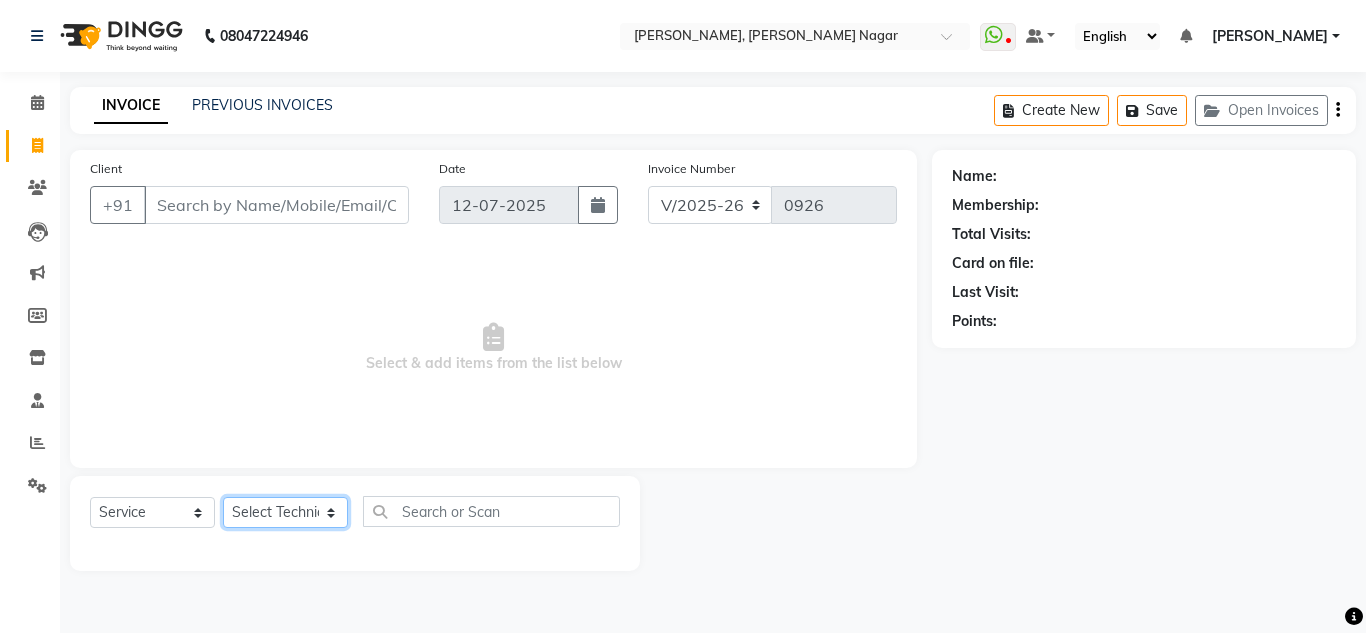 click on "Select Technician akki [PERSON_NAME] Sultha Bilal [PERSON_NAME] [PERSON_NAME]  [PERSON_NAME] Manager [PERSON_NAME]" 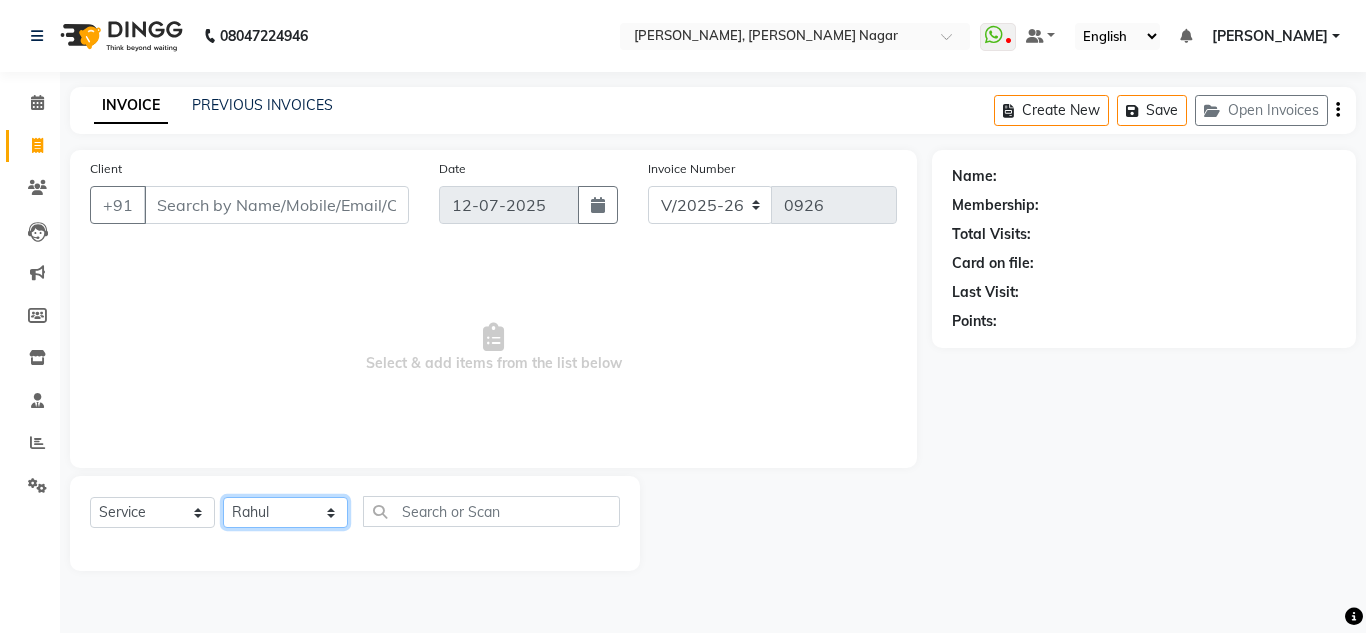click on "Select Technician akki [PERSON_NAME] Sultha Bilal [PERSON_NAME] [PERSON_NAME]  [PERSON_NAME] Manager [PERSON_NAME]" 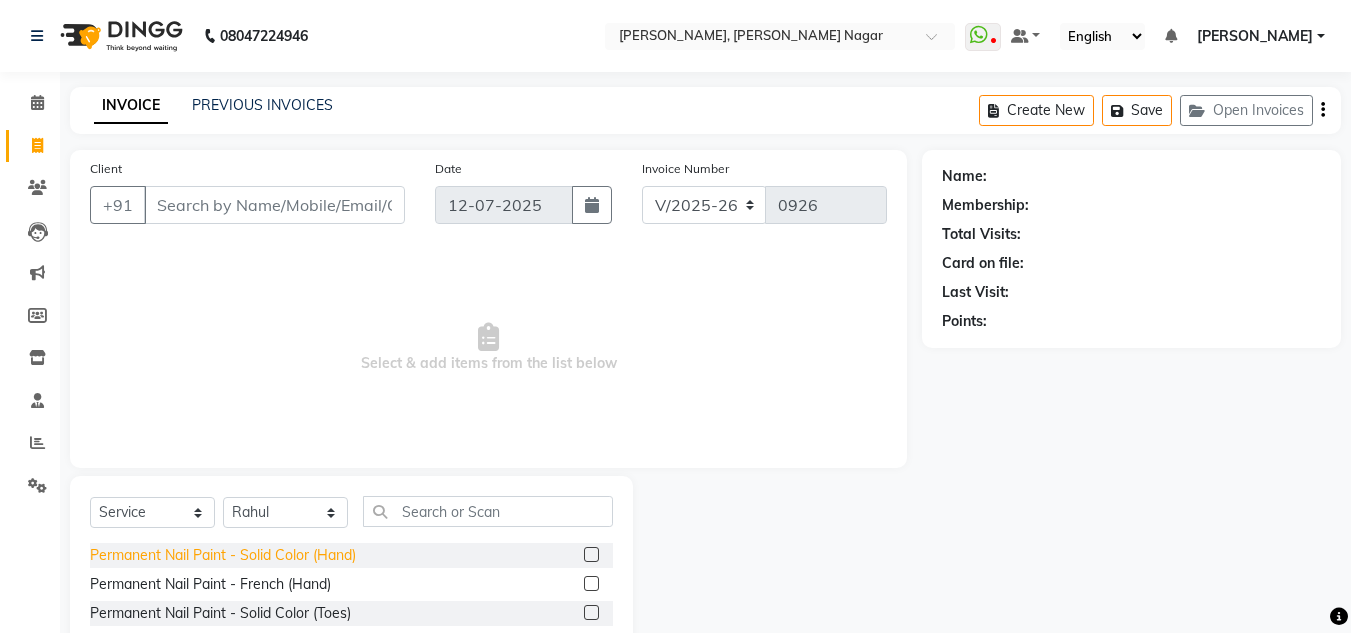 click on "Permanent Nail Paint - Solid Color (Hand)" 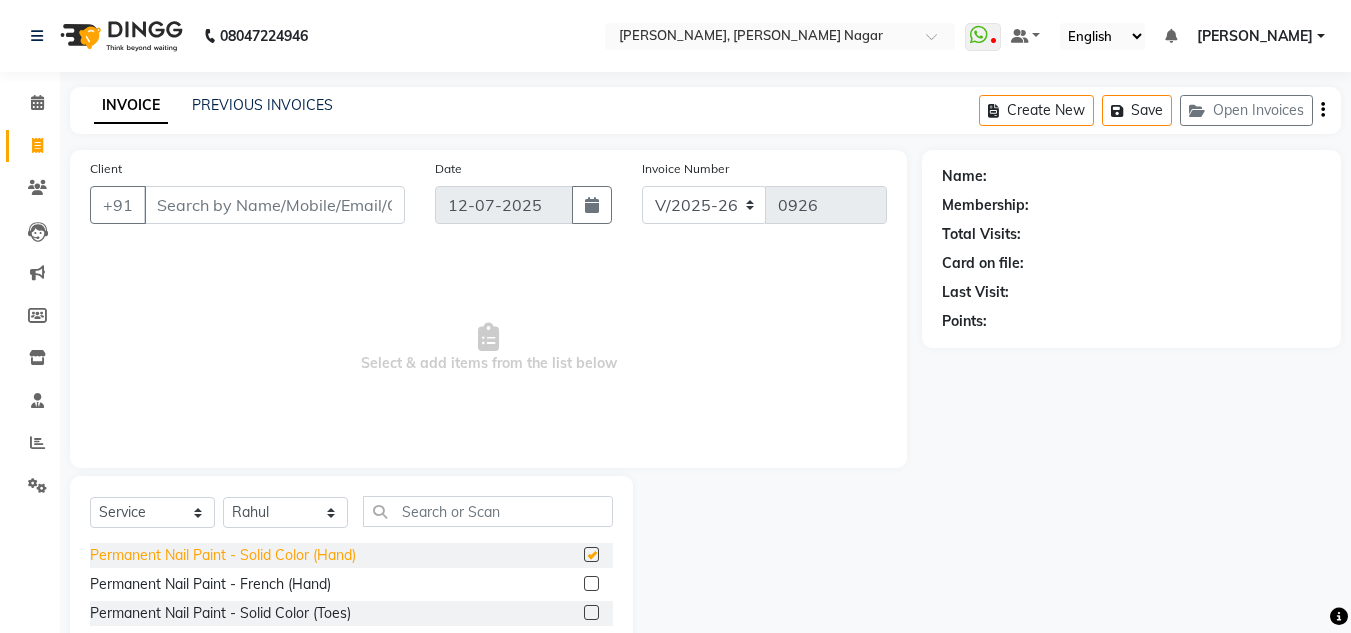 checkbox on "false" 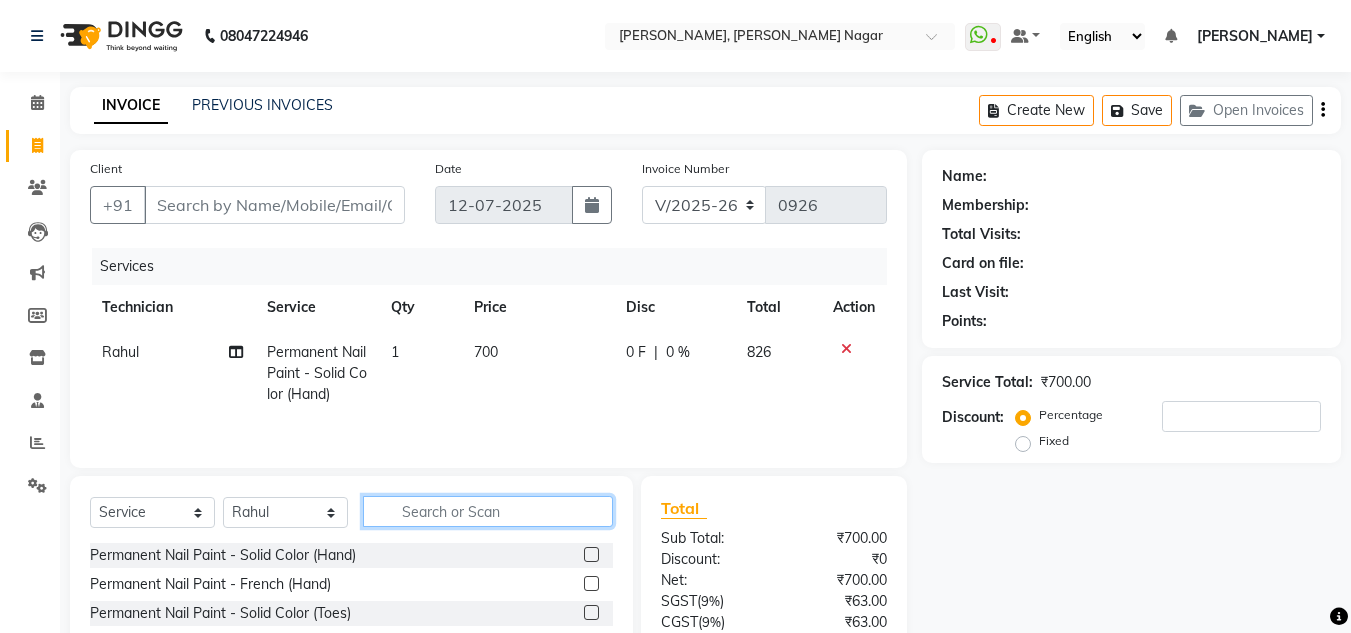 click 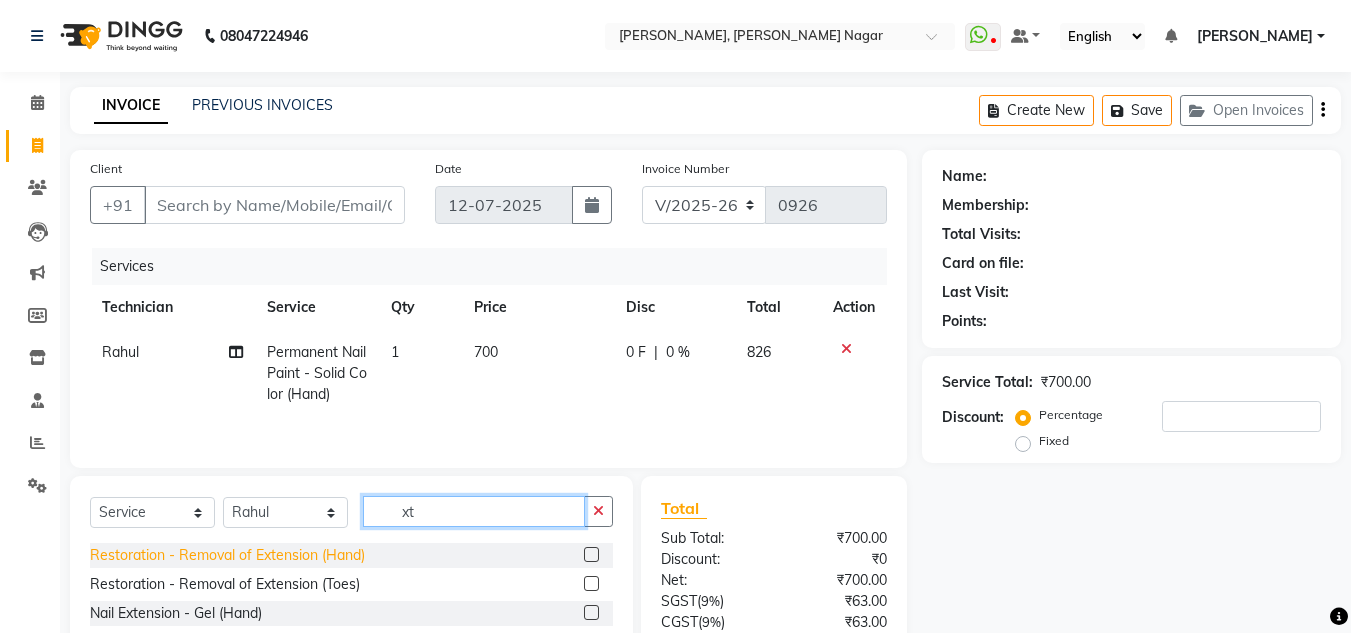 type on "xt" 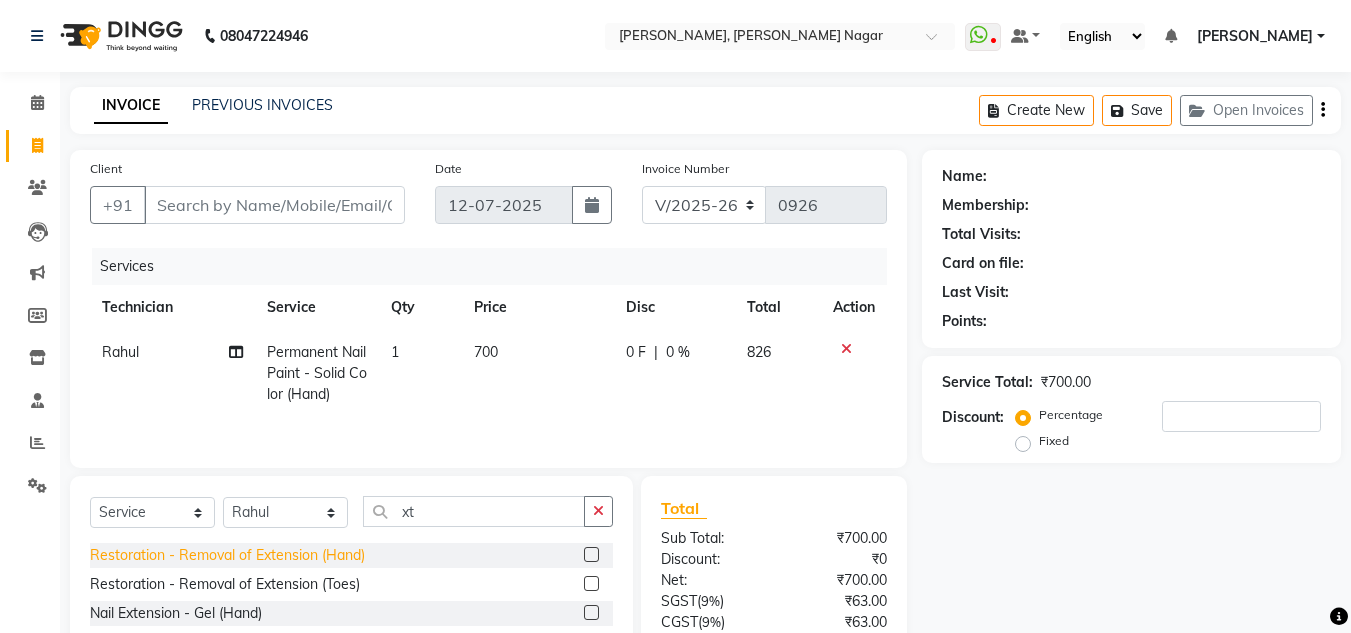 click on "Restoration - Removal of Extension (Hand)" 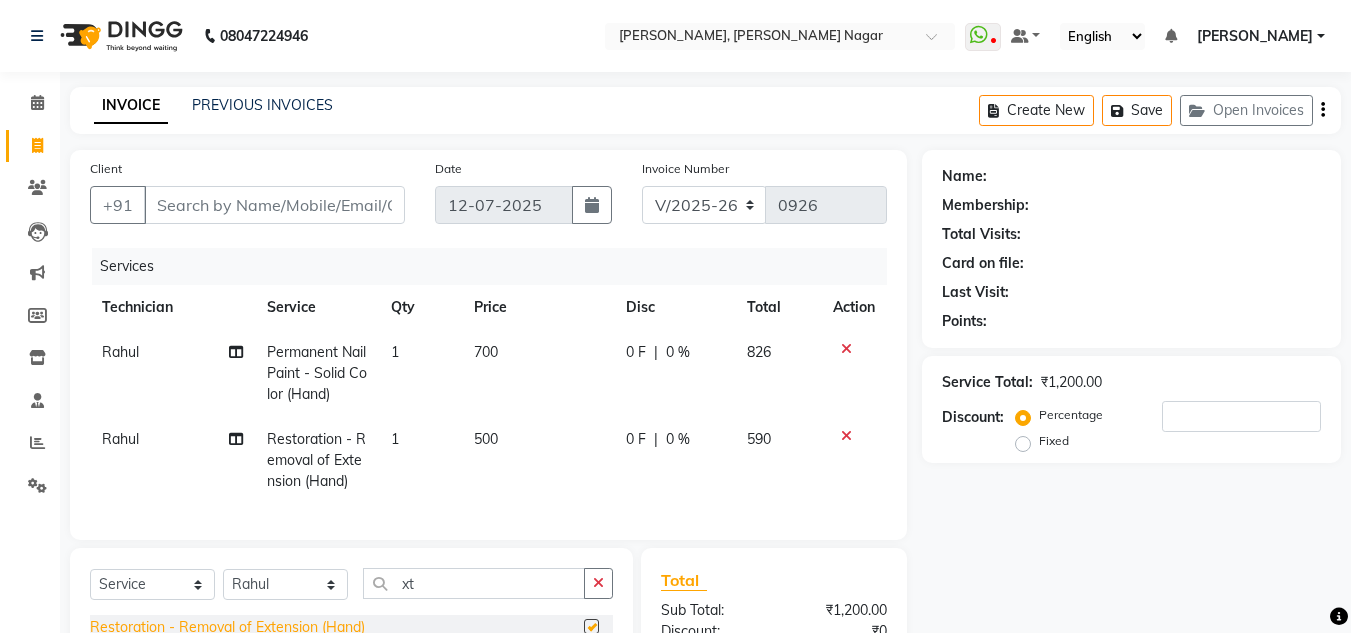 checkbox on "false" 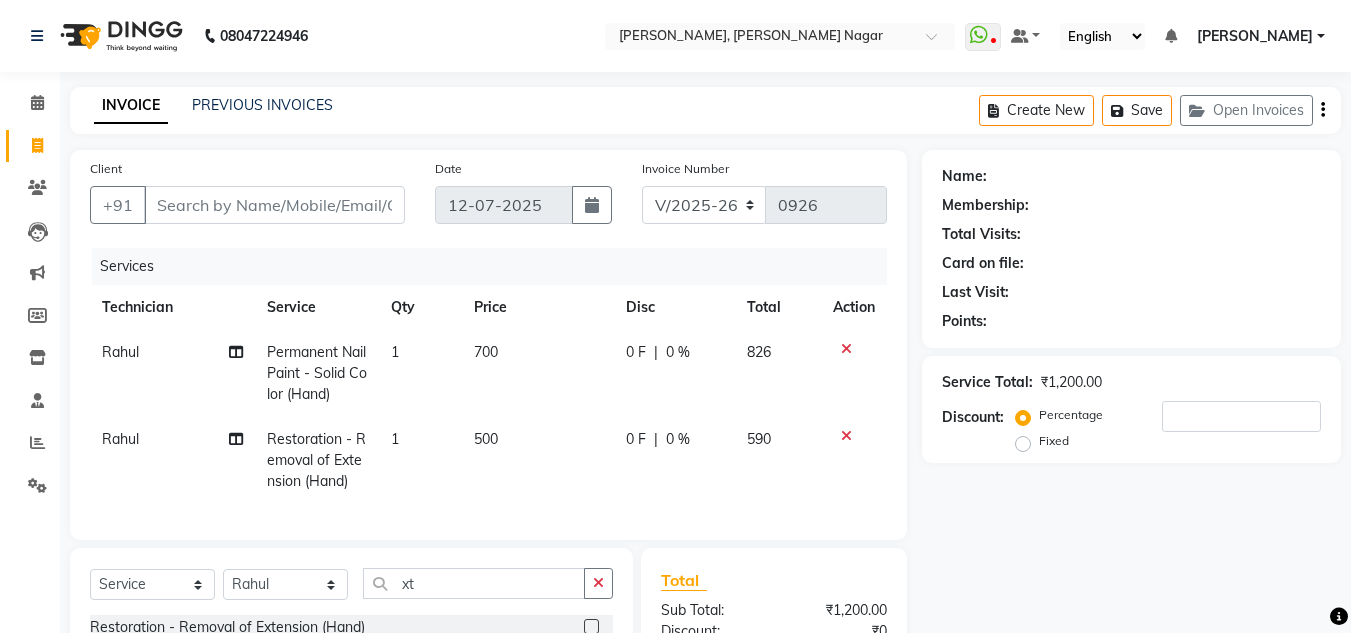 click 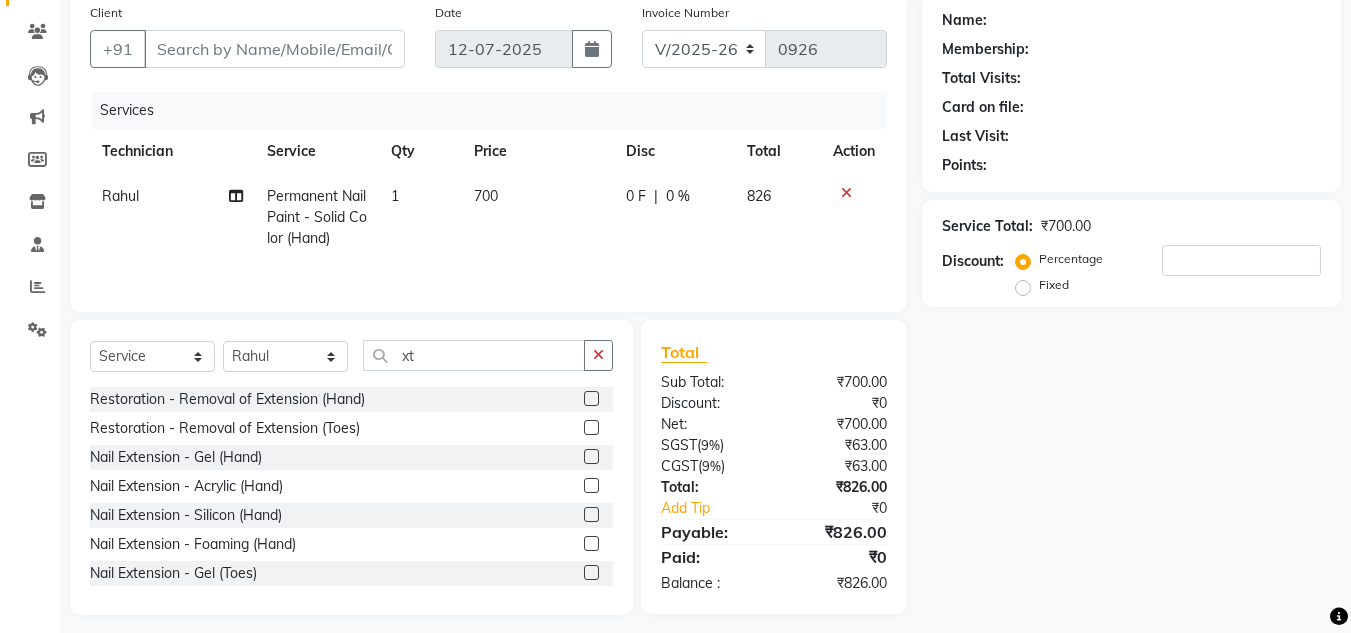 scroll, scrollTop: 157, scrollLeft: 0, axis: vertical 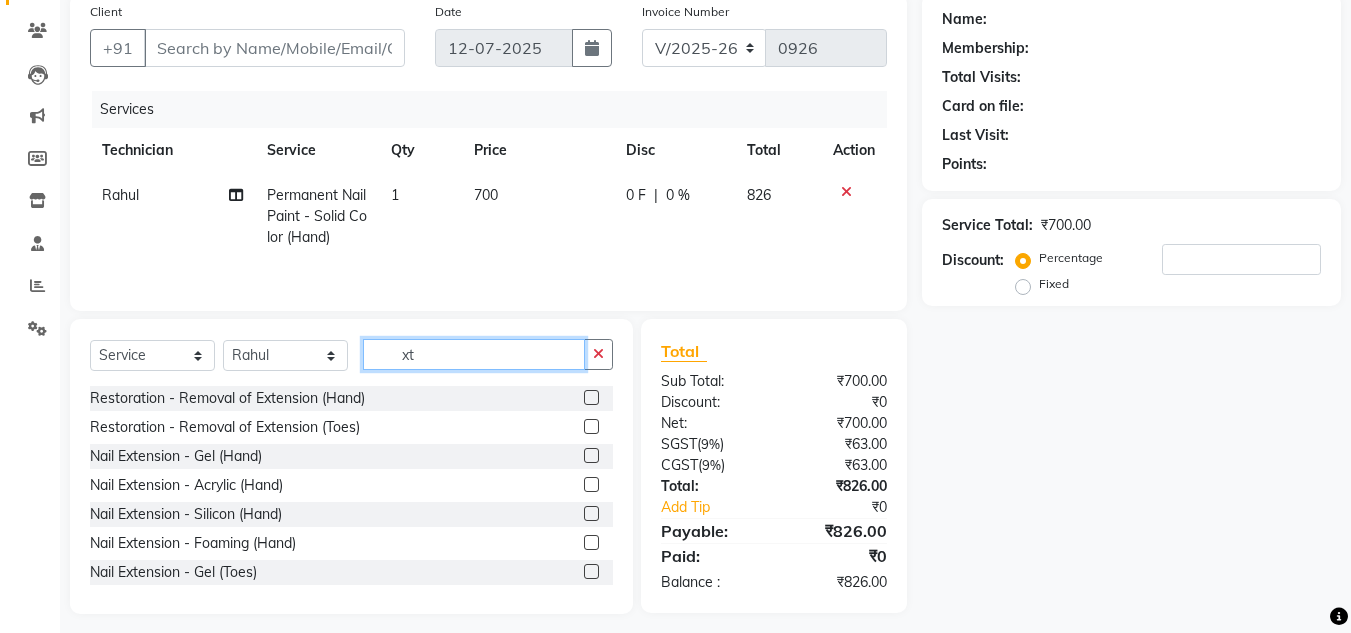 click on "xt" 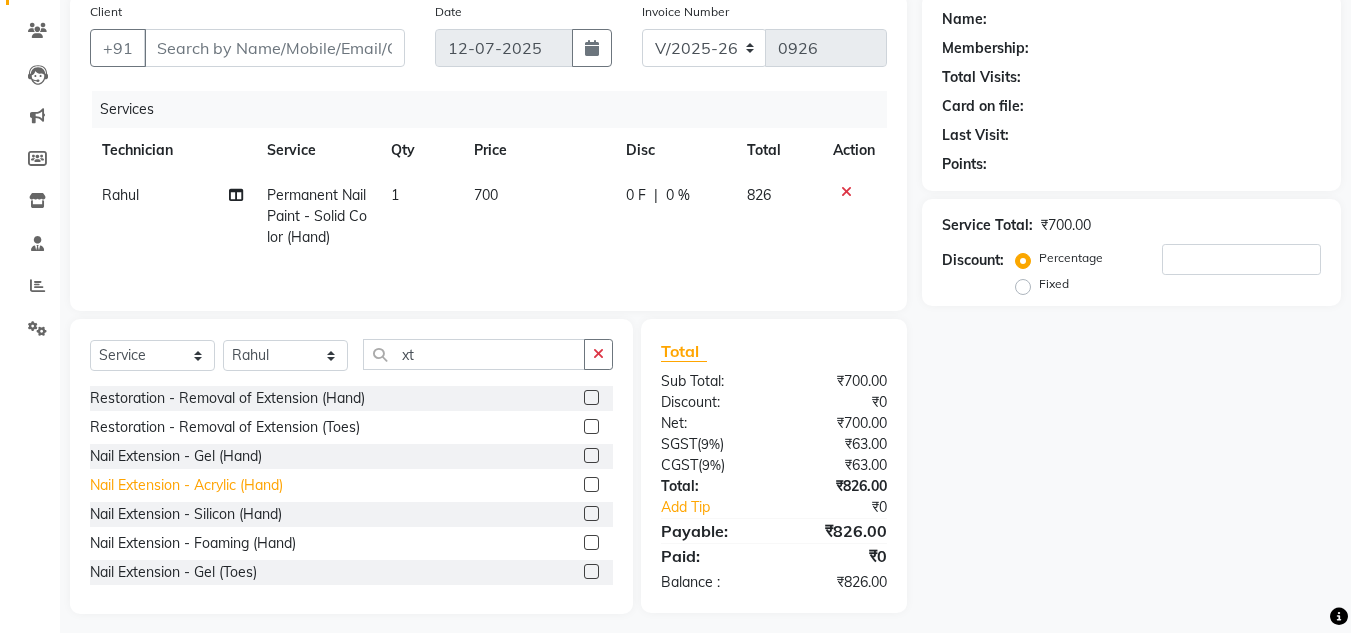 click on "Nail Extension - Acrylic (Hand)" 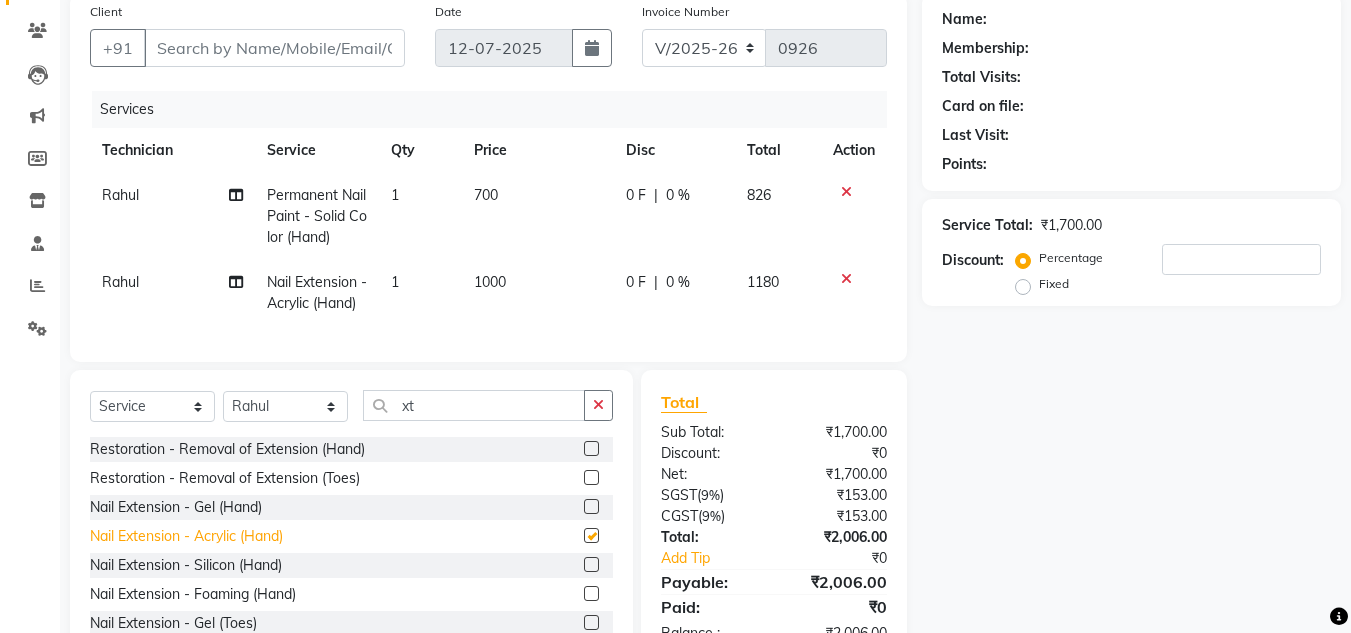 checkbox on "false" 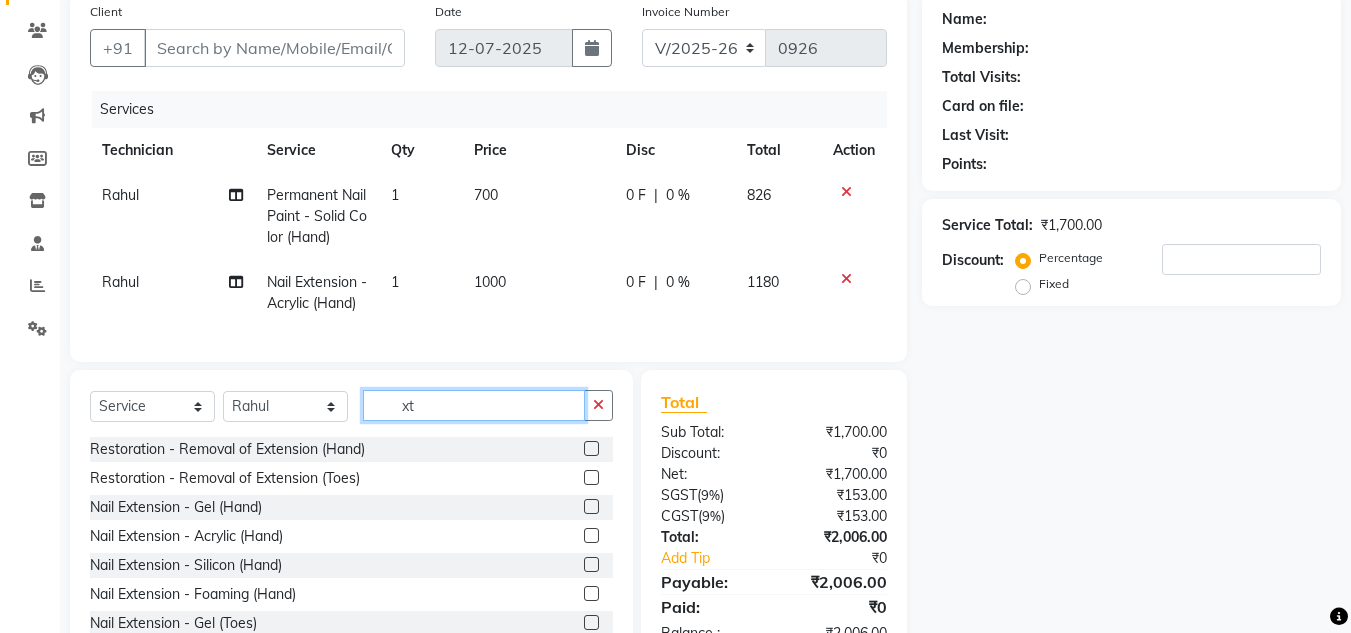 click on "xt" 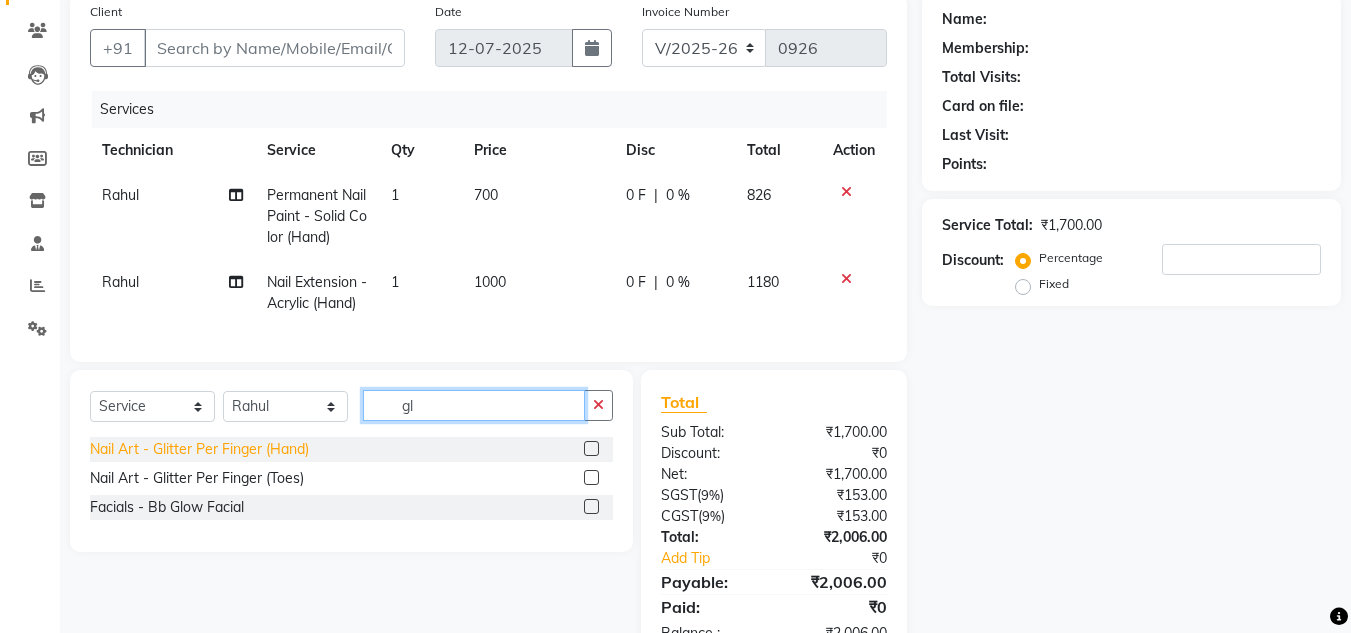 type on "gl" 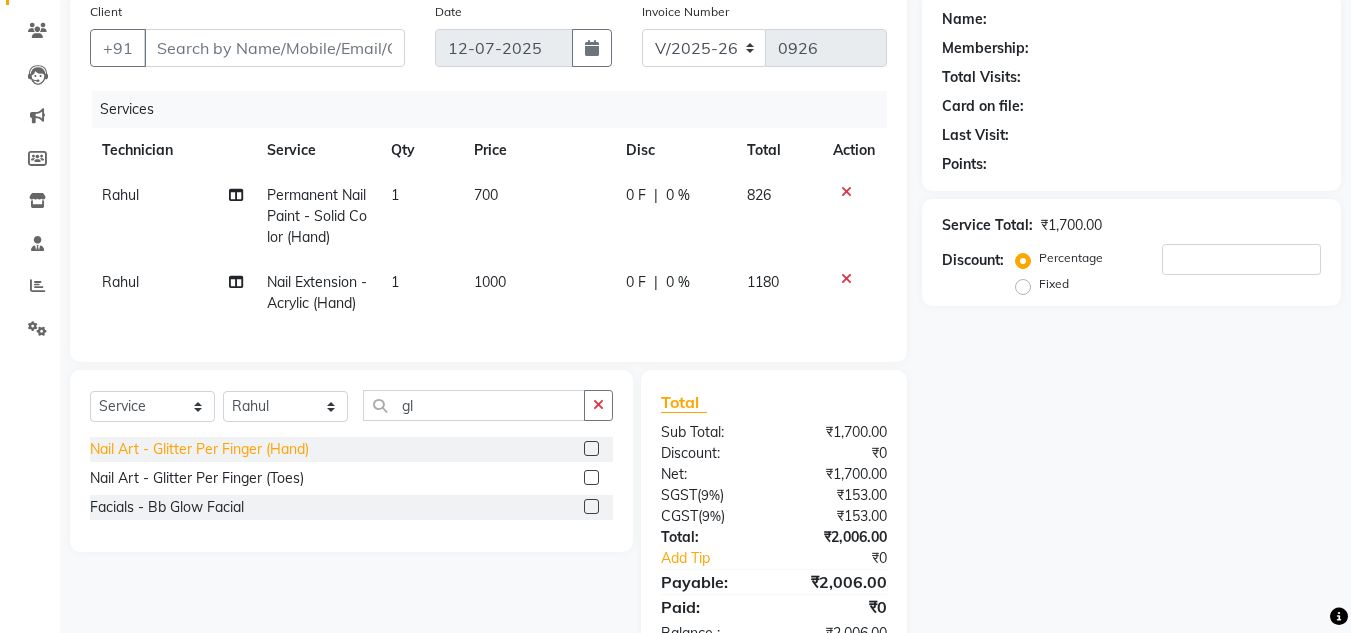 click on "Nail Art - Glitter Per Finger (Hand)" 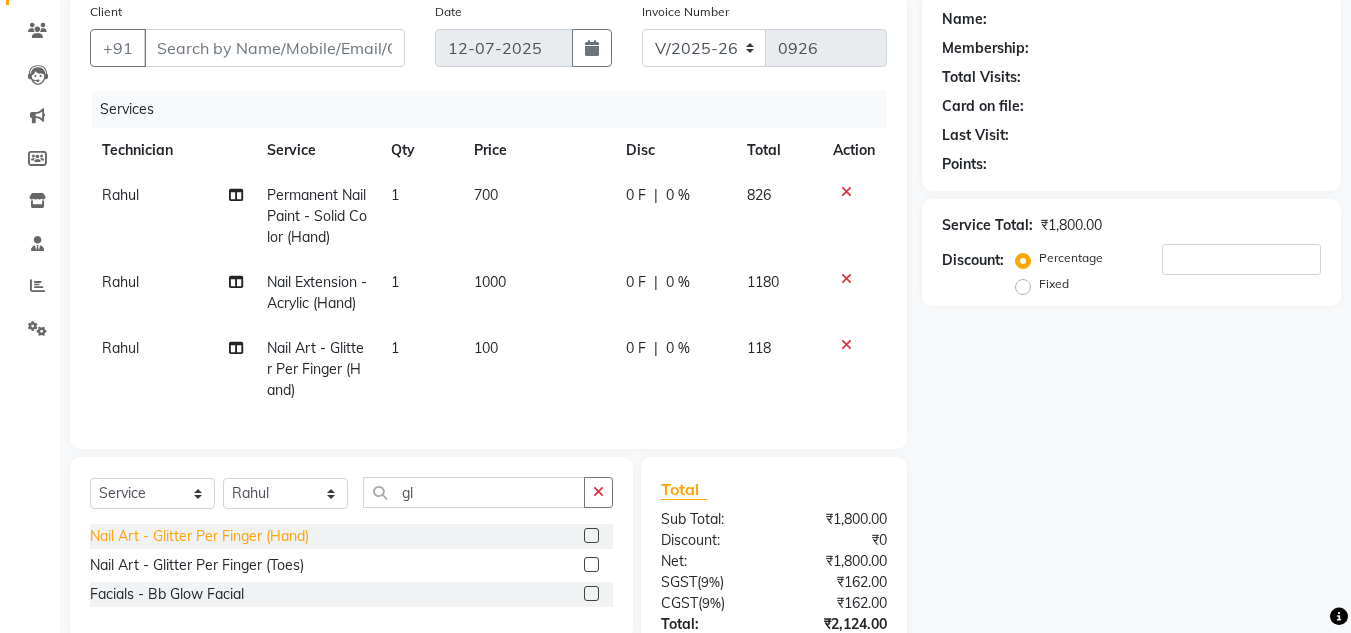 click on "Nail Art - Glitter Per Finger (Hand)" 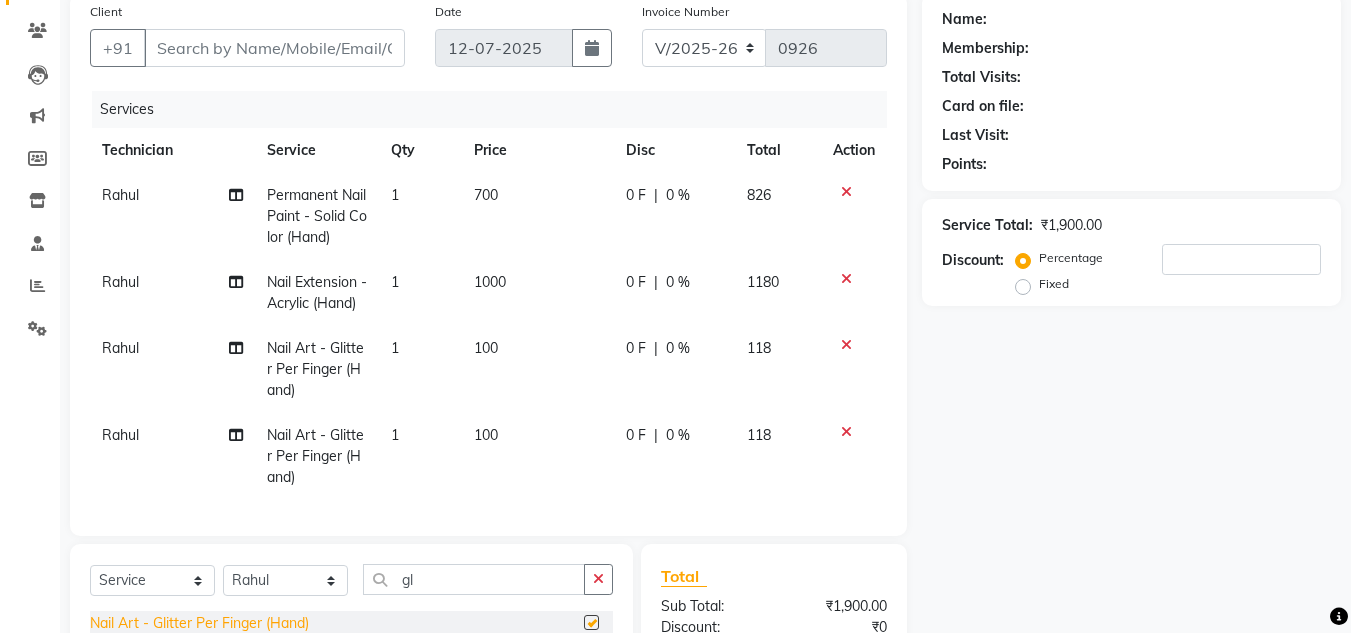 checkbox on "false" 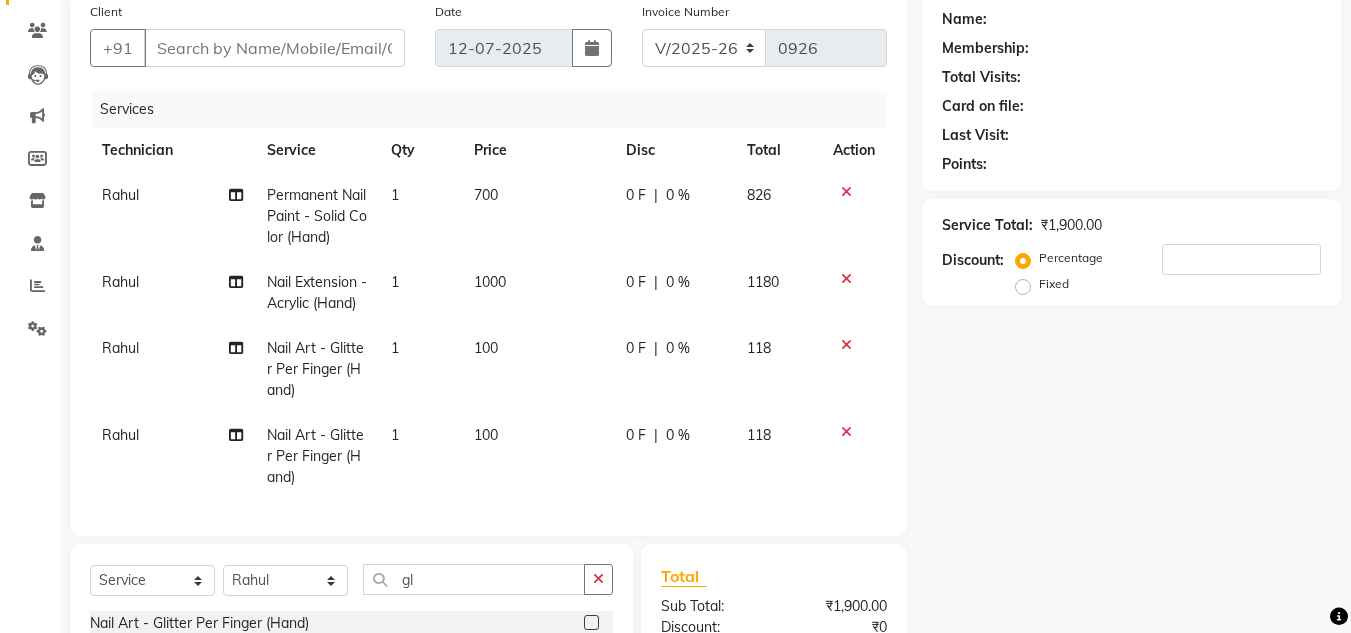 click on "100" 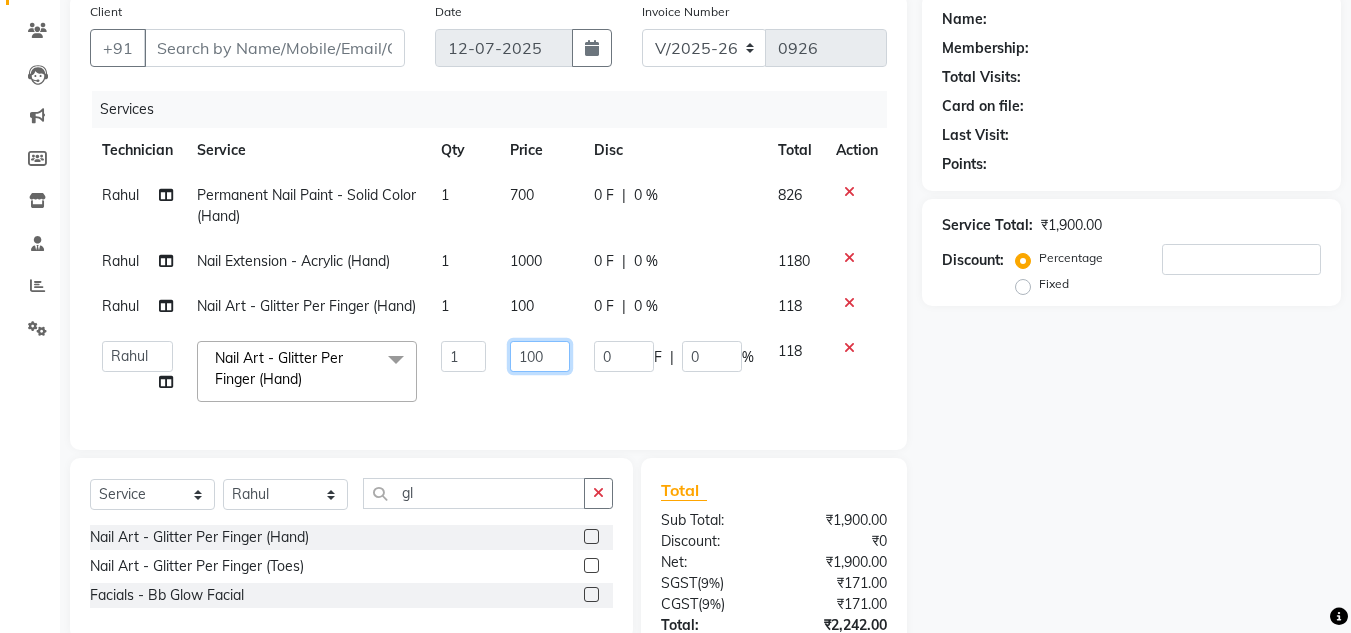 click on "100" 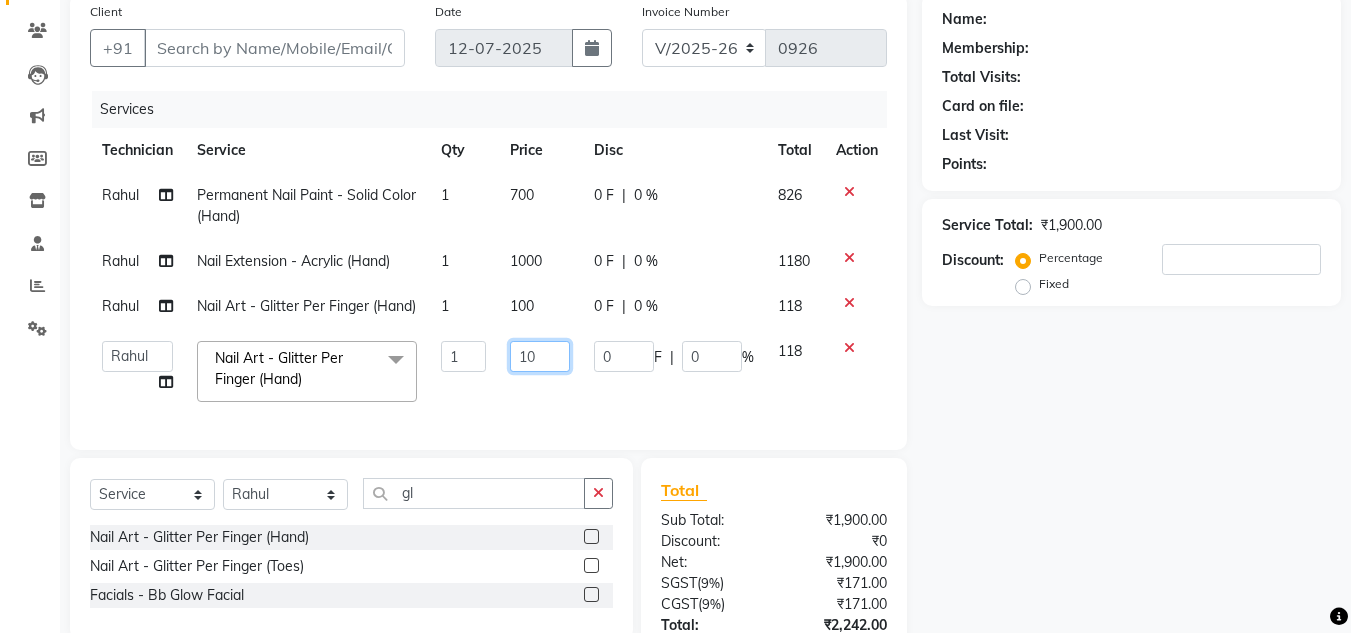 type on "1" 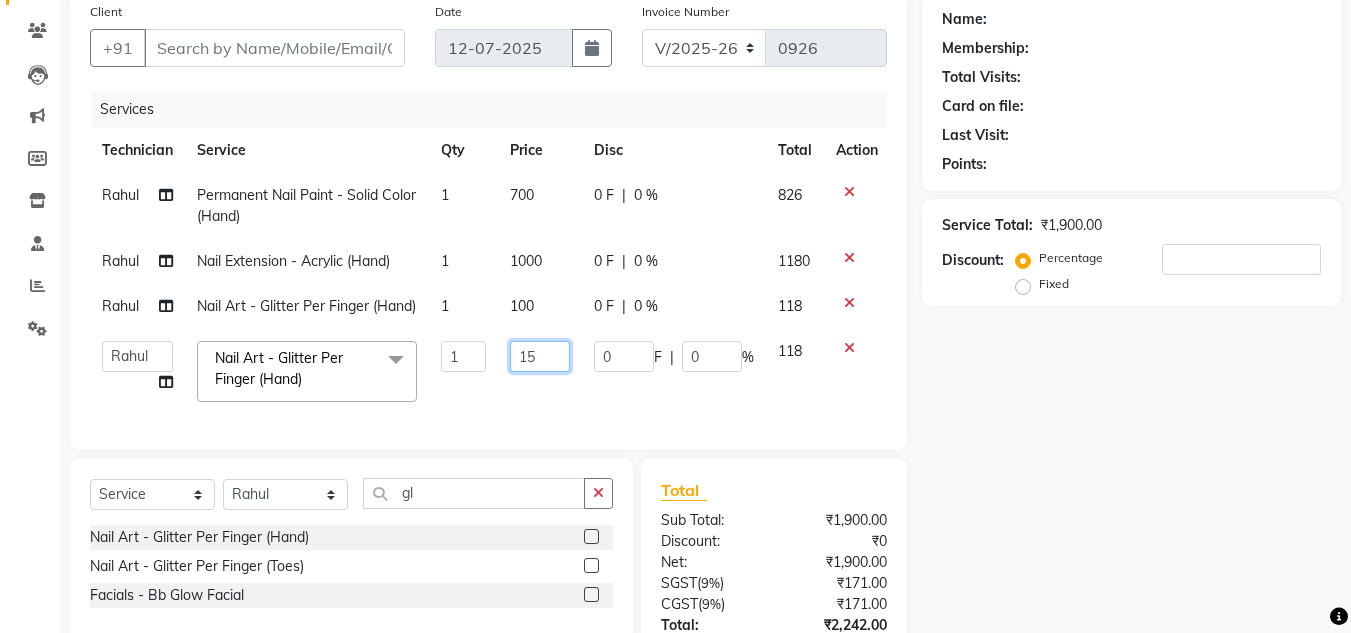 type on "150" 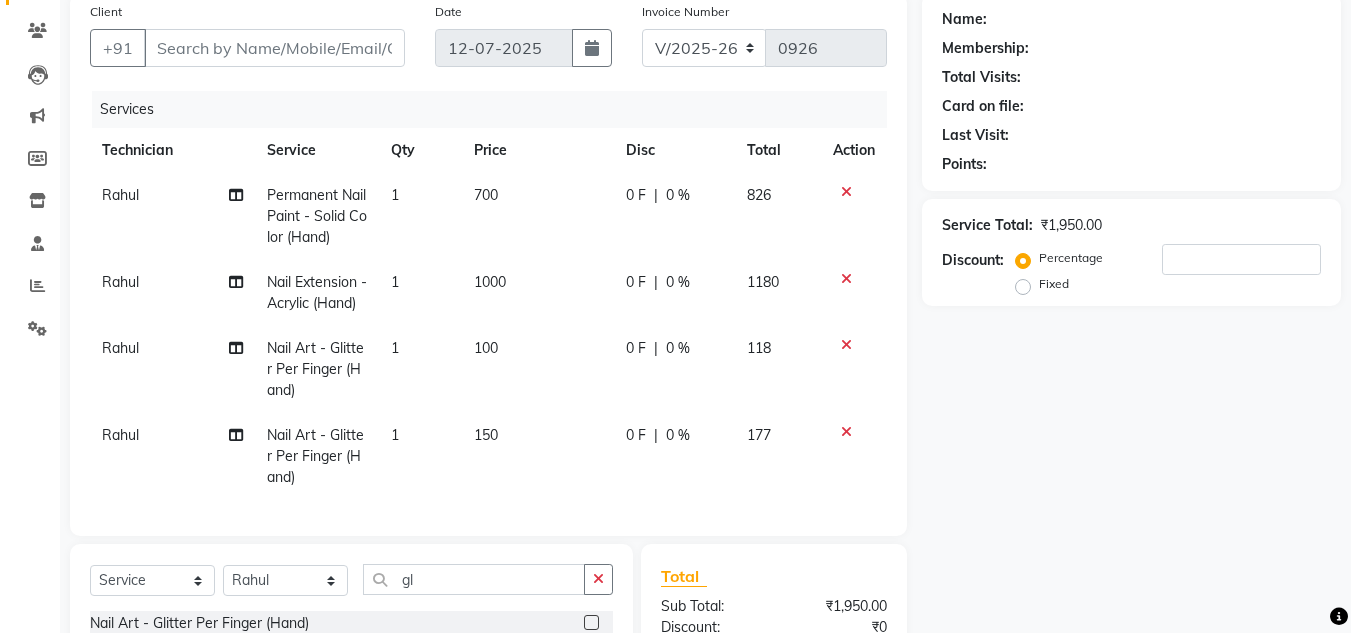 click on "1" 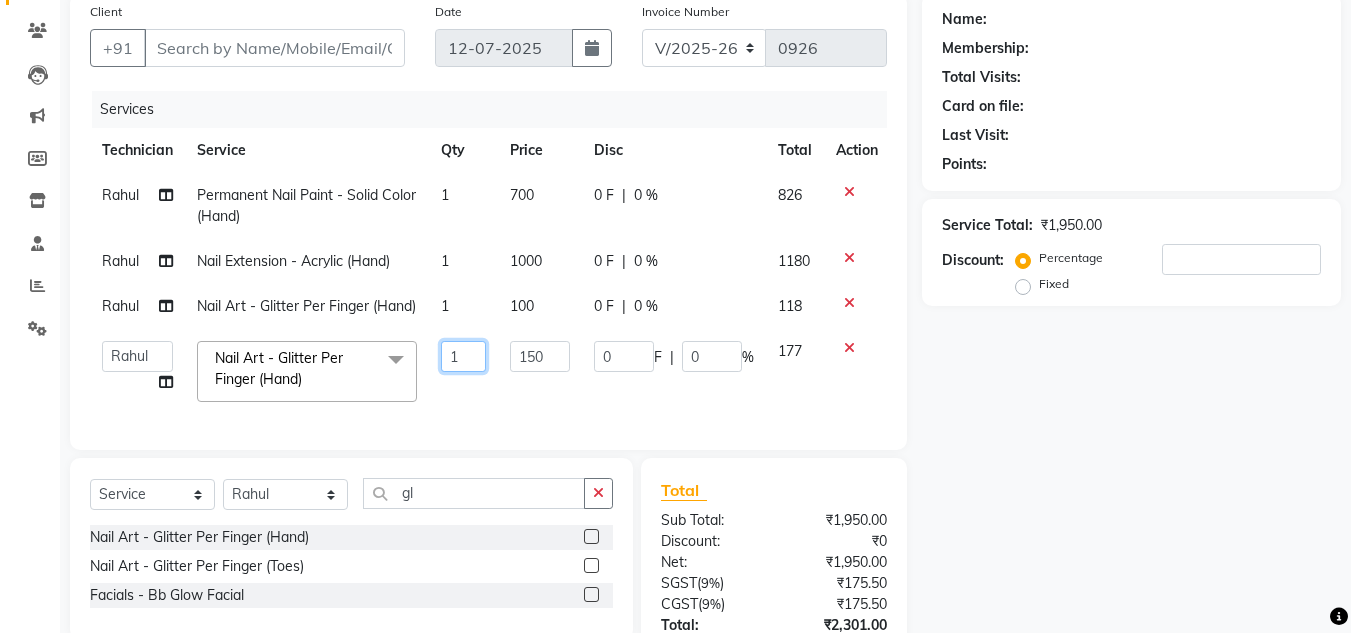 click on "1" 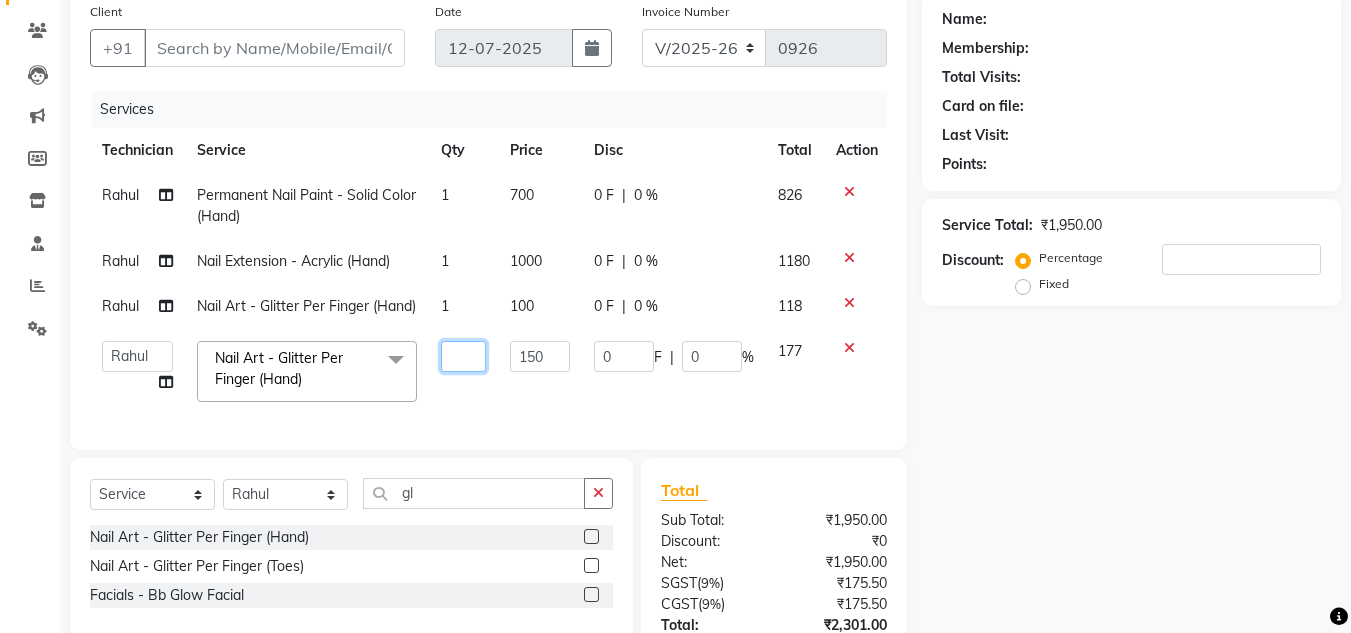 type on "2" 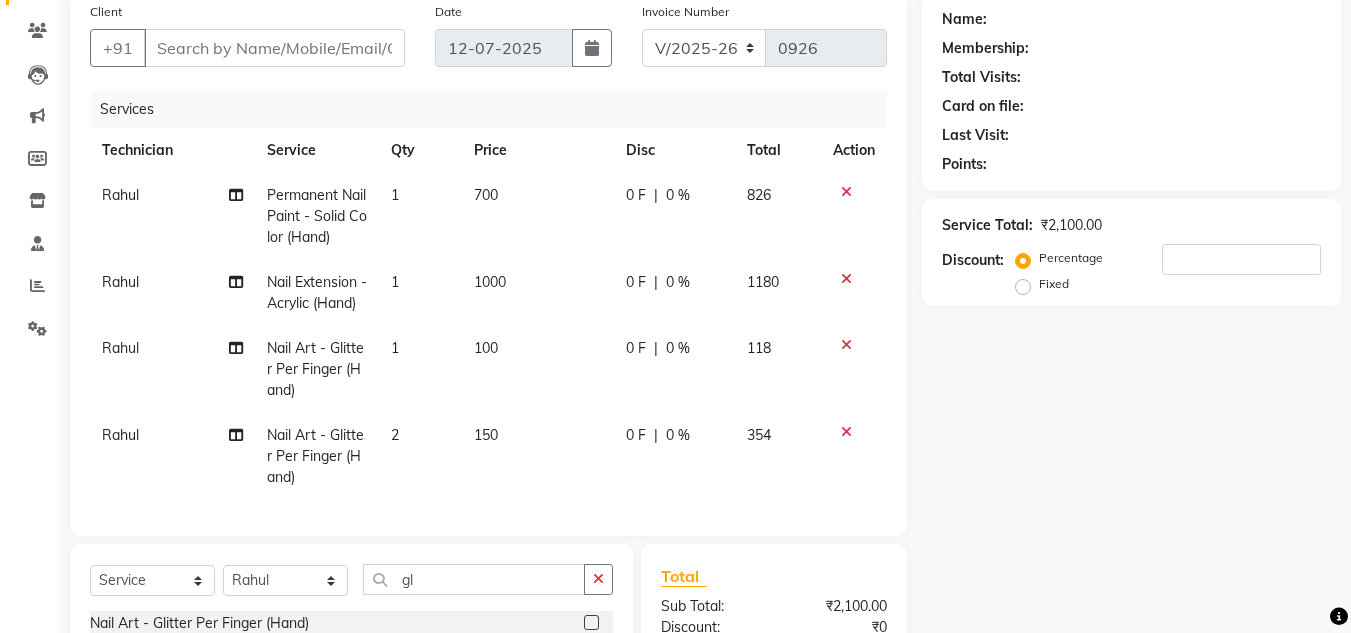 click on "Rahul Permanent Nail Paint - Solid Color (Hand) 1 700 0 F | 0 % 826 Rahul Nail Extension - Acrylic (Hand) 1 1000 0 F | 0 % 1180 Rahul Nail Art - Glitter Per Finger (Hand) 1 100 0 F | 0 % 118 Rahul Nail Art - Glitter Per Finger (Hand) 2 150 0 F | 0 % 354" 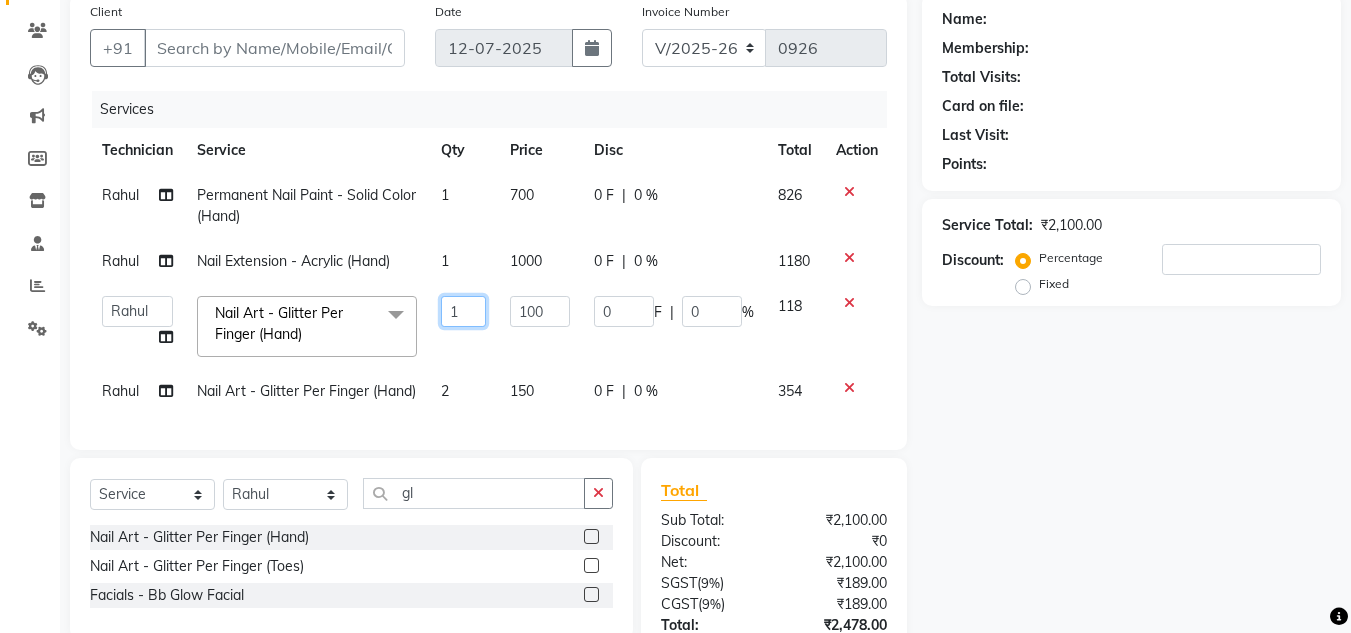 click on "1" 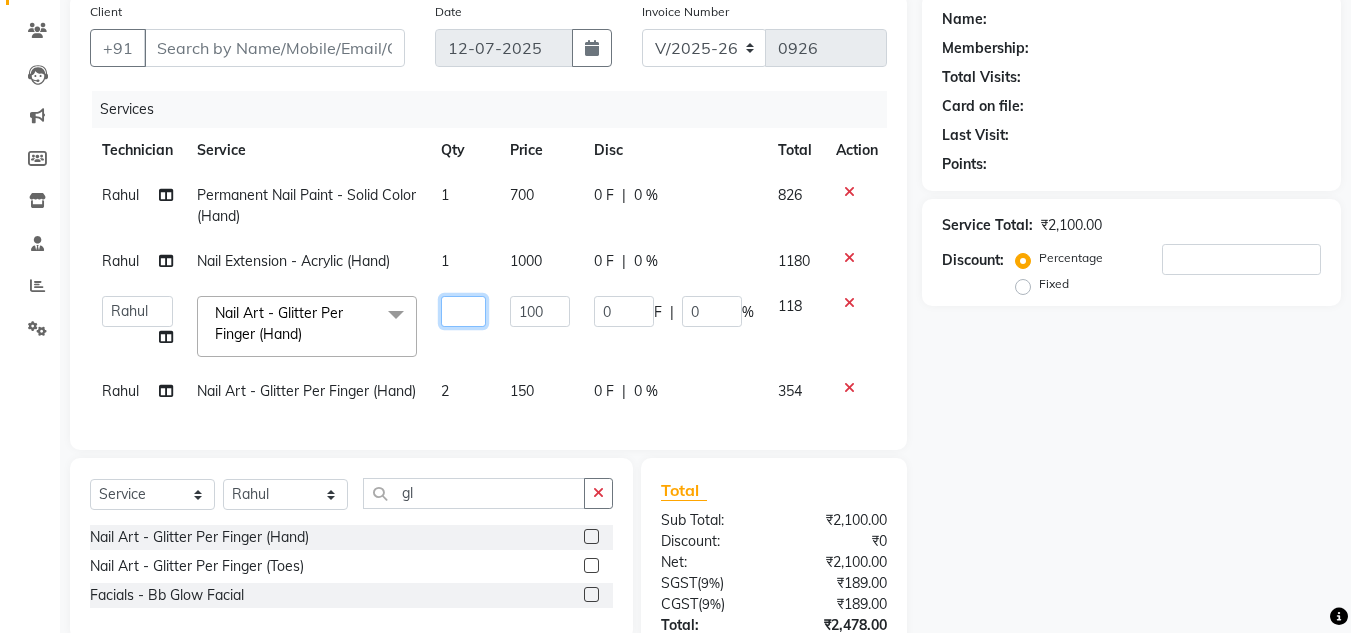 type on "2" 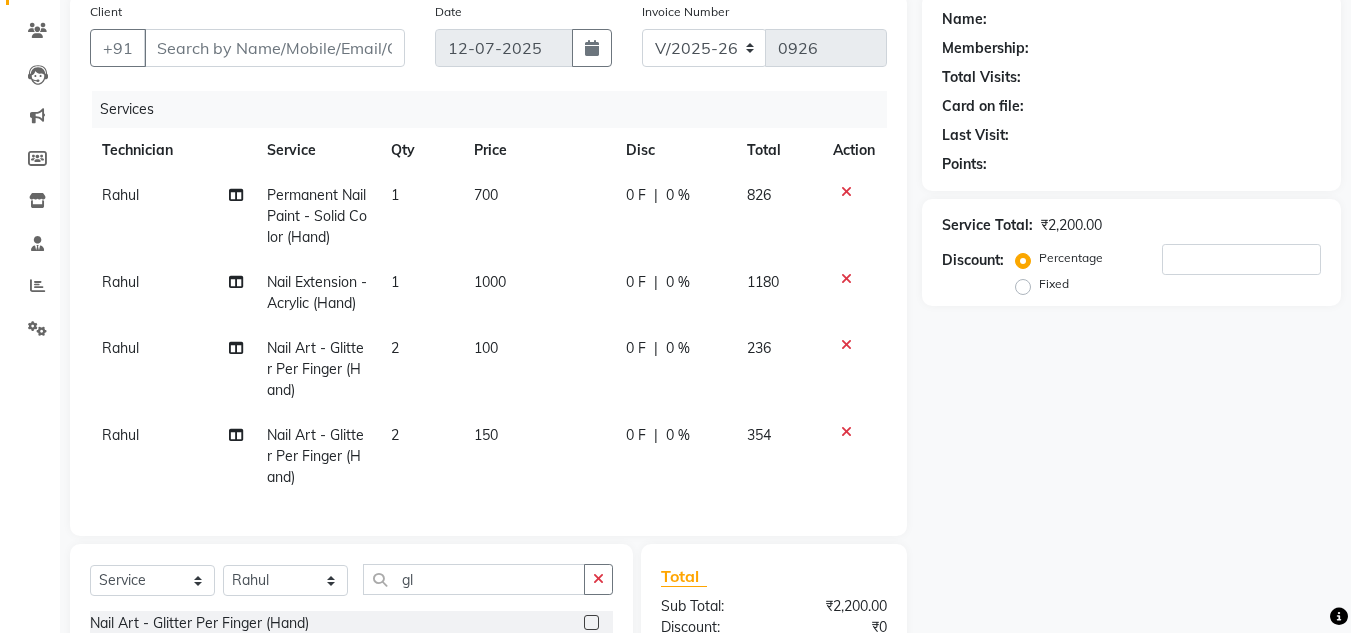 click on "Rahul Permanent Nail Paint - Solid Color (Hand) 1 700 0 F | 0 % 826 Rahul Nail Extension - Acrylic (Hand) 1 1000 0 F | 0 % 1180 Rahul Nail Art - Glitter Per Finger (Hand) 2 100 0 F | 0 % 236 Rahul Nail Art - Glitter Per Finger (Hand) 2 150 0 F | 0 % 354" 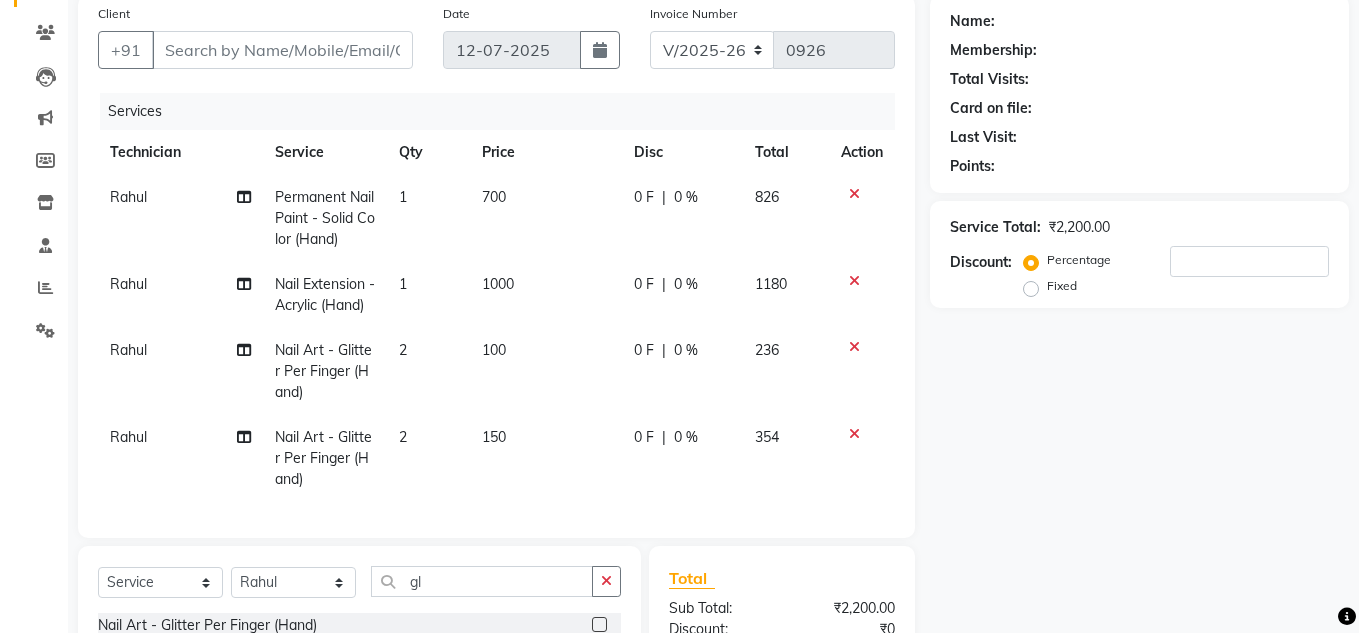 scroll, scrollTop: 116, scrollLeft: 0, axis: vertical 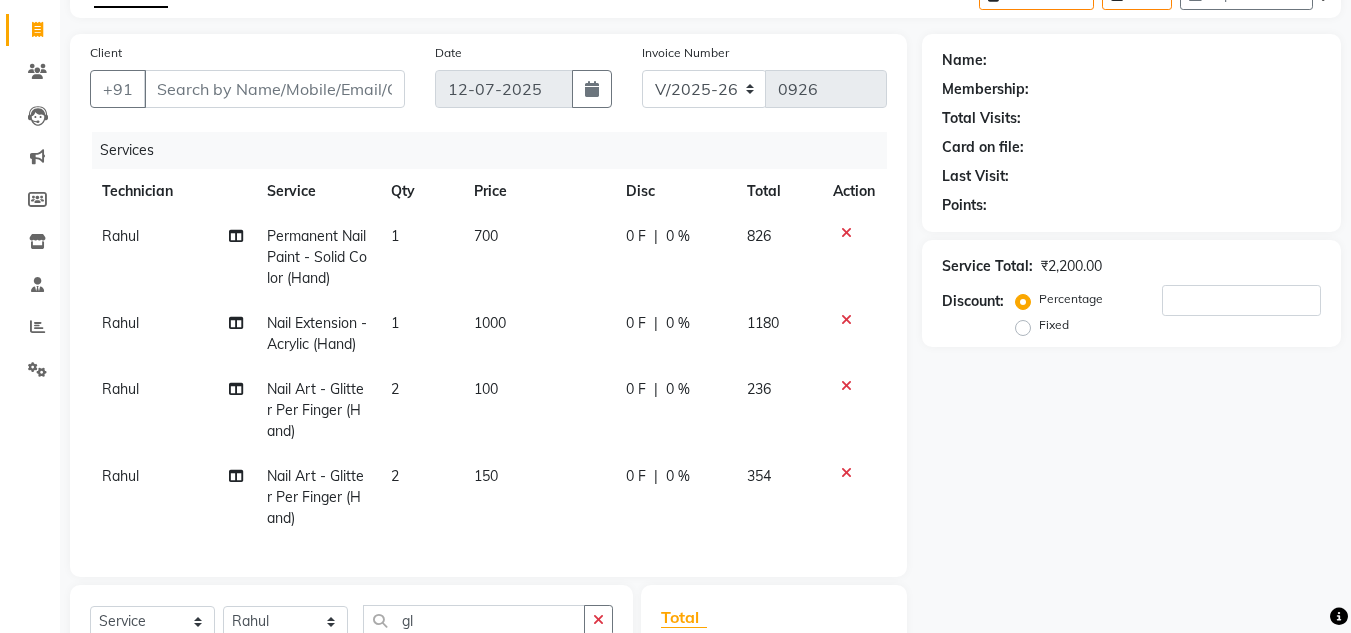 click on "Percentage   Fixed" 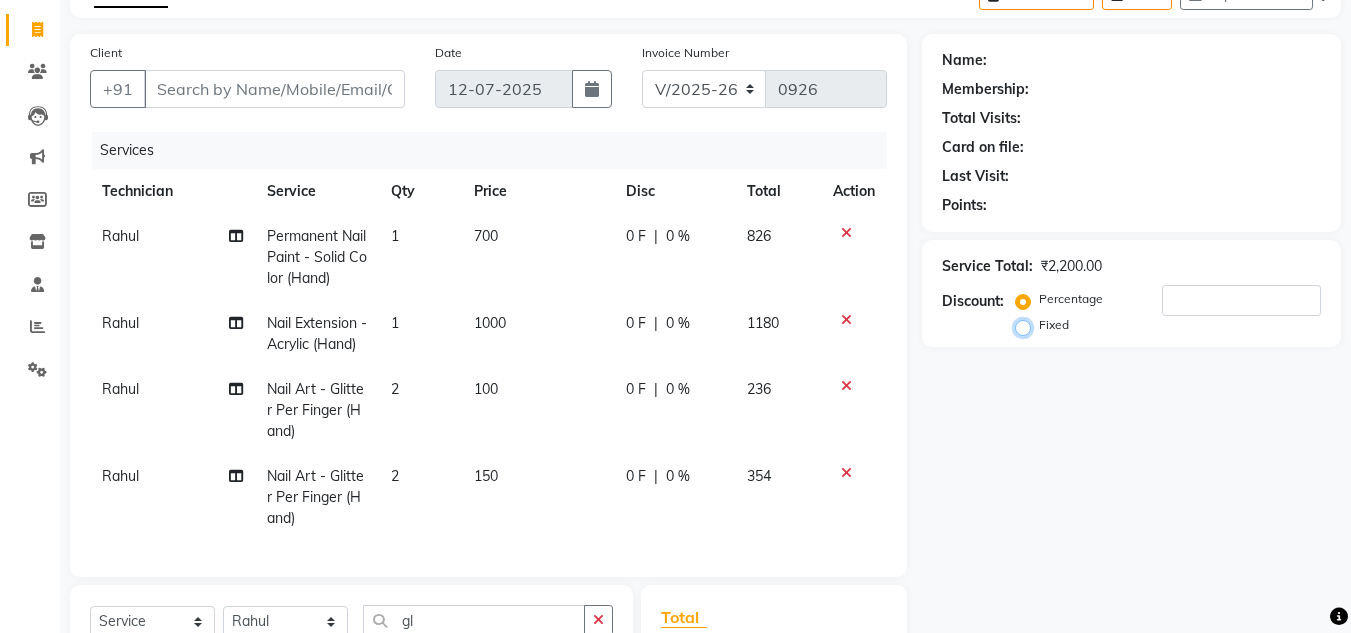 click on "Fixed" at bounding box center (1027, 325) 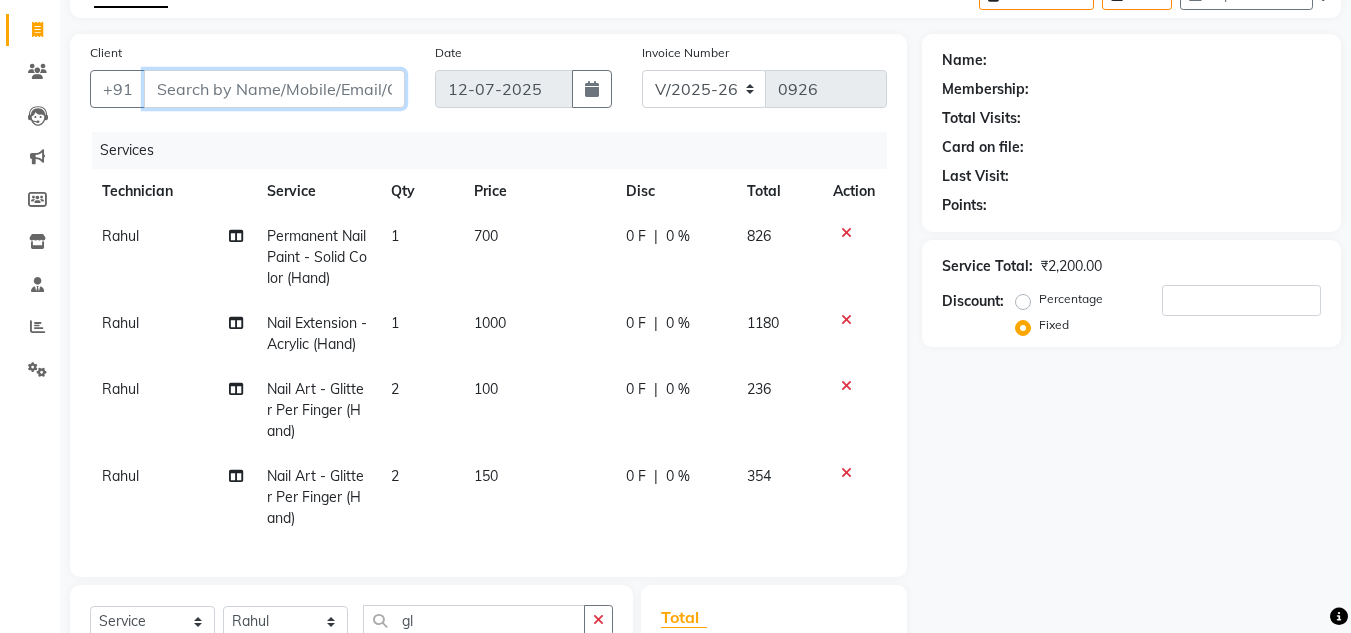 click on "Client" at bounding box center (274, 89) 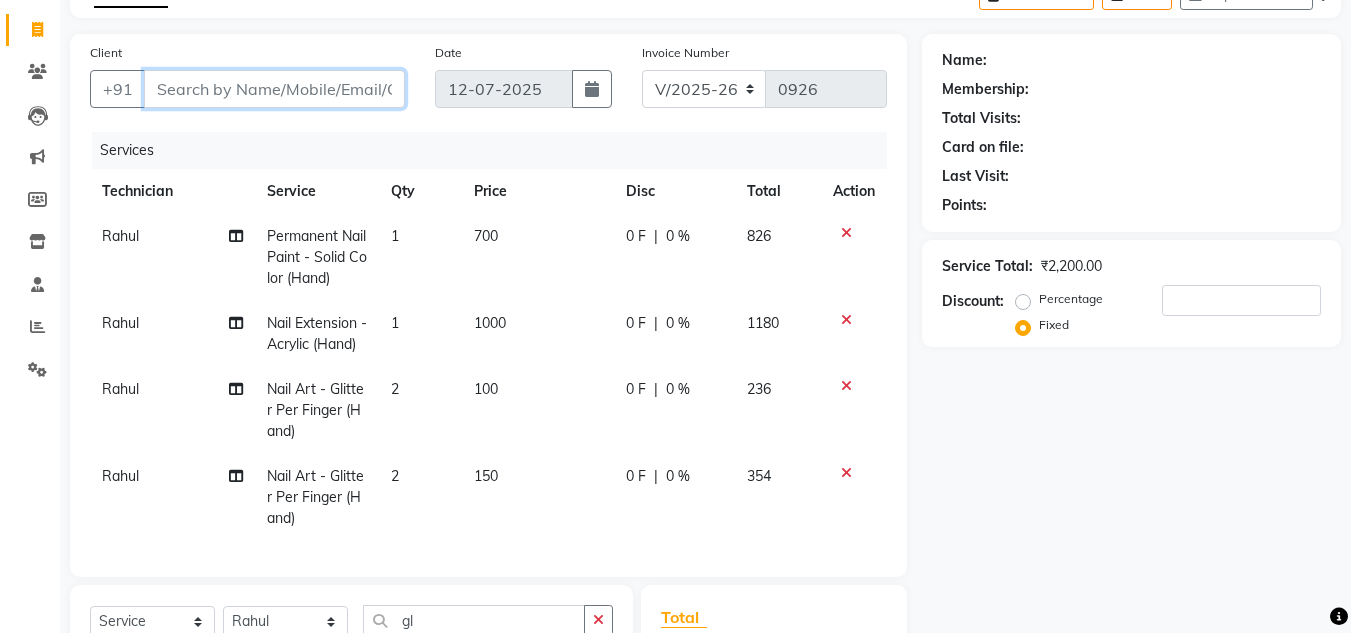 type on "8" 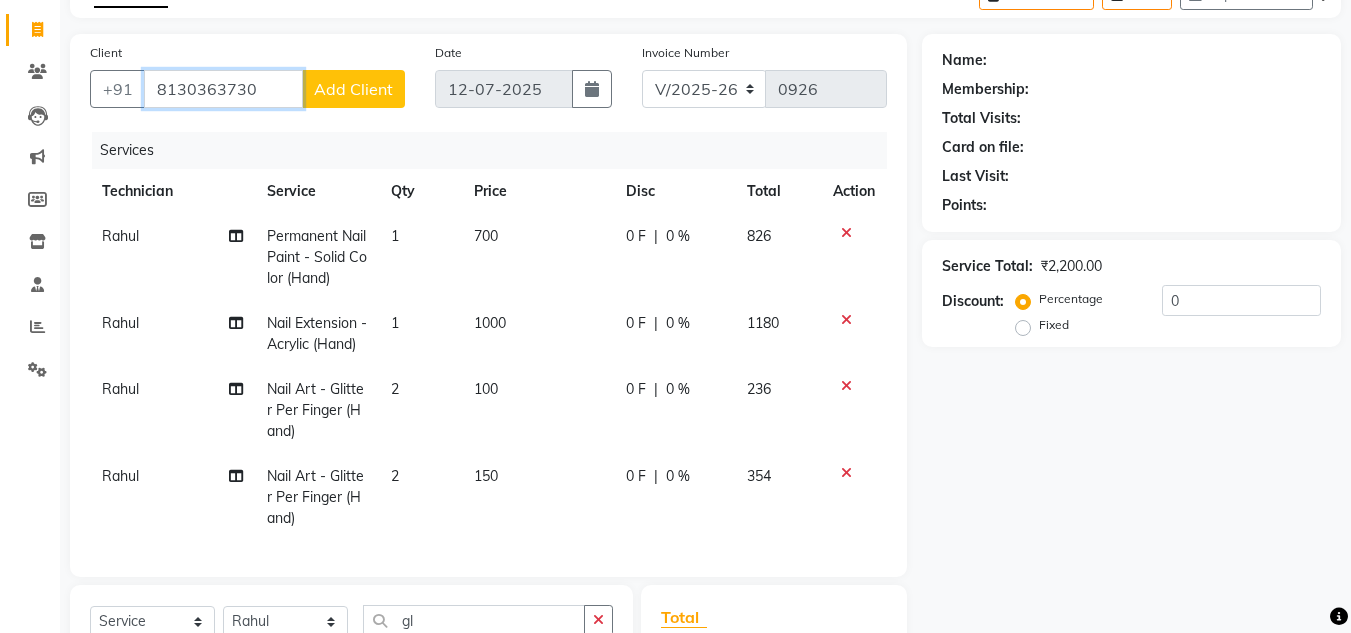 type on "8130363730" 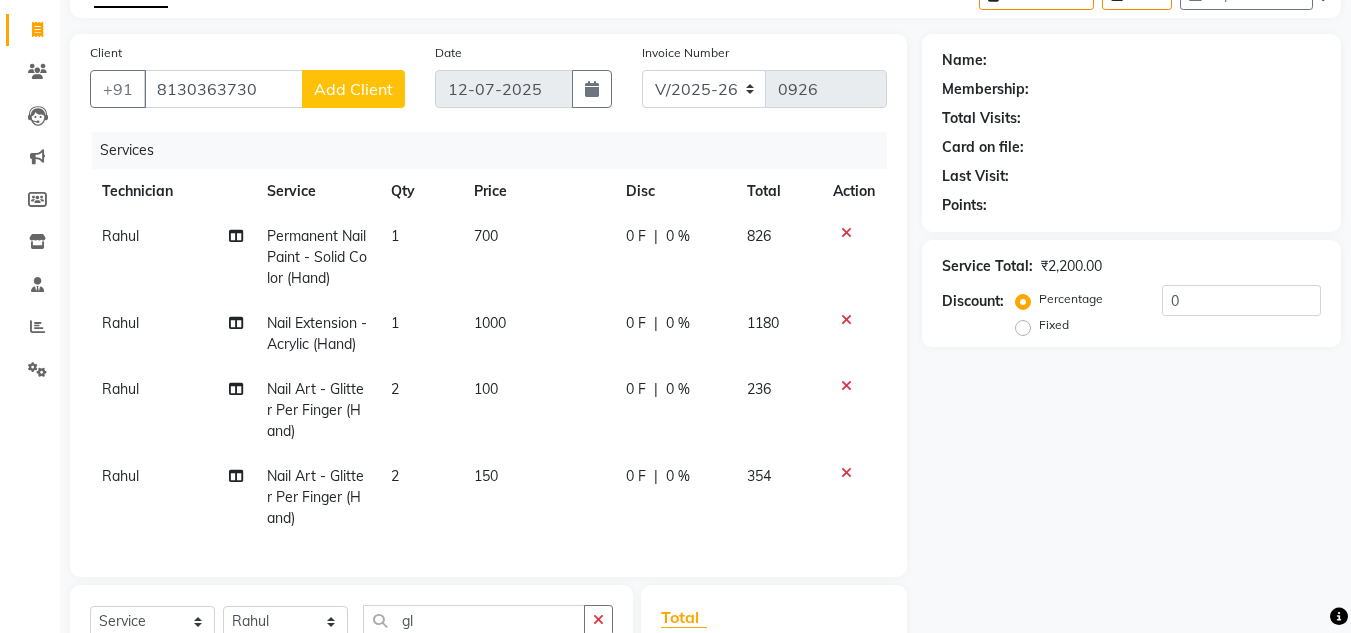 click on "Add Client" 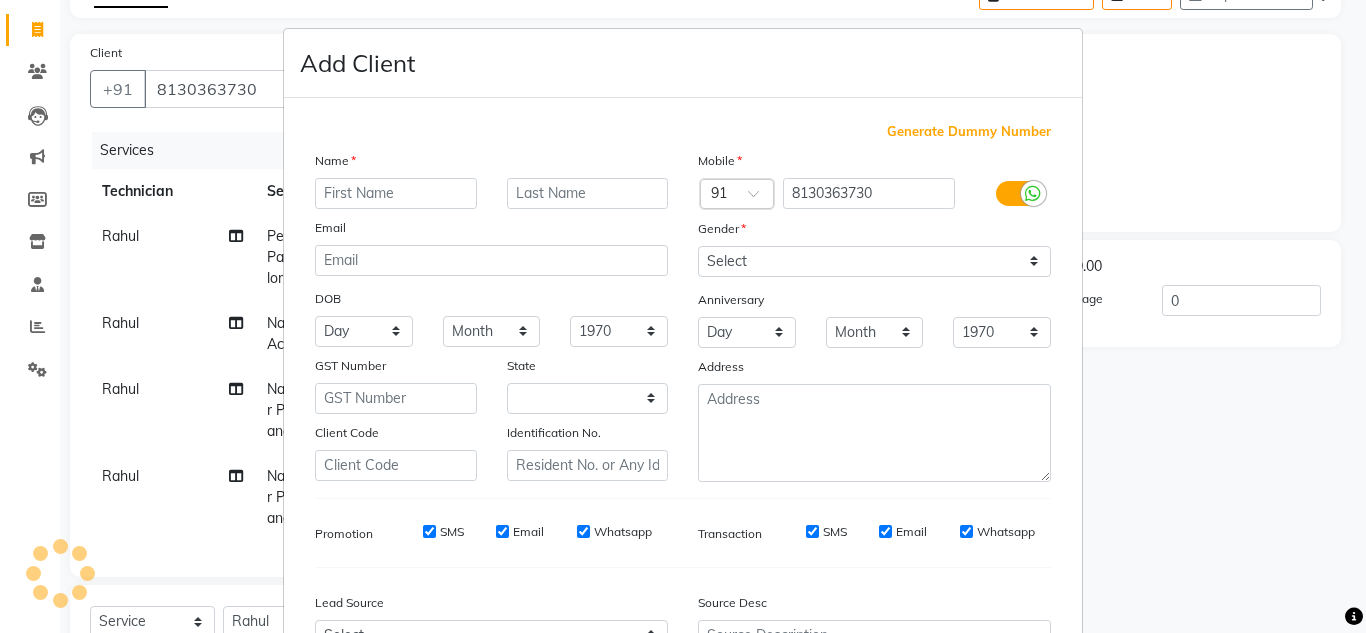 select on "21" 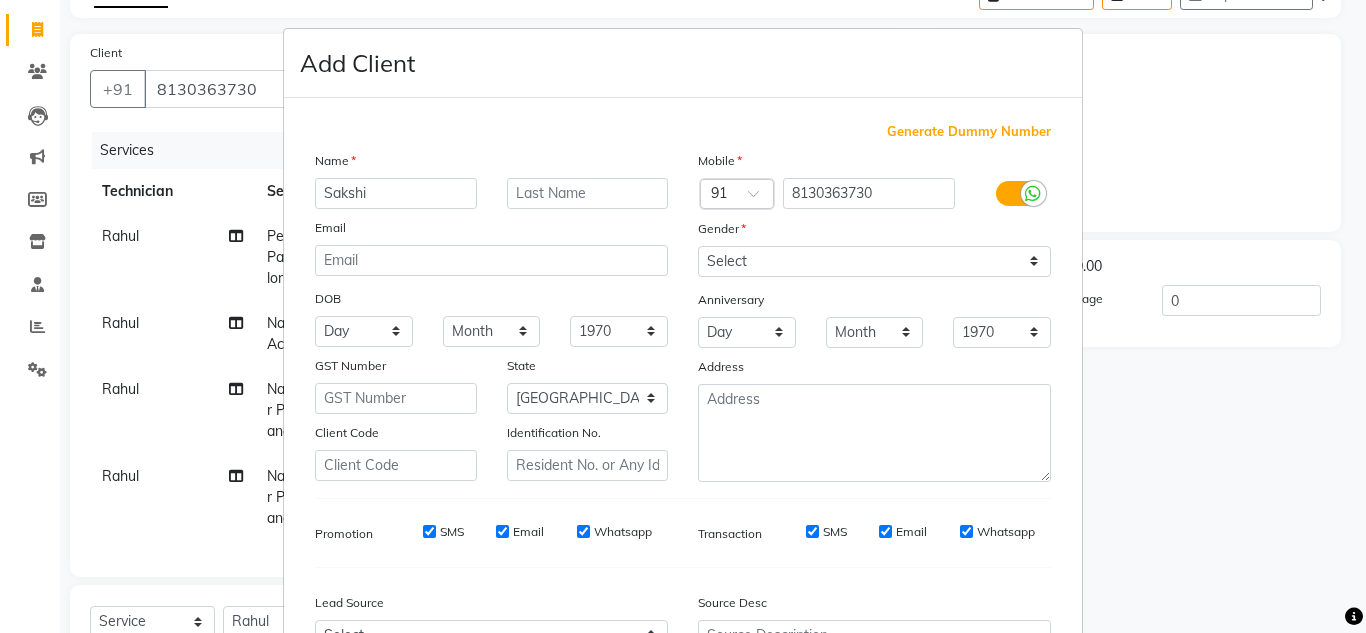 type on "Sakshi" 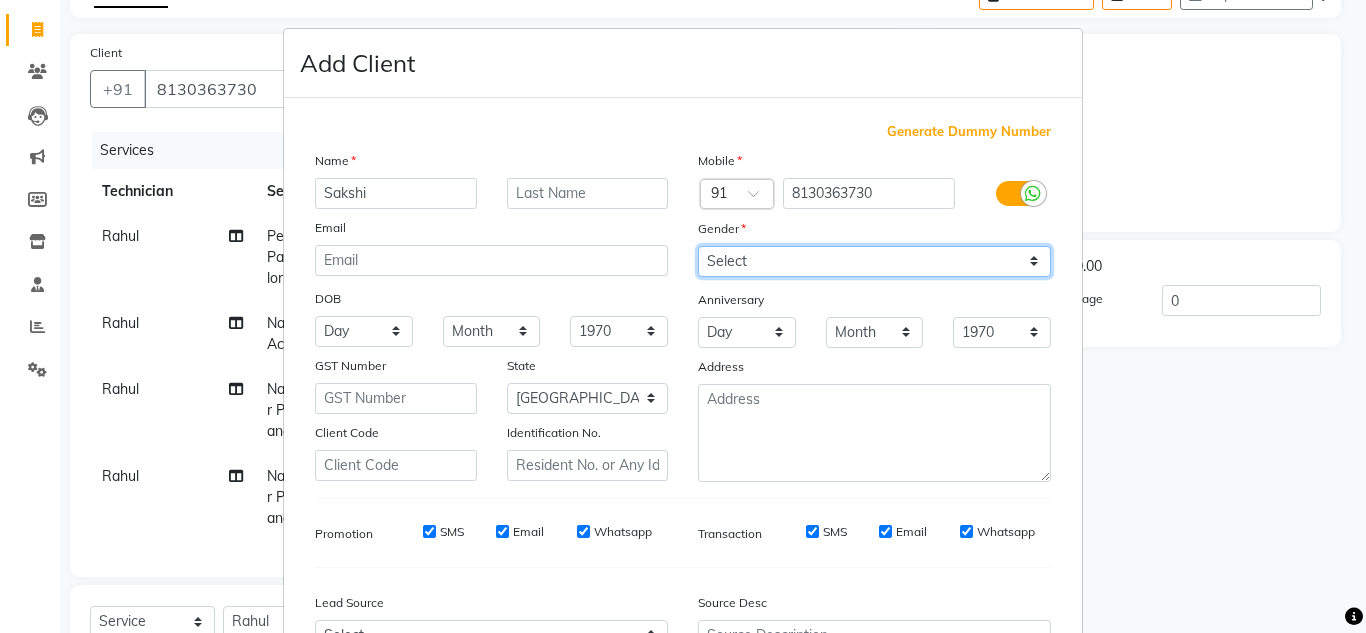 click on "Select [DEMOGRAPHIC_DATA] [DEMOGRAPHIC_DATA] Other Prefer Not To Say" at bounding box center (874, 261) 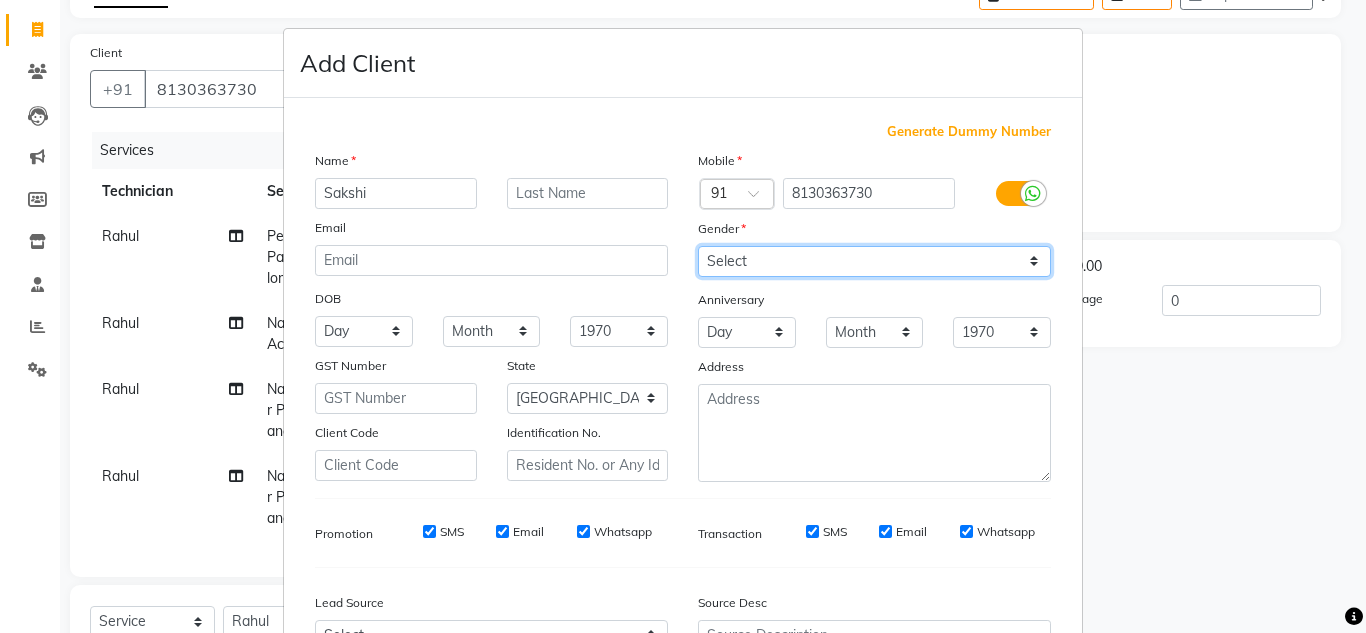 select on "[DEMOGRAPHIC_DATA]" 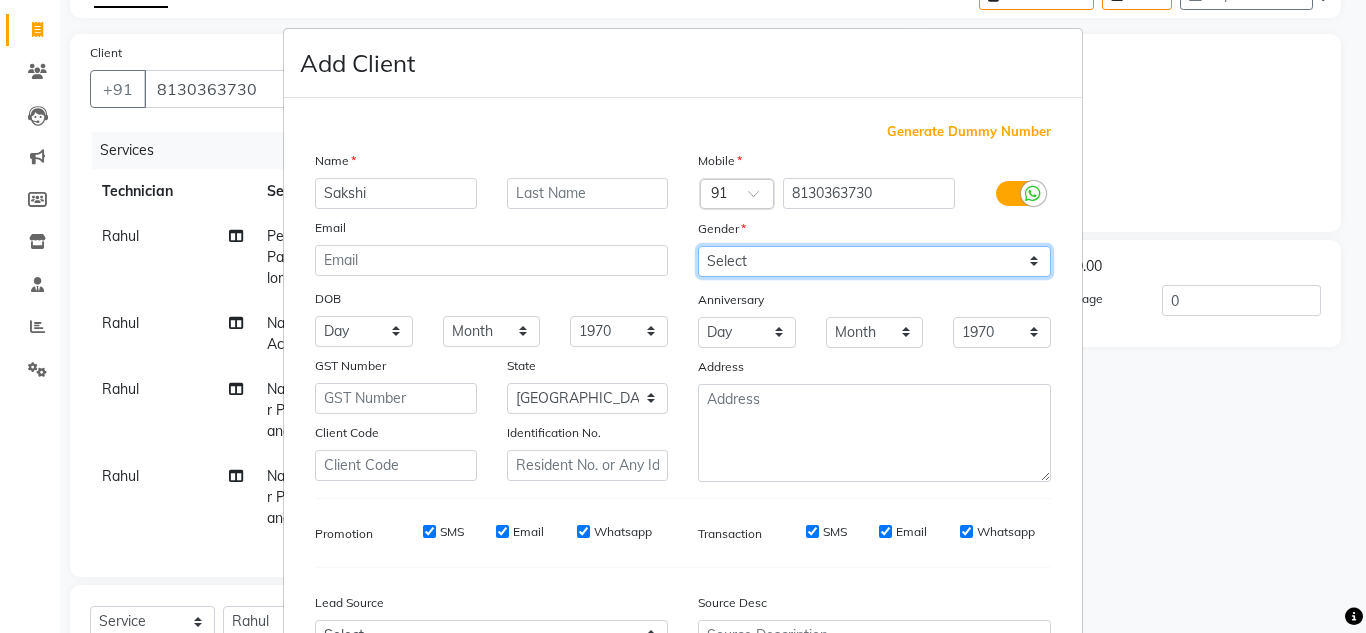 click on "Select [DEMOGRAPHIC_DATA] [DEMOGRAPHIC_DATA] Other Prefer Not To Say" at bounding box center (874, 261) 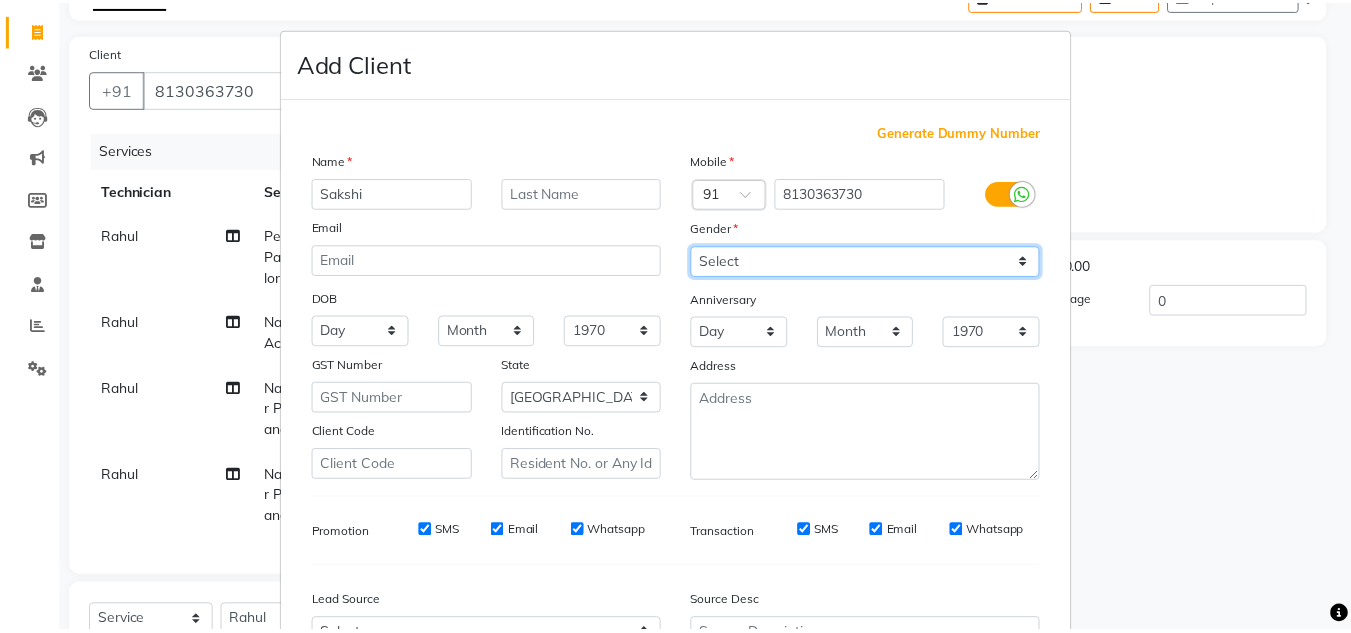 scroll, scrollTop: 216, scrollLeft: 0, axis: vertical 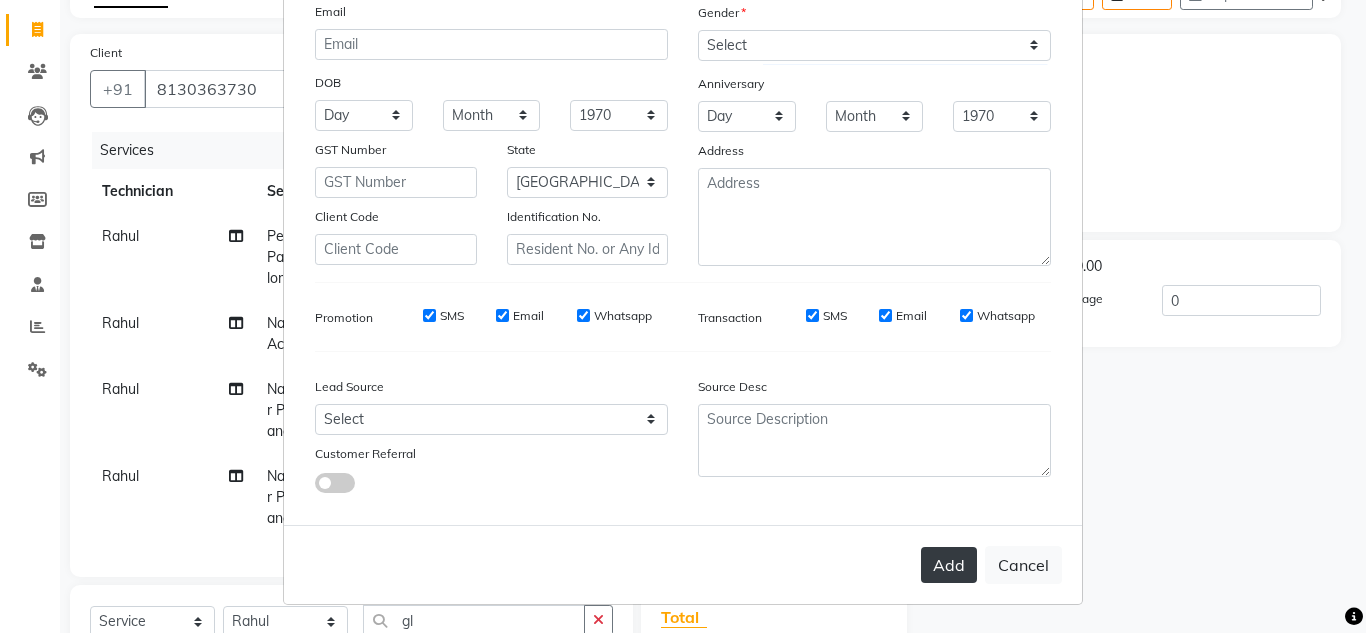 click on "Add" at bounding box center (949, 565) 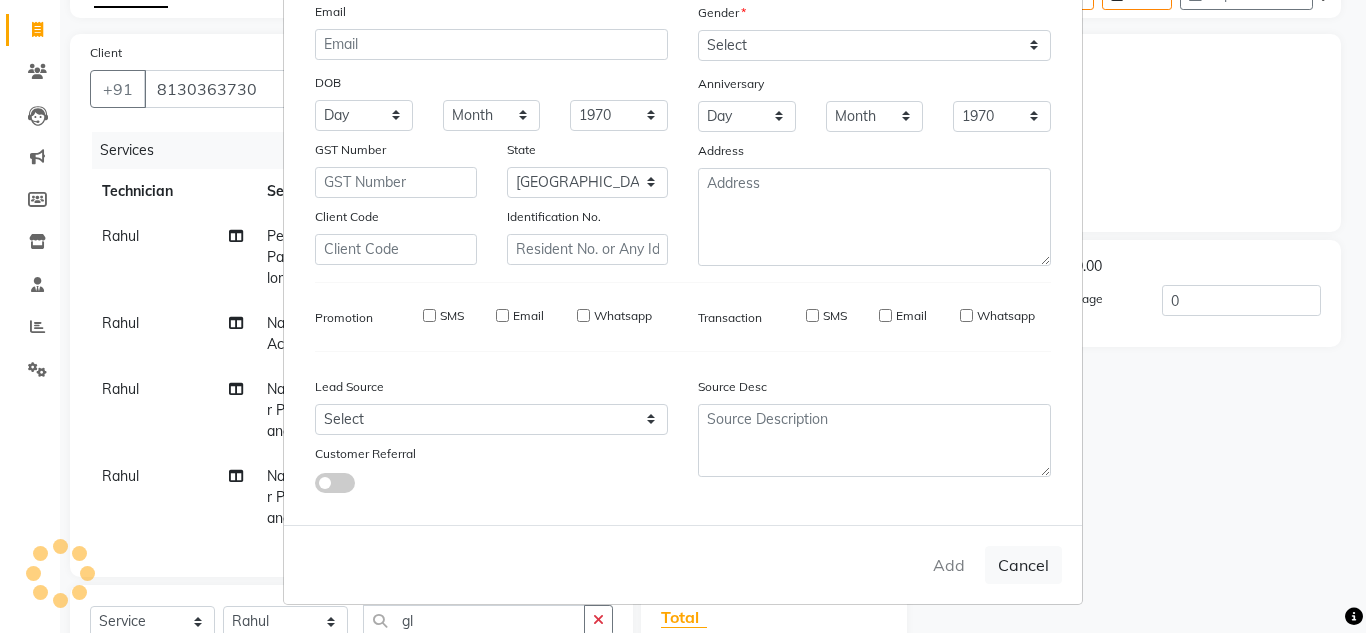 type on "81******30" 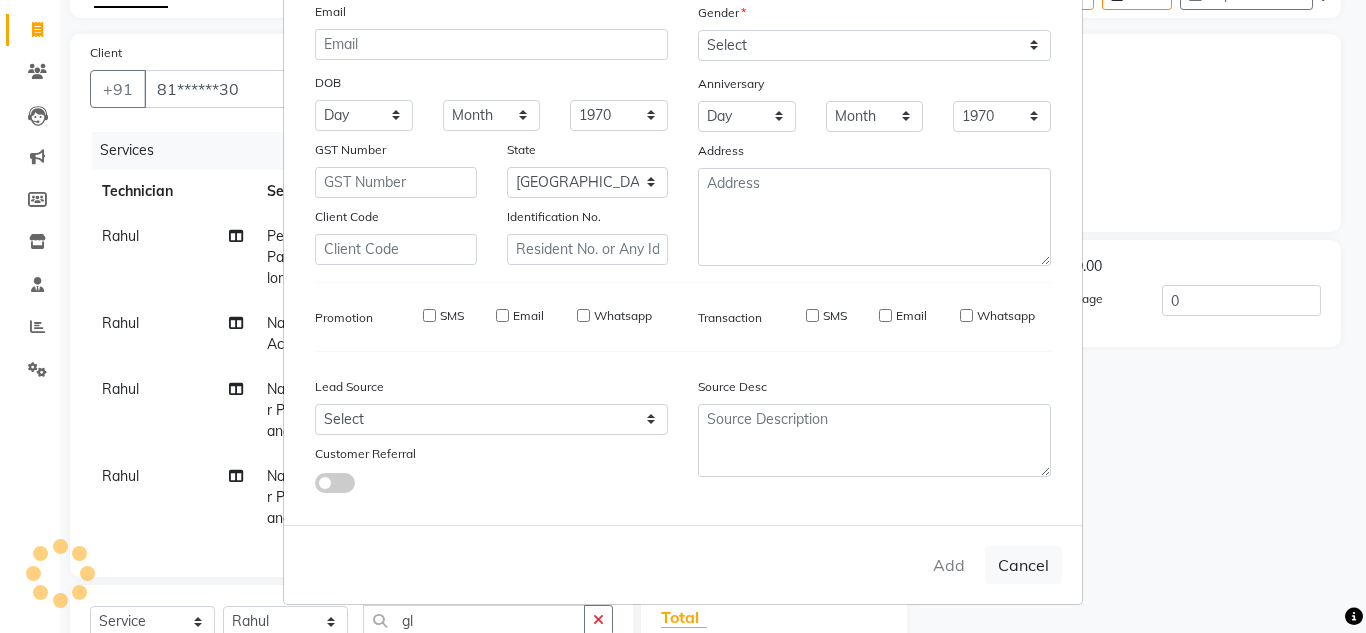 select 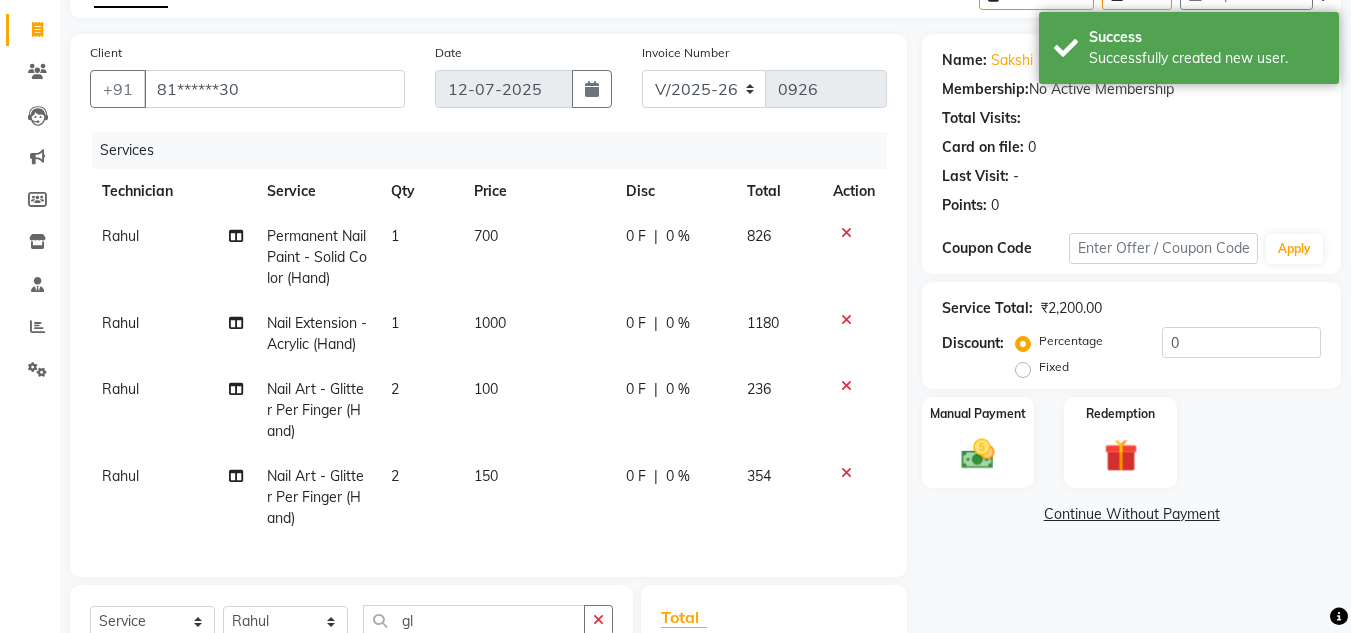 click on "Fixed" 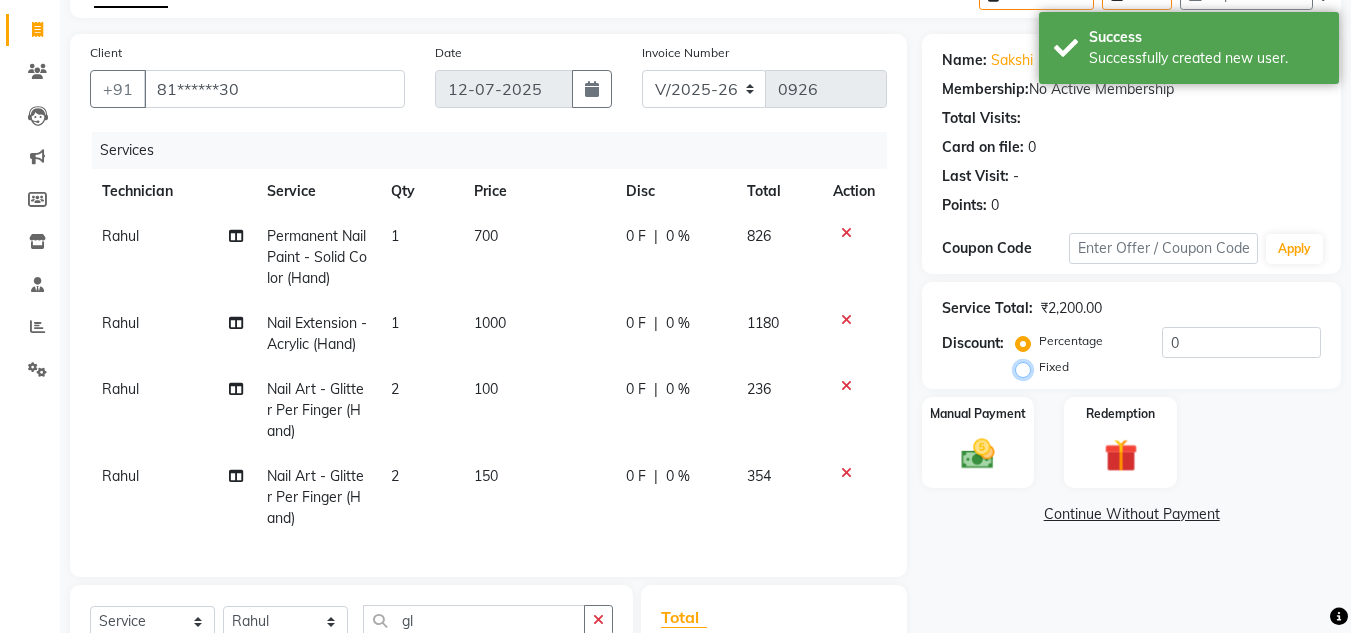 click on "Fixed" at bounding box center [1027, 367] 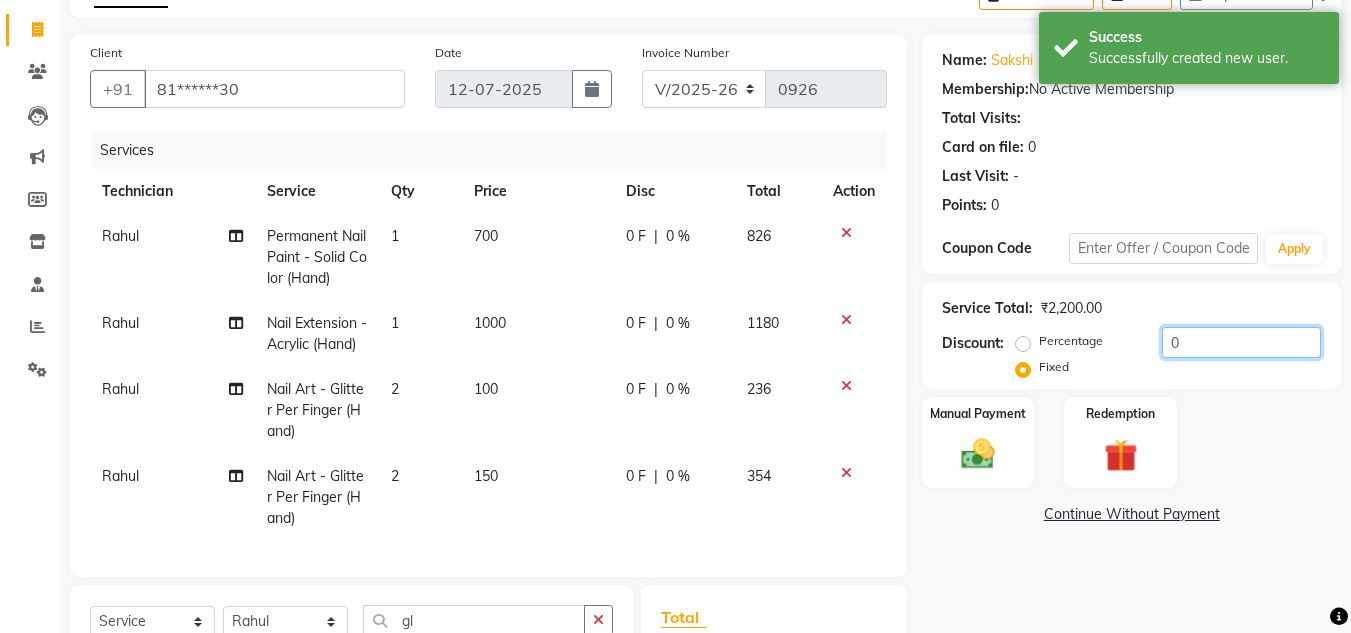 click on "0" 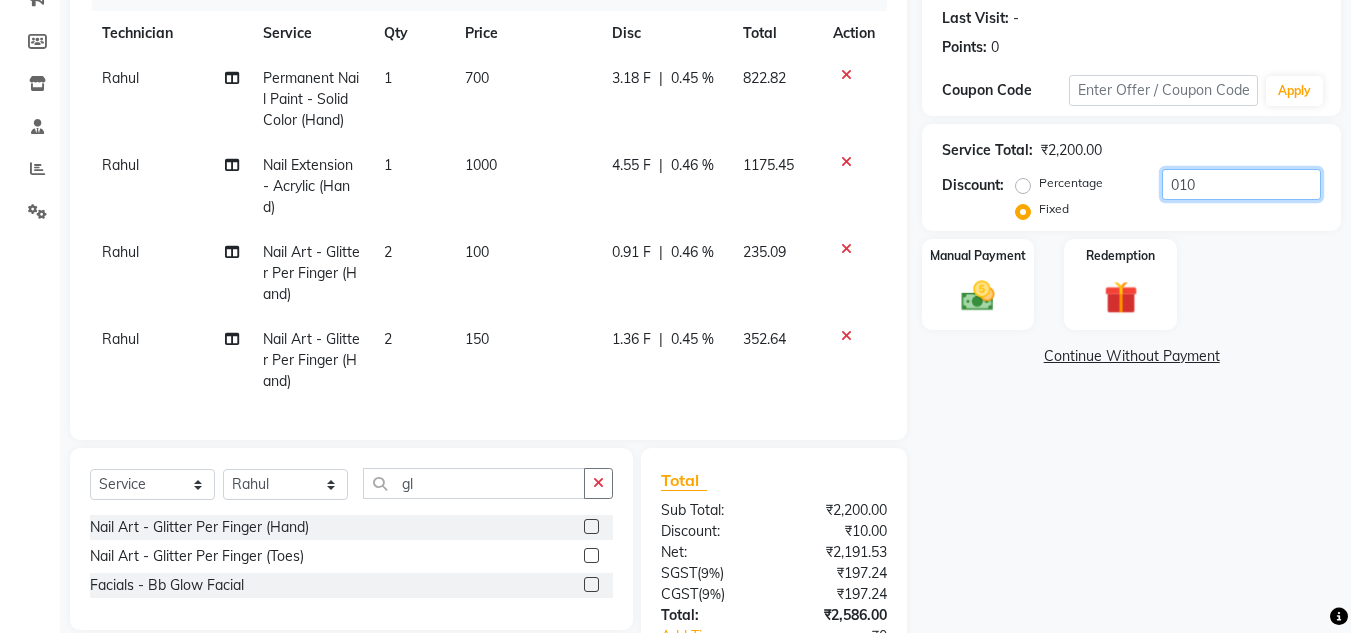 scroll, scrollTop: 428, scrollLeft: 0, axis: vertical 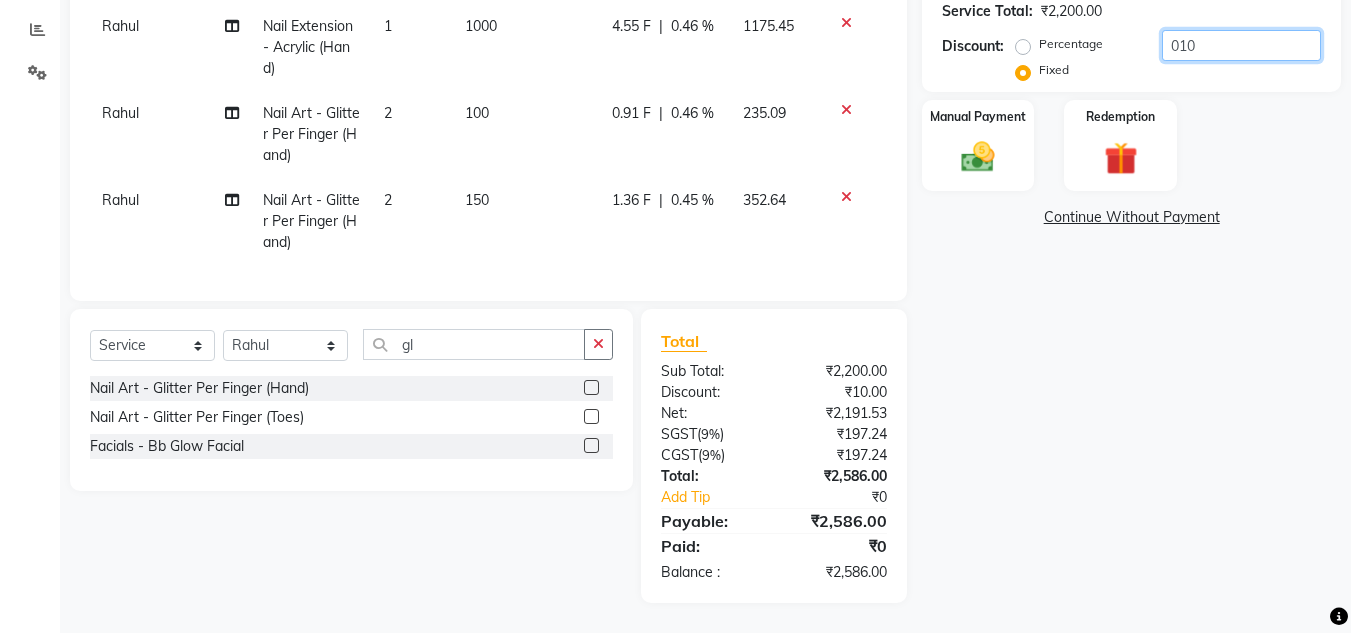 type on "010" 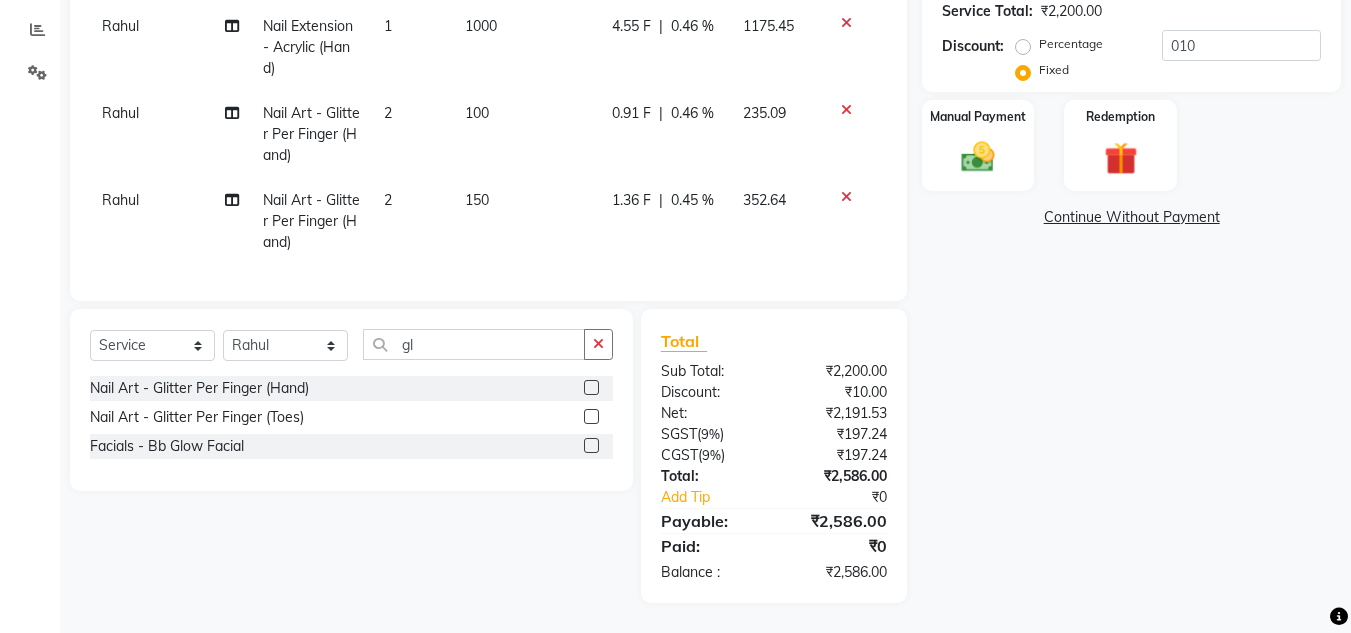 click on "Name: [PERSON_NAME]  Membership:  No Active Membership  Total Visits:   Card on file:  0 Last Visit:   - Points:   0  Coupon Code Apply Service Total:  ₹2,200.00  Discount:  Percentage   Fixed  010 Manual Payment Redemption  Continue Without Payment" 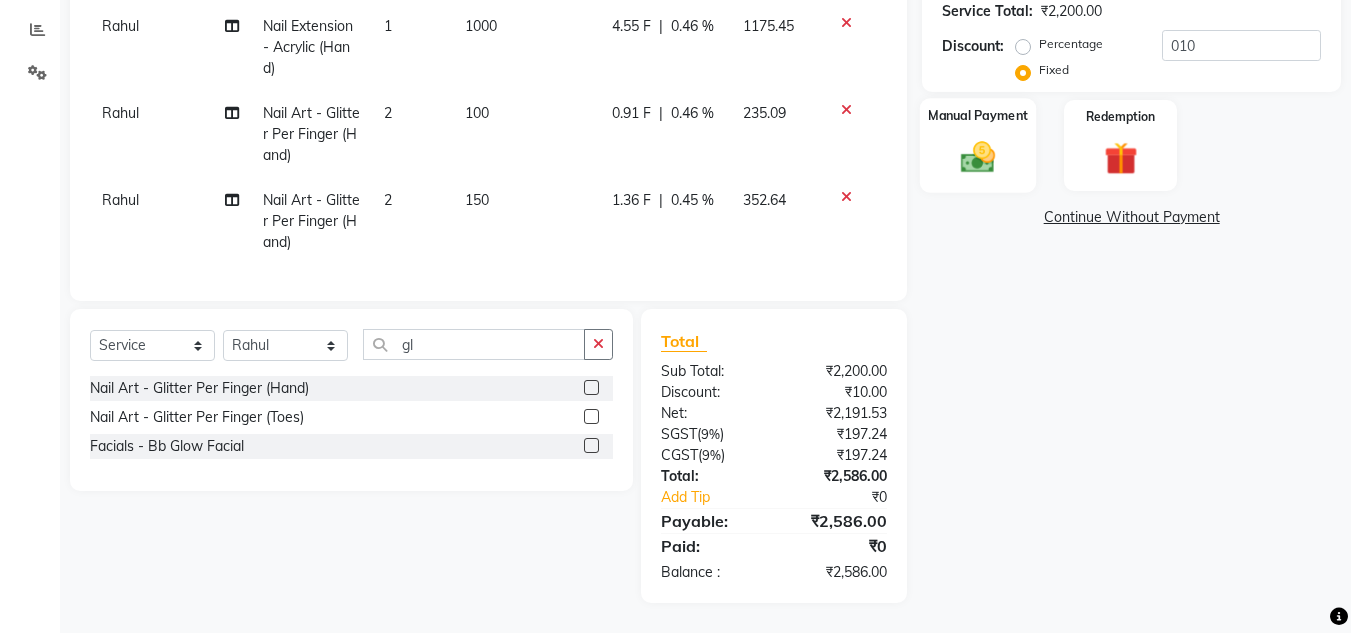 click 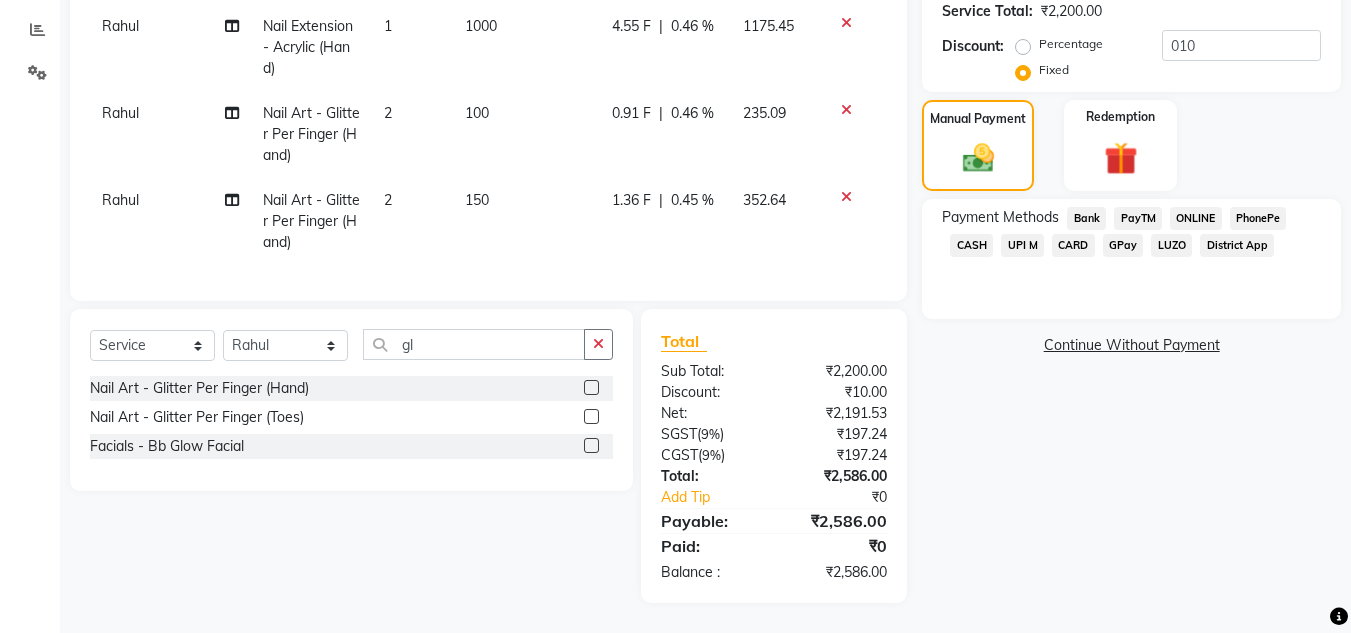 click on "ONLINE" 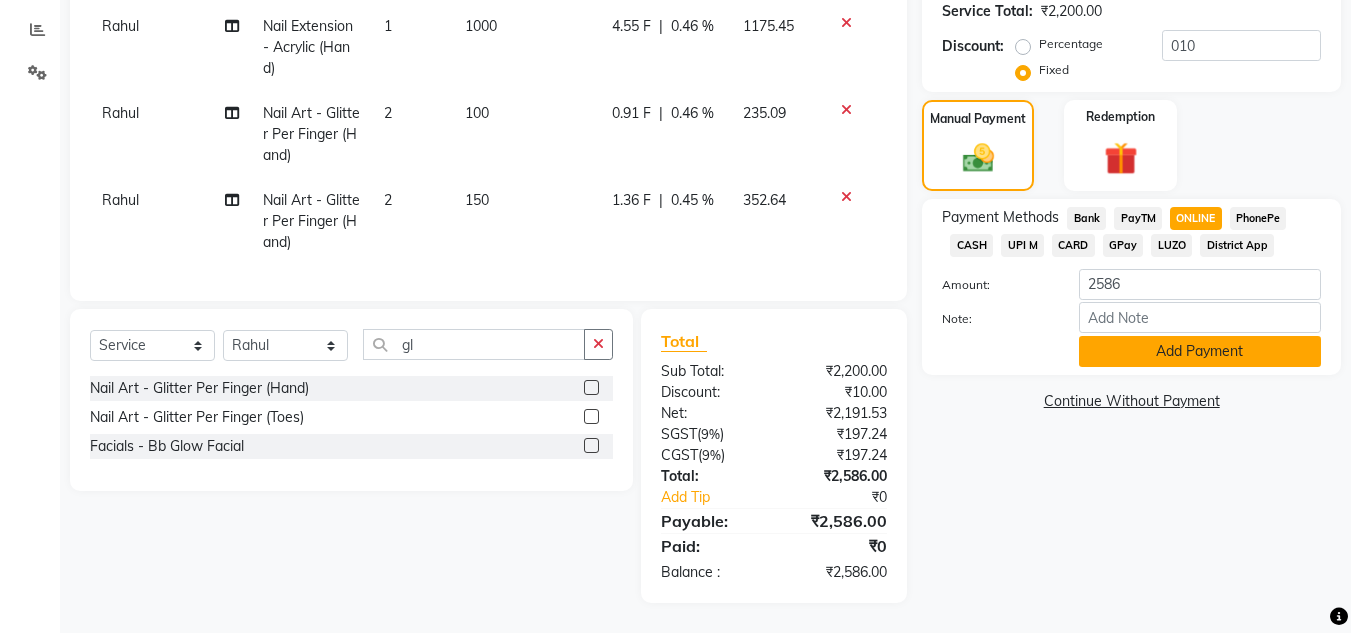 click on "Add Payment" 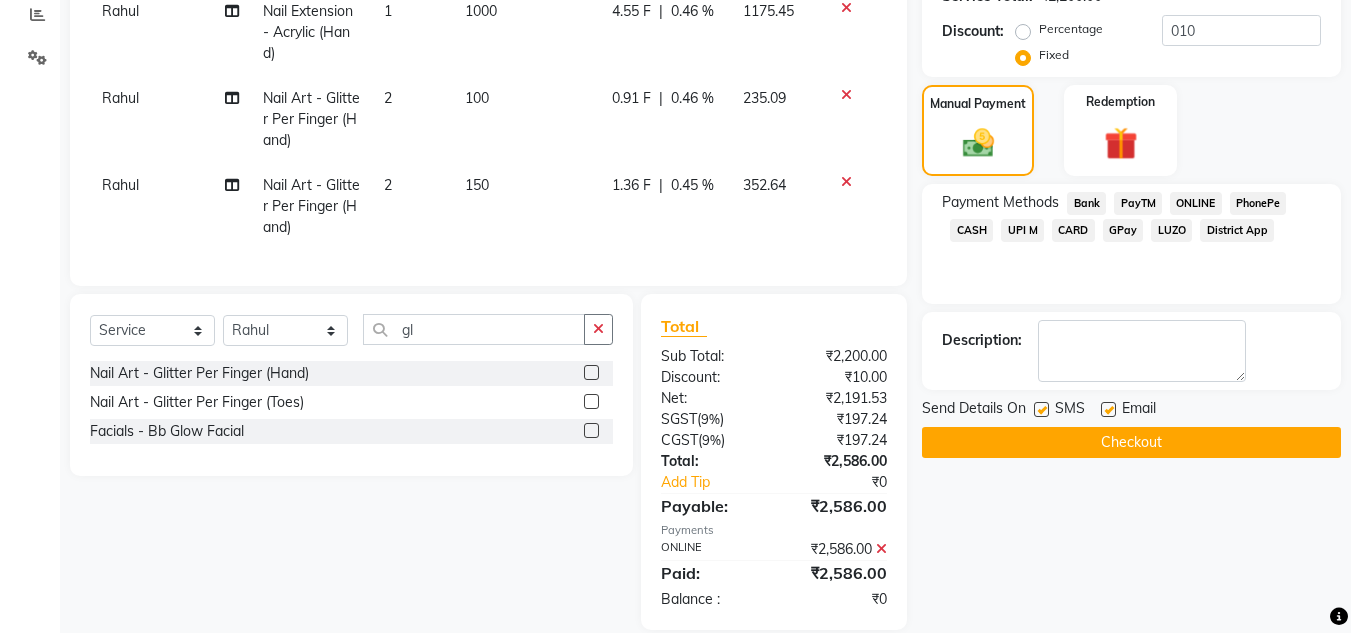 scroll, scrollTop: 470, scrollLeft: 0, axis: vertical 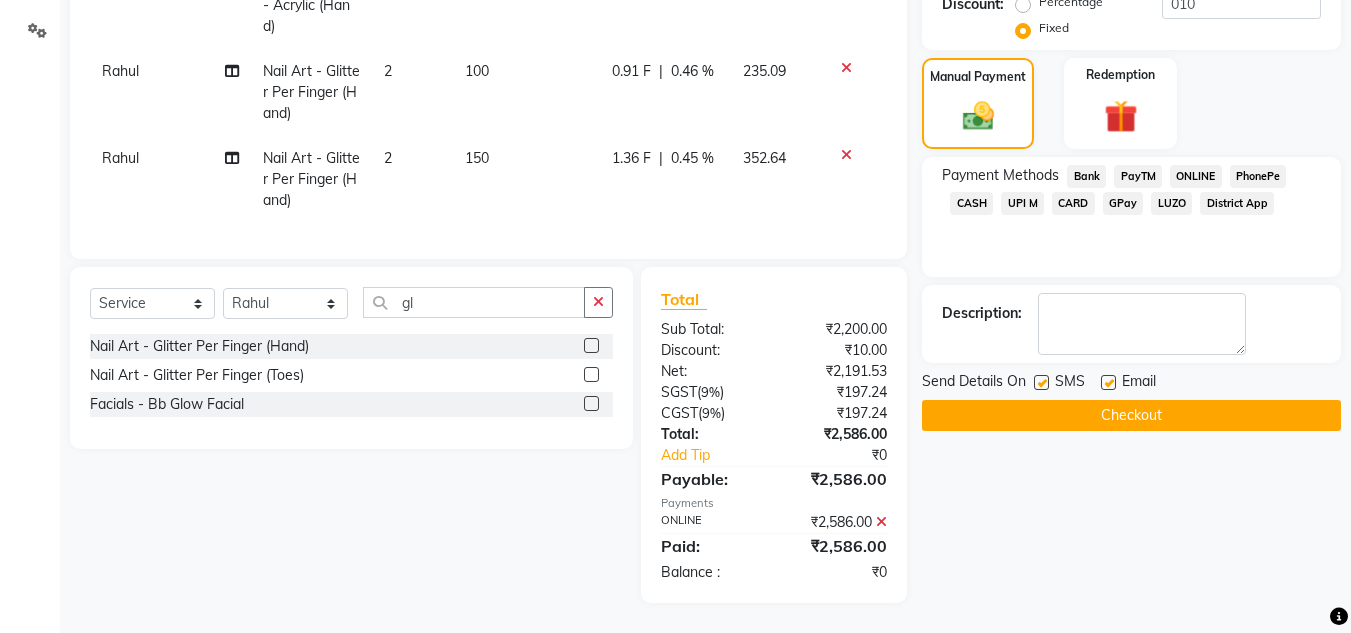 click on "Checkout" 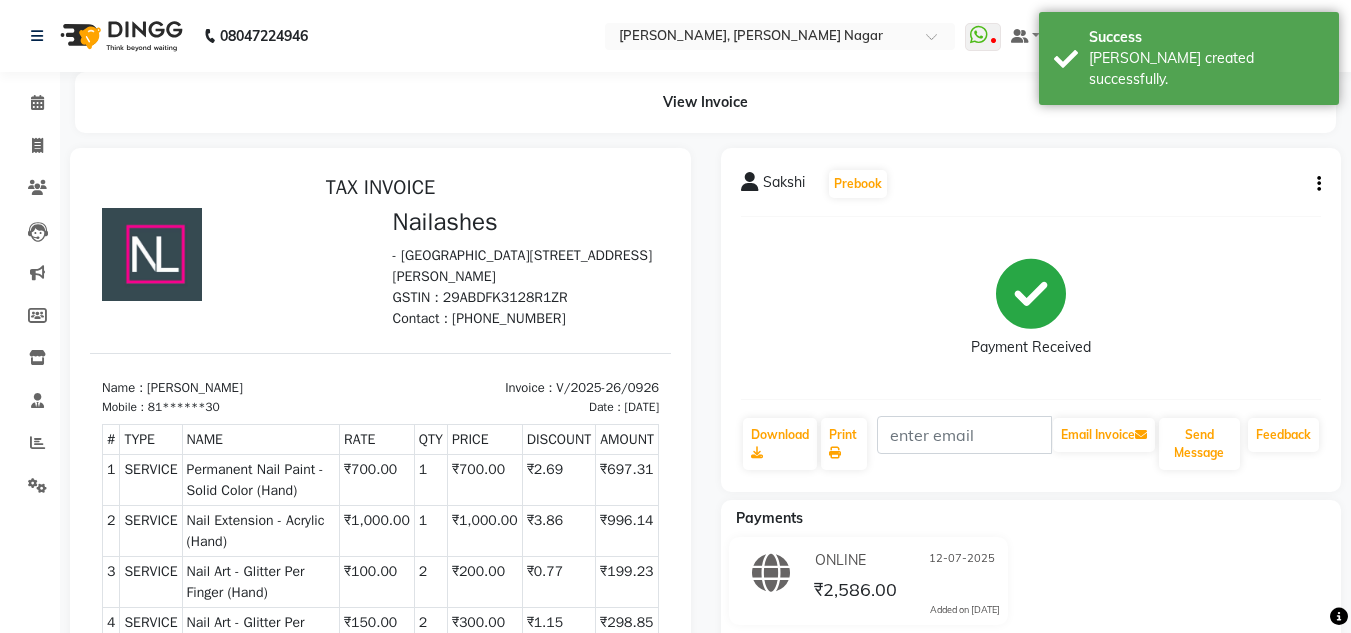 scroll, scrollTop: 0, scrollLeft: 0, axis: both 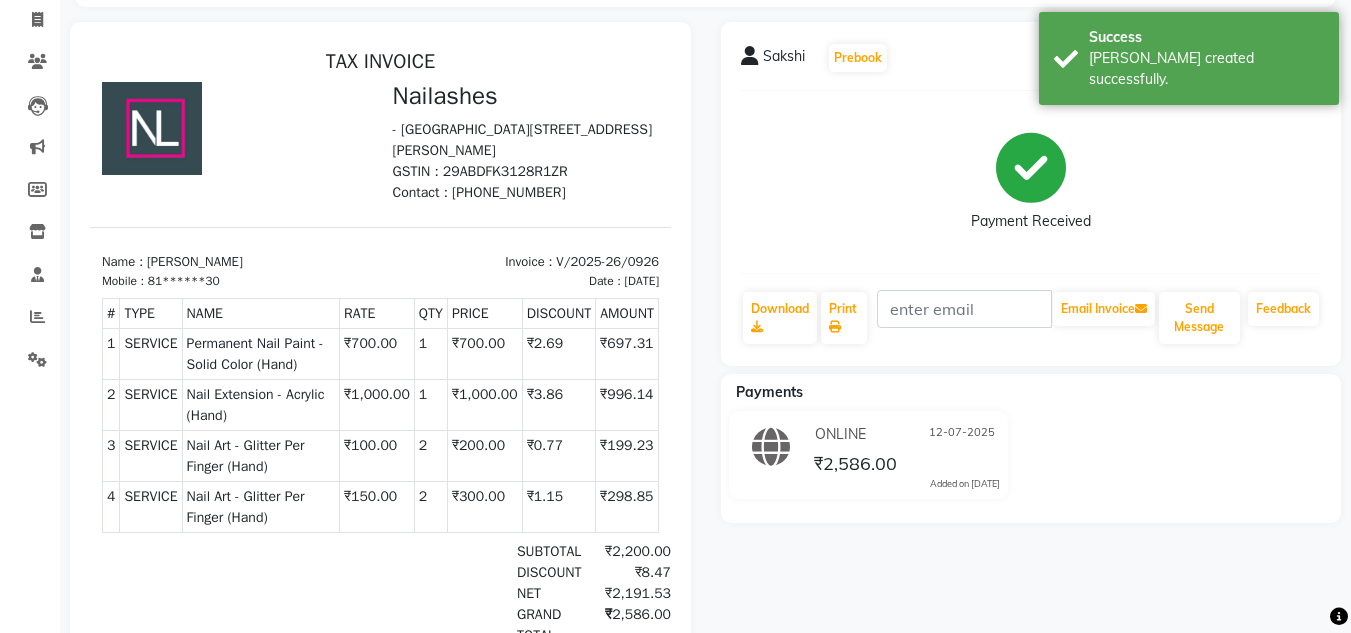 click on "[PERSON_NAME]   Prebook   Payment Received  Download  Print   Email Invoice   Send Message Feedback  Payments ONLINE [DATE] ₹2,586.00  Added on [DATE]" 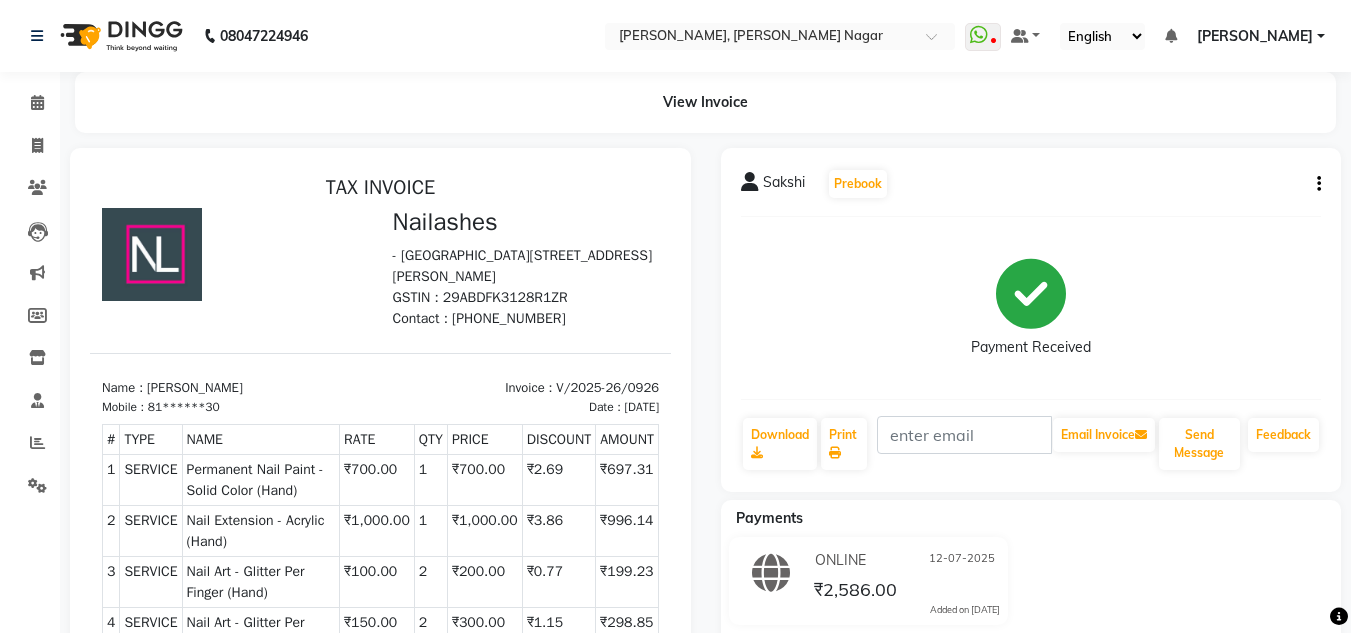 scroll, scrollTop: 333, scrollLeft: 0, axis: vertical 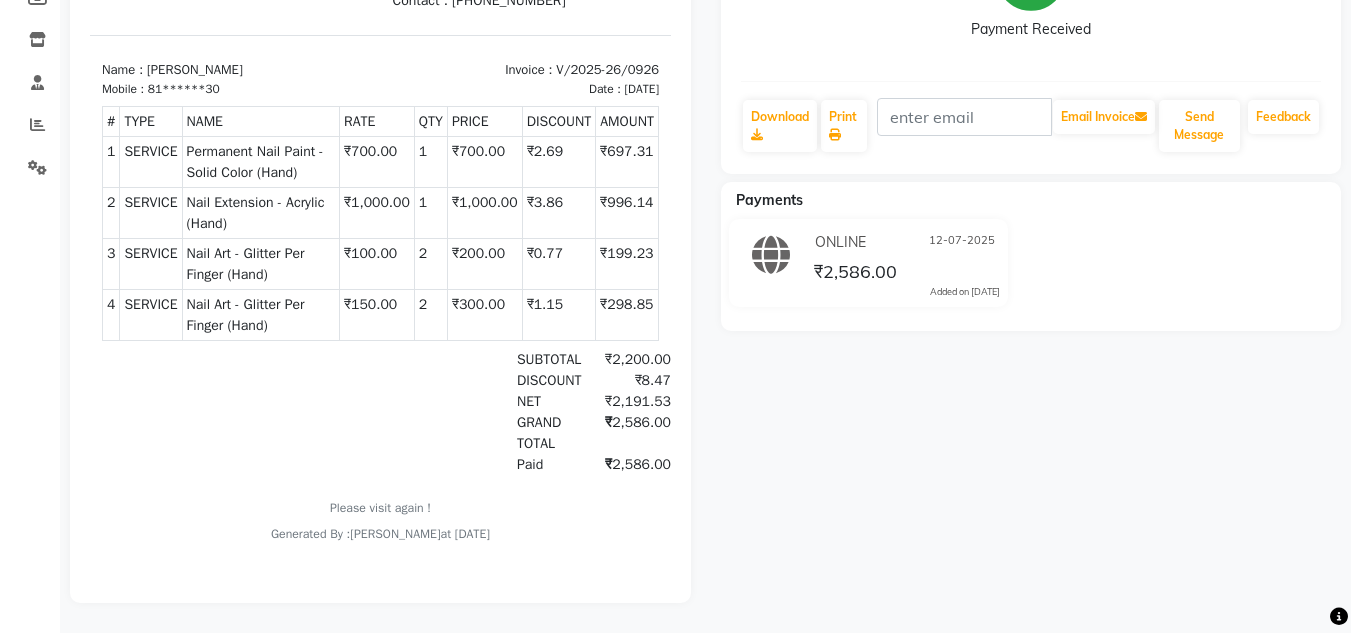 click on "₹8.47" at bounding box center (629, 380) 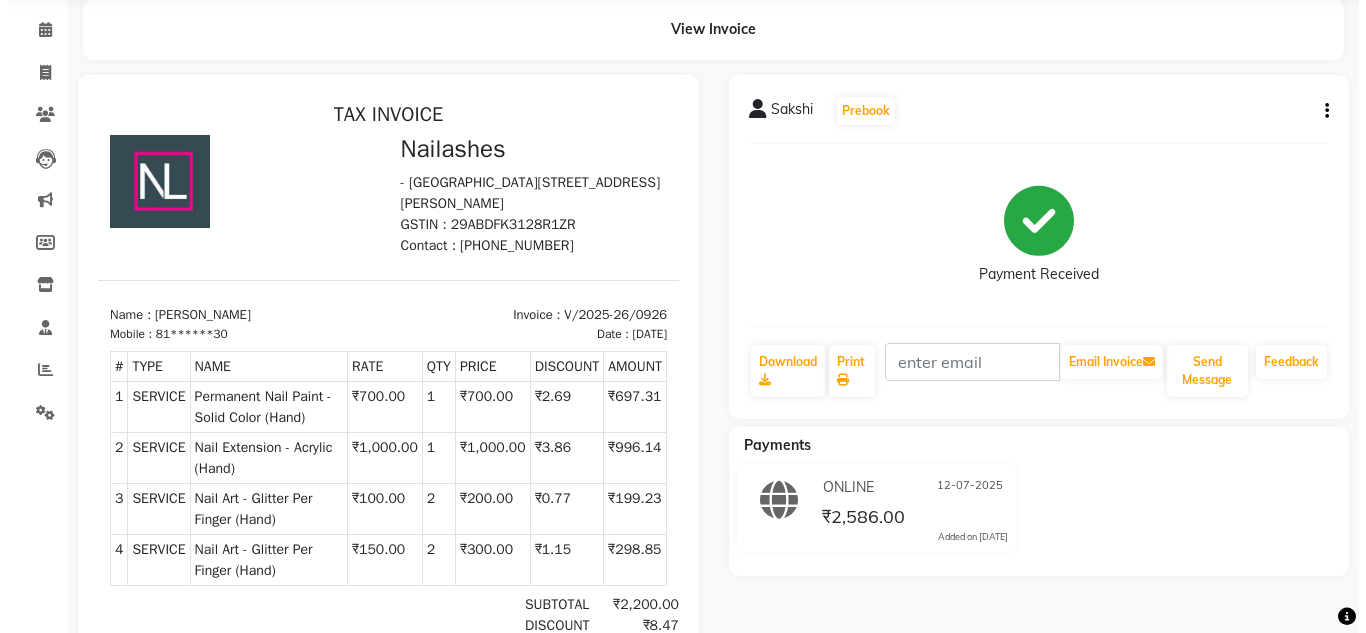 scroll, scrollTop: 0, scrollLeft: 0, axis: both 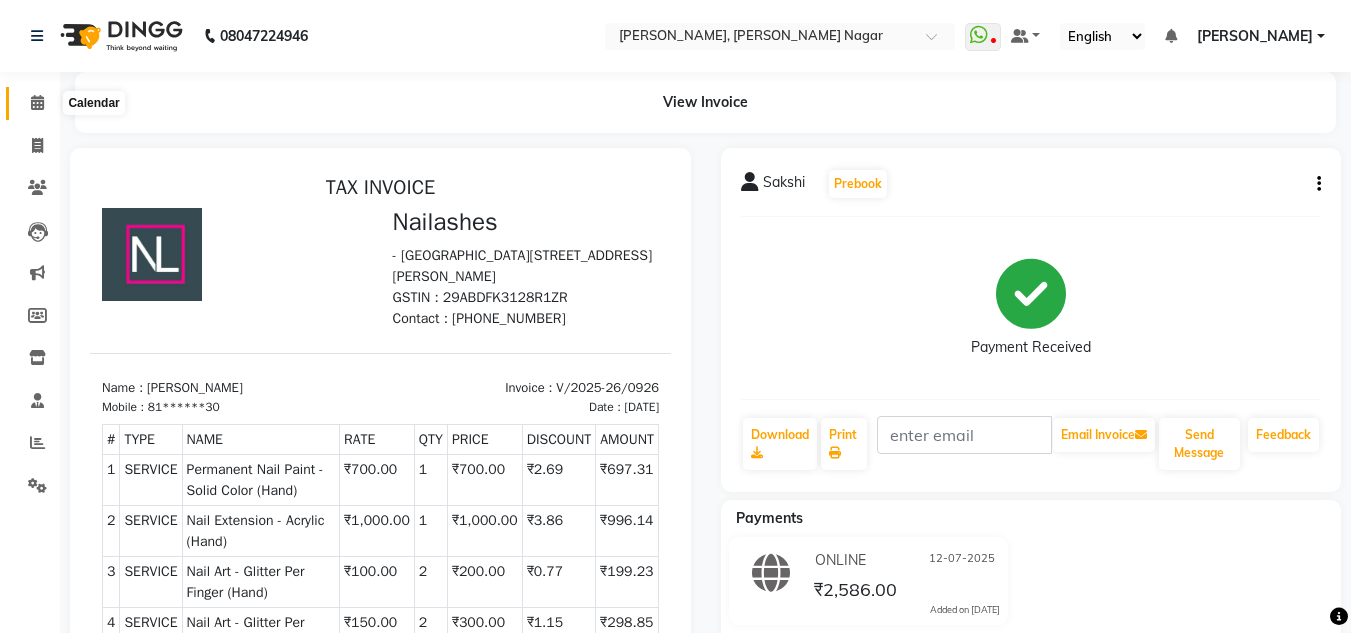 click 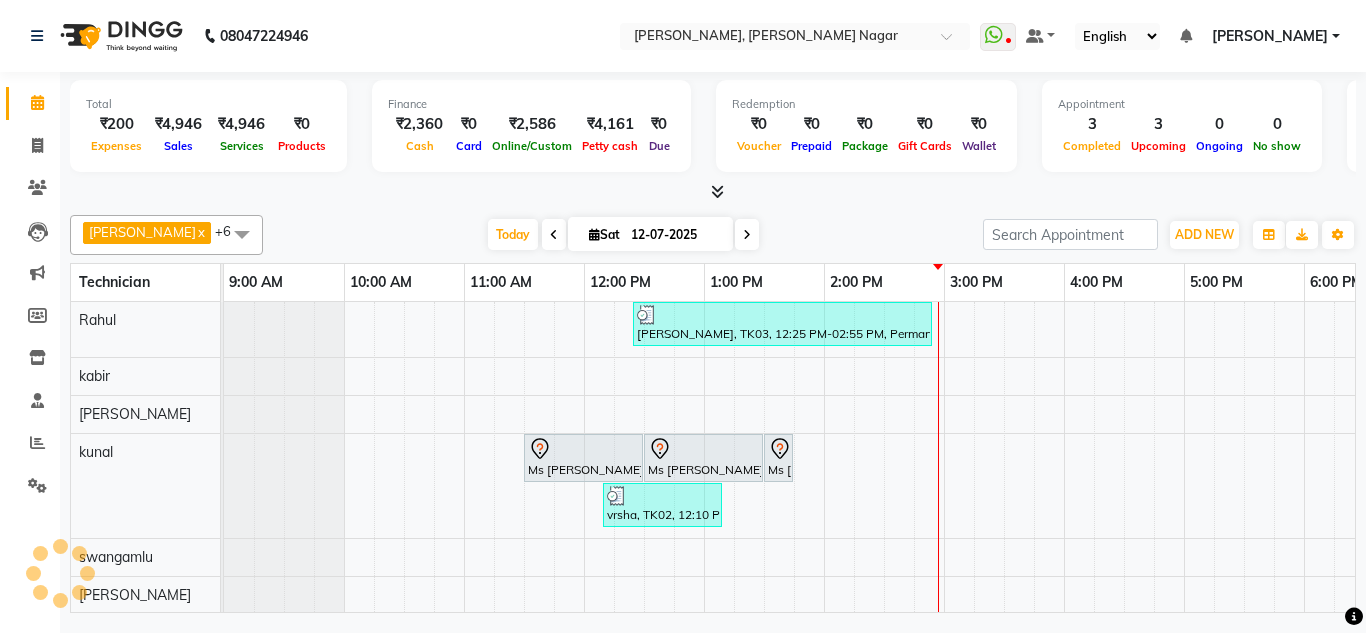 scroll, scrollTop: 0, scrollLeft: 0, axis: both 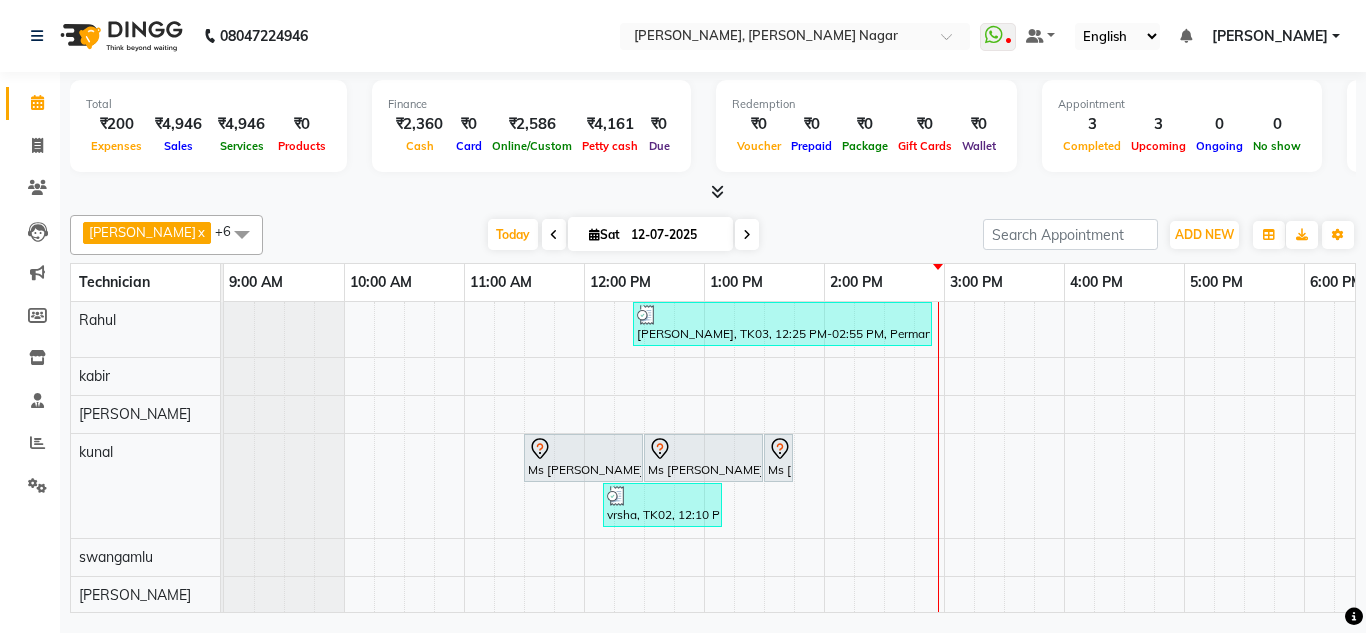 click at bounding box center (717, 191) 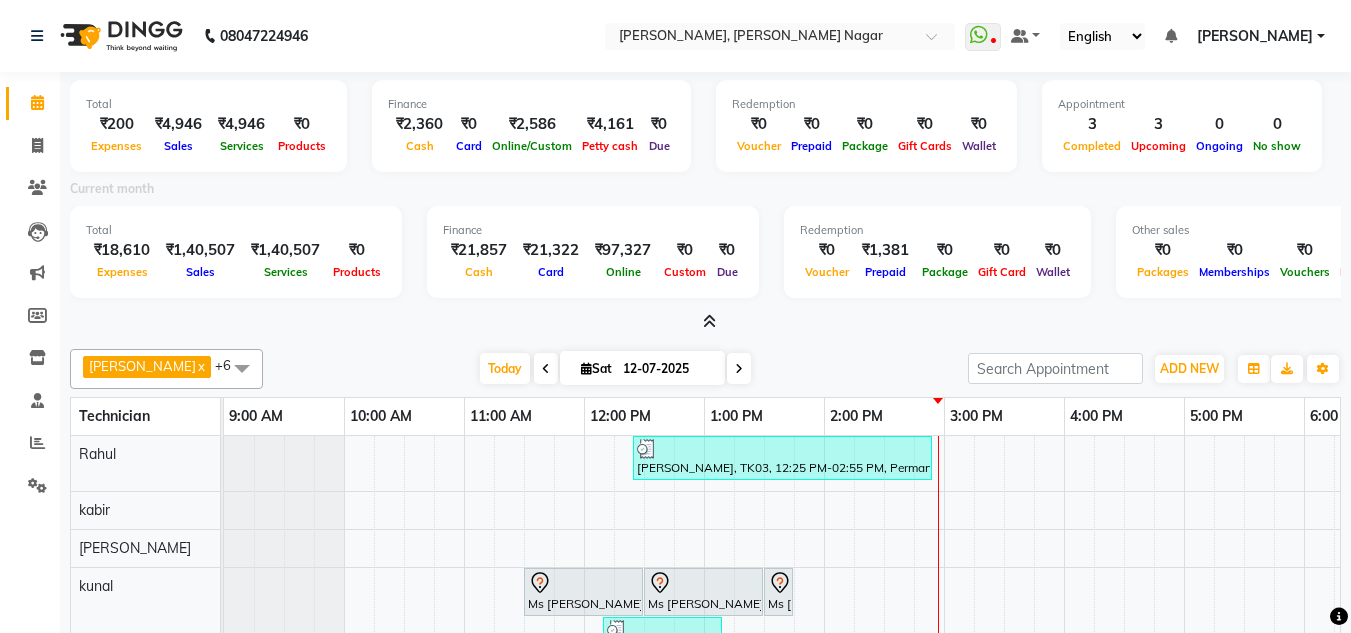 click at bounding box center (709, 321) 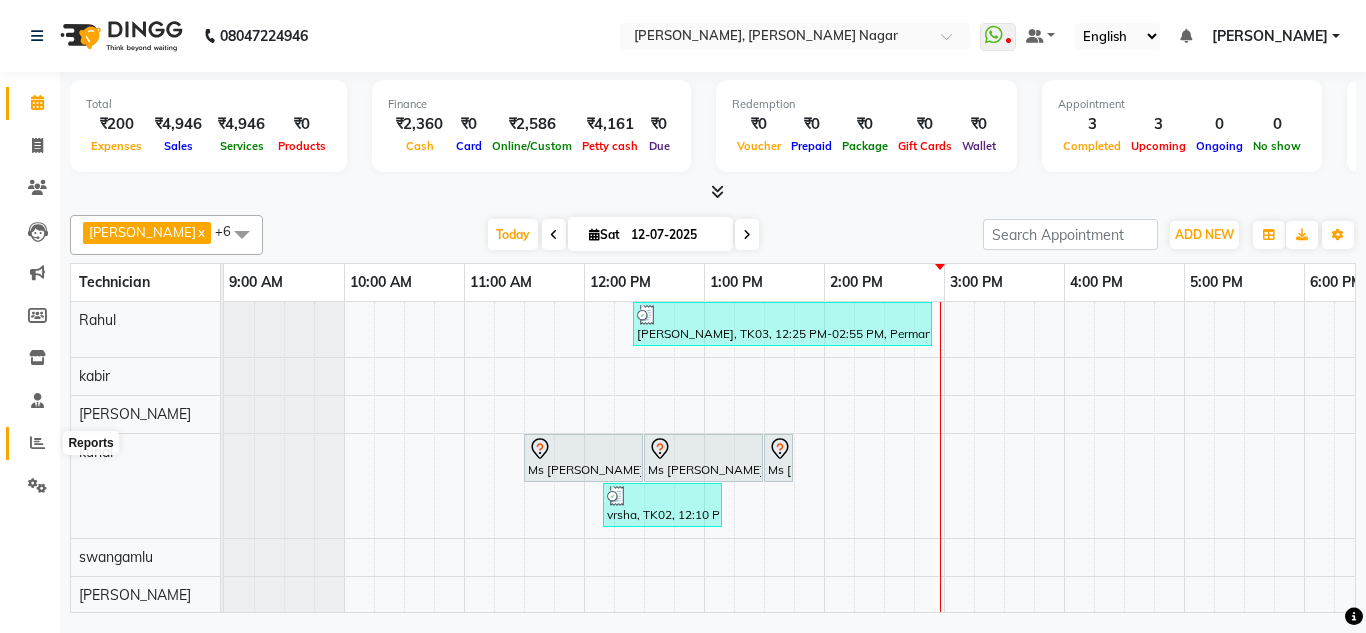click 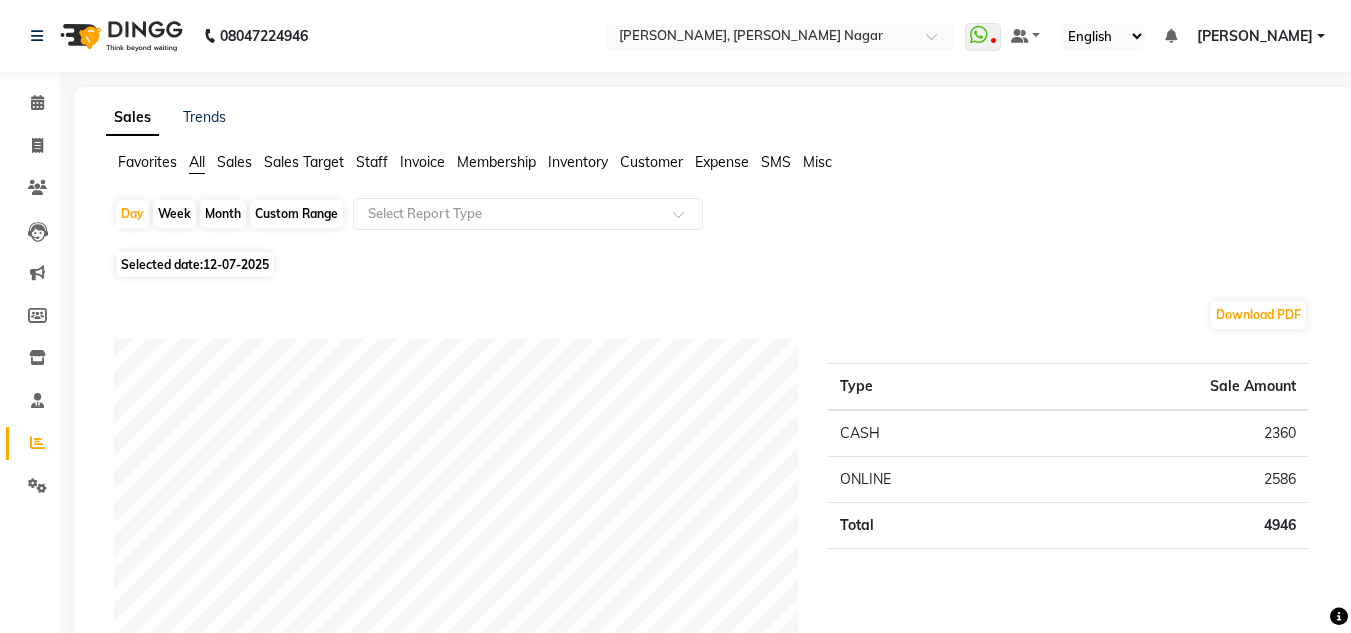 click on "Staff" 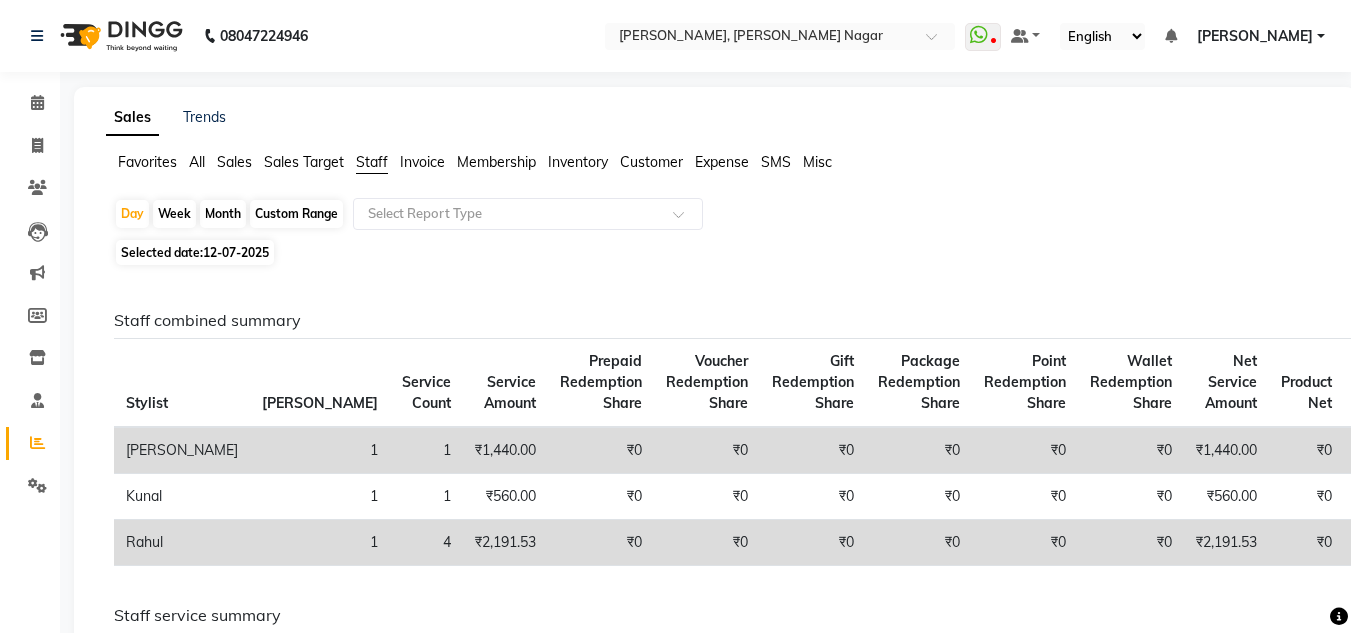 click on "Expense" 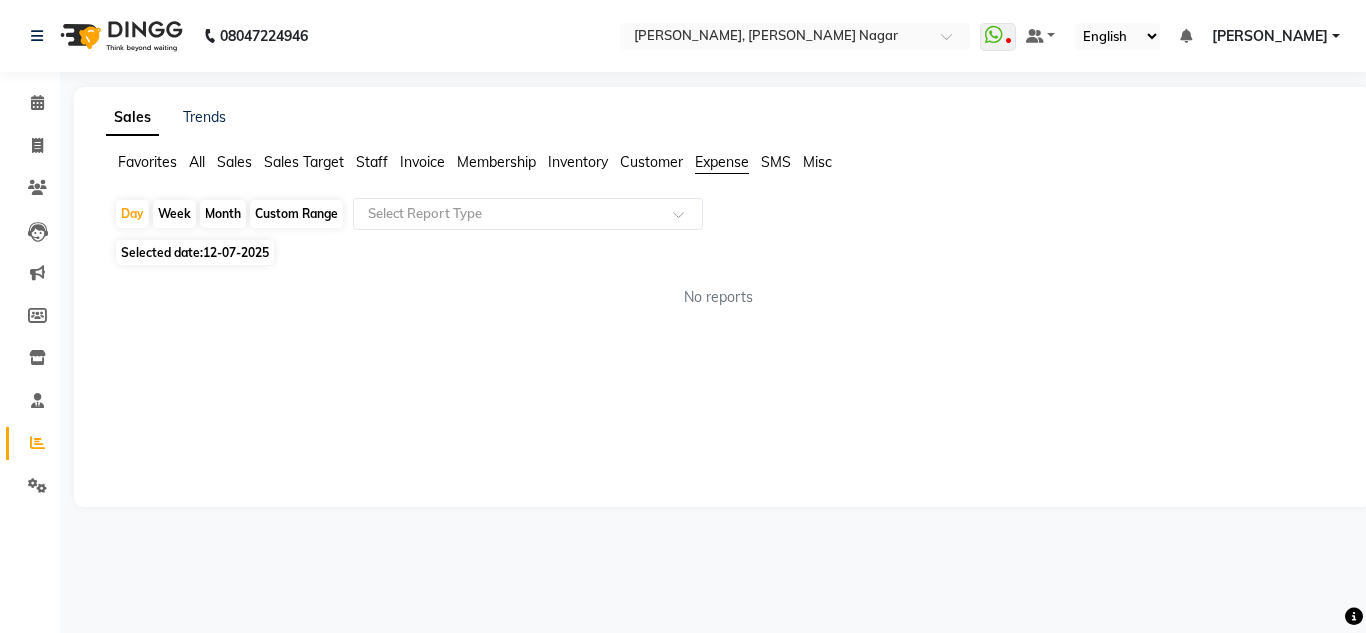 click on "Month" 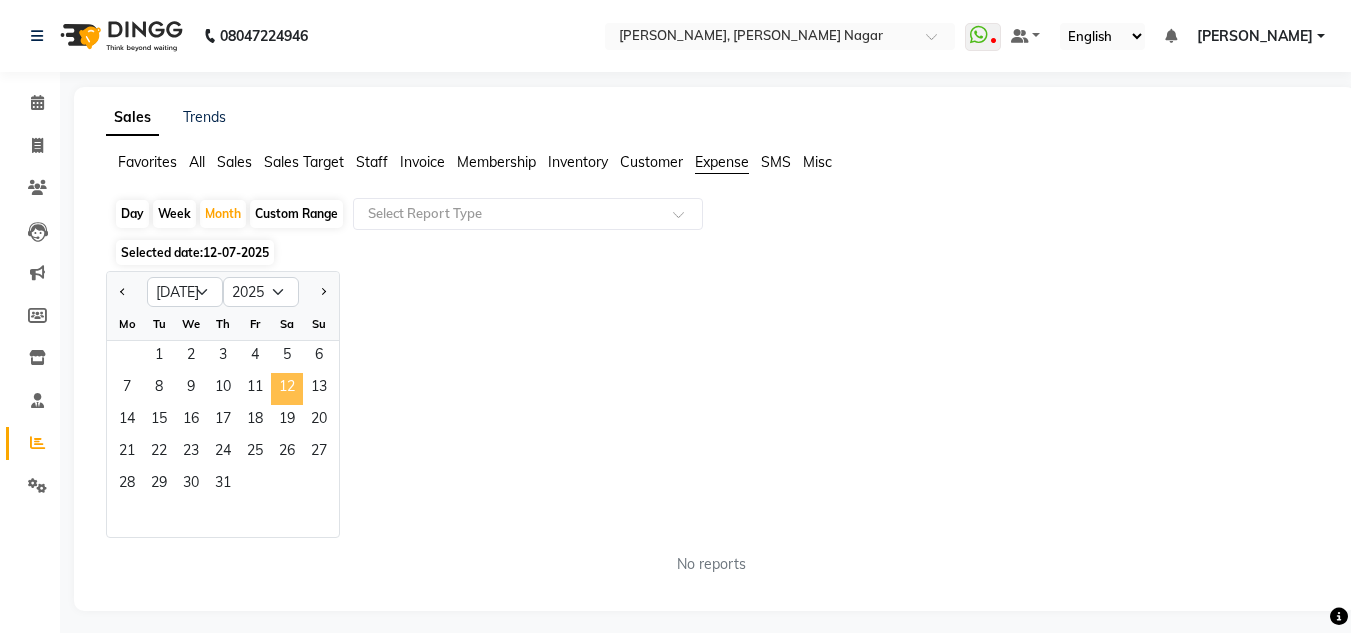 click on "12" 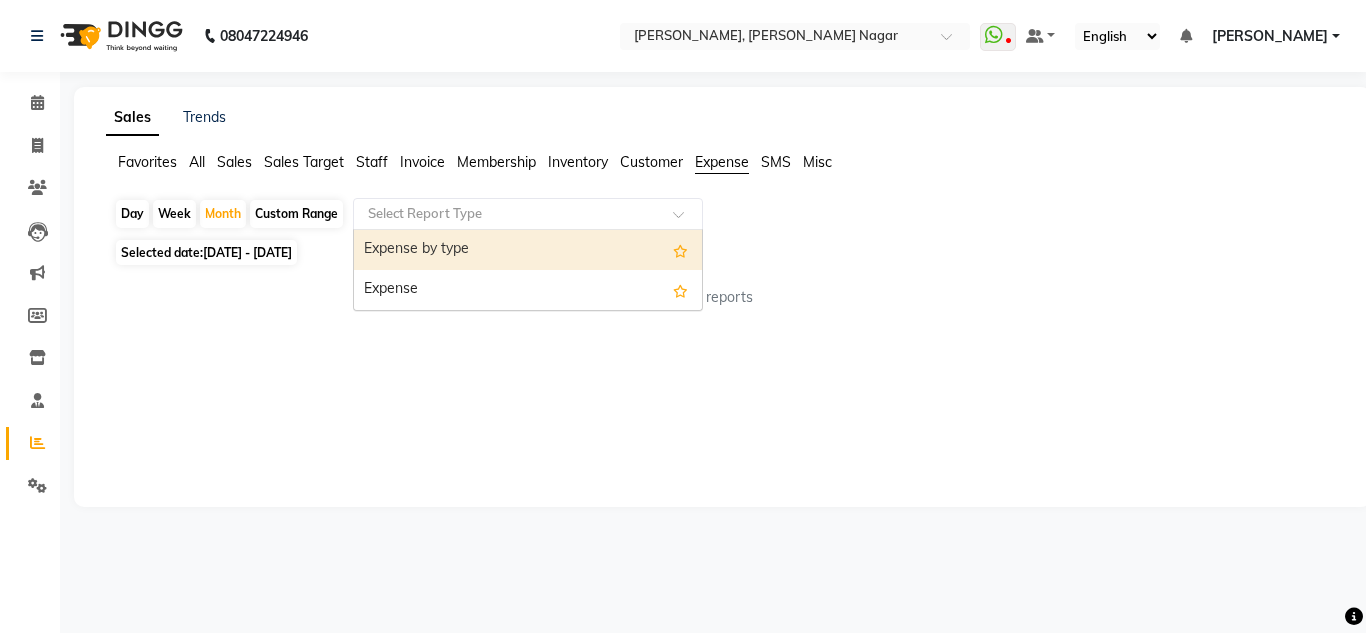 click 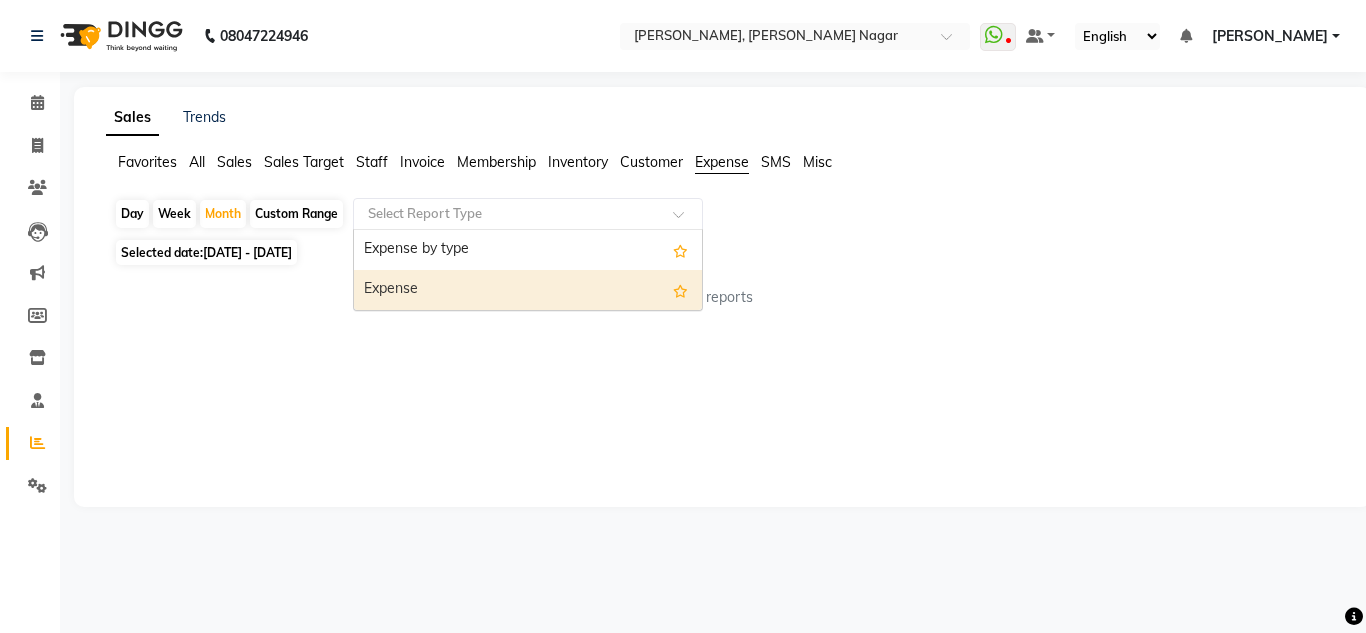 click on "Expense" at bounding box center (528, 290) 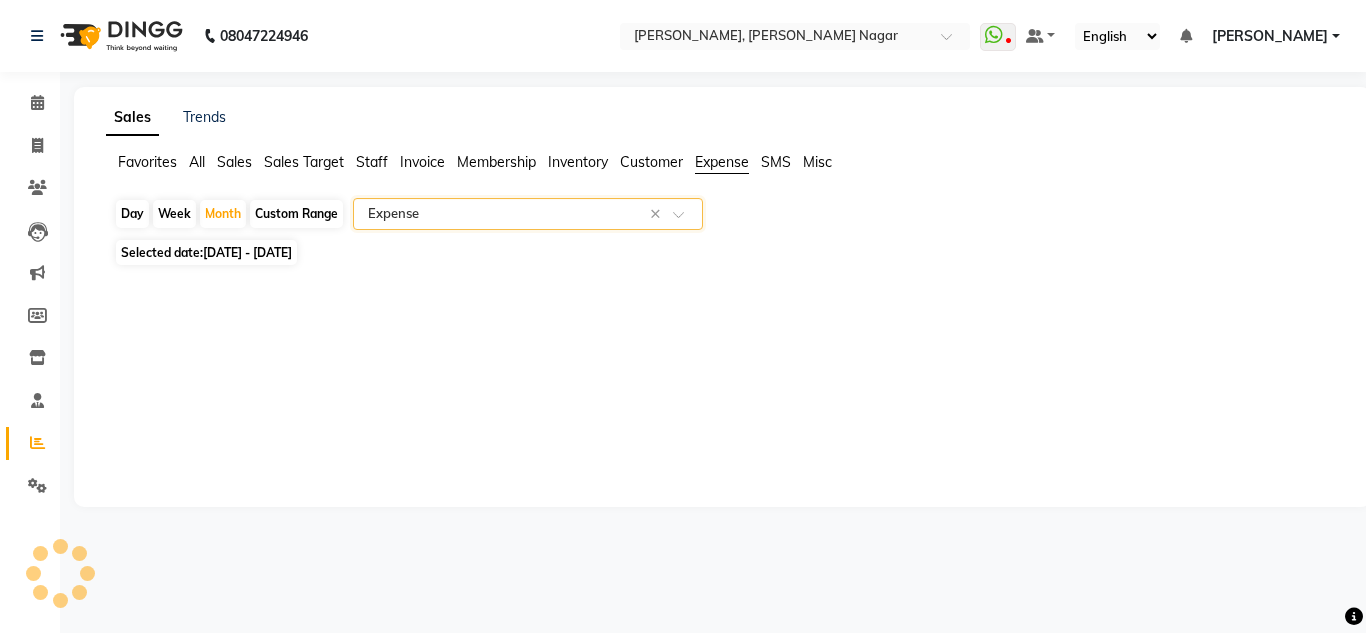 select on "full_report" 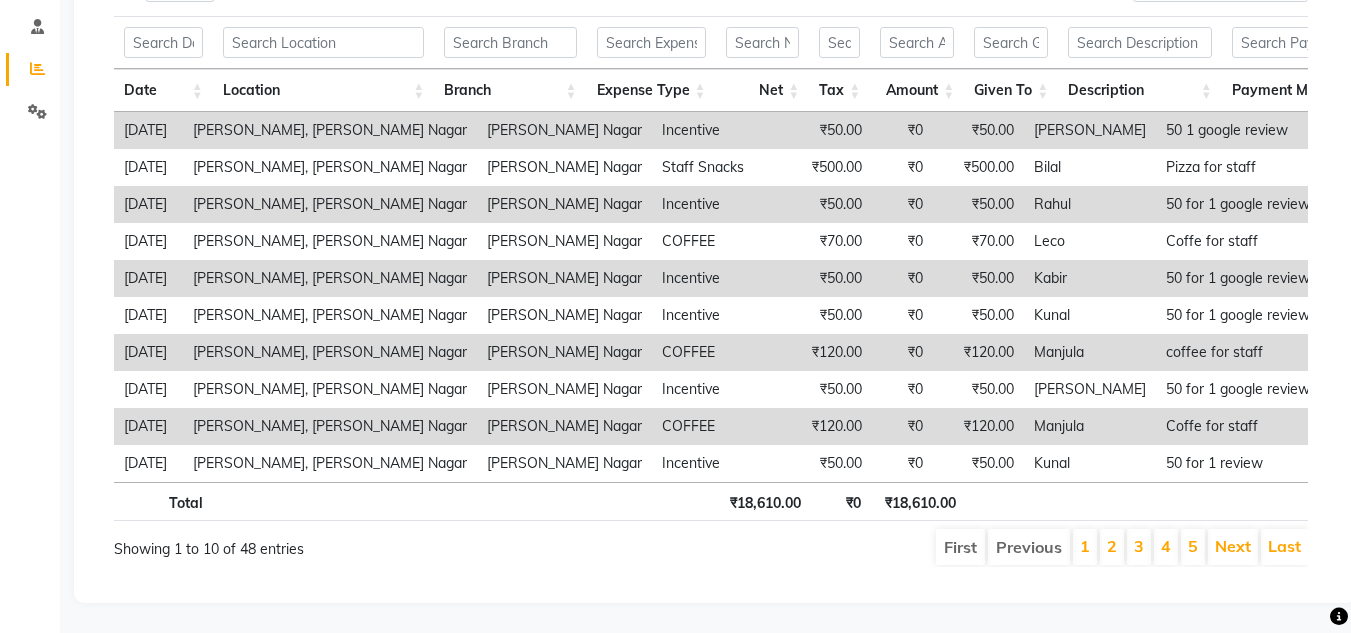 scroll, scrollTop: 404, scrollLeft: 0, axis: vertical 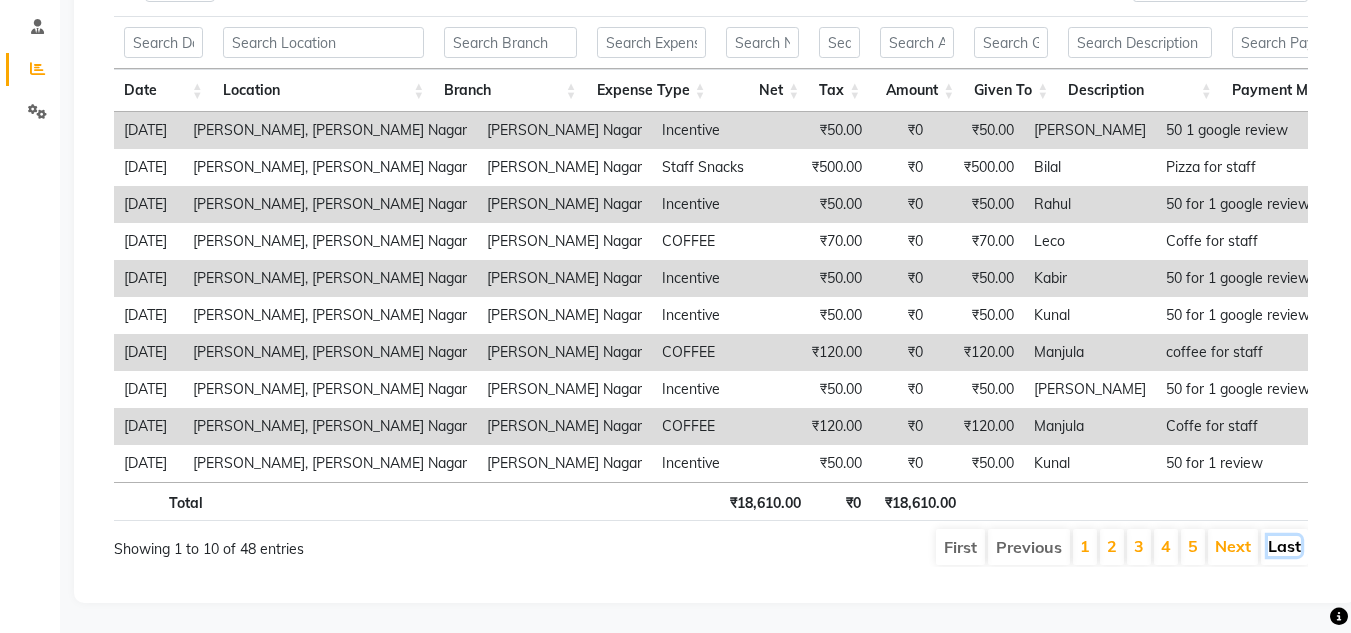 click on "Last" at bounding box center (1284, 546) 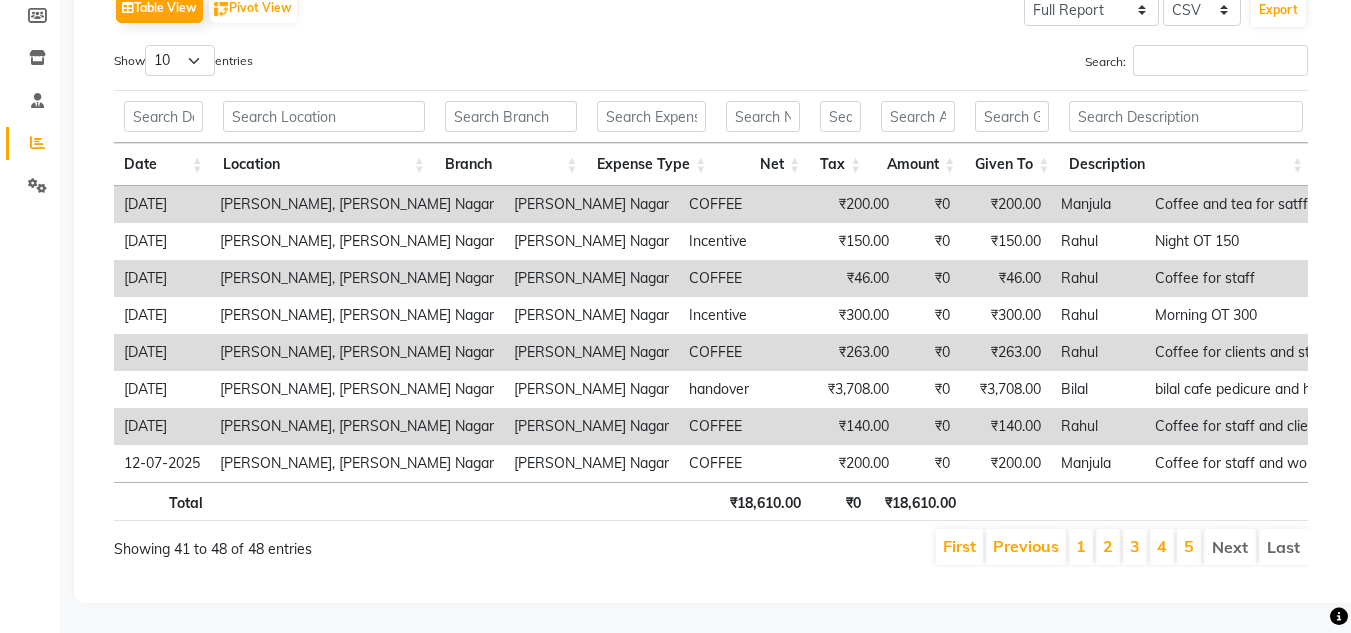 scroll, scrollTop: 330, scrollLeft: 0, axis: vertical 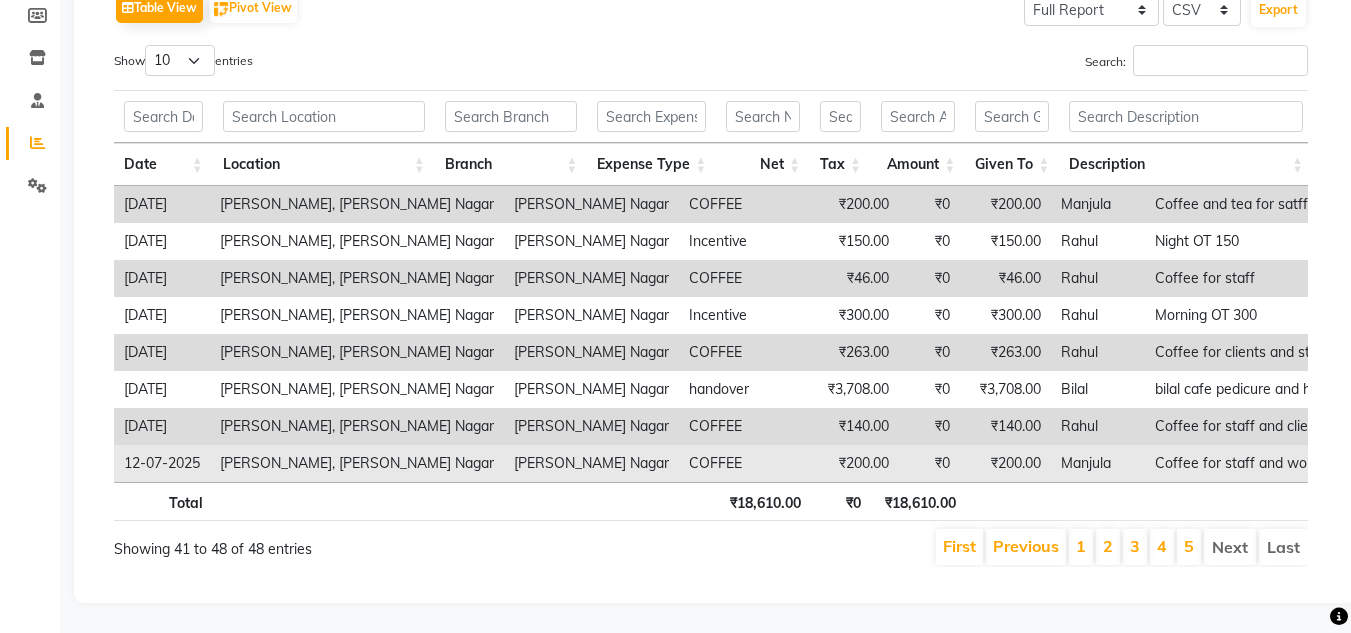 click on "₹200.00" at bounding box center (1005, 463) 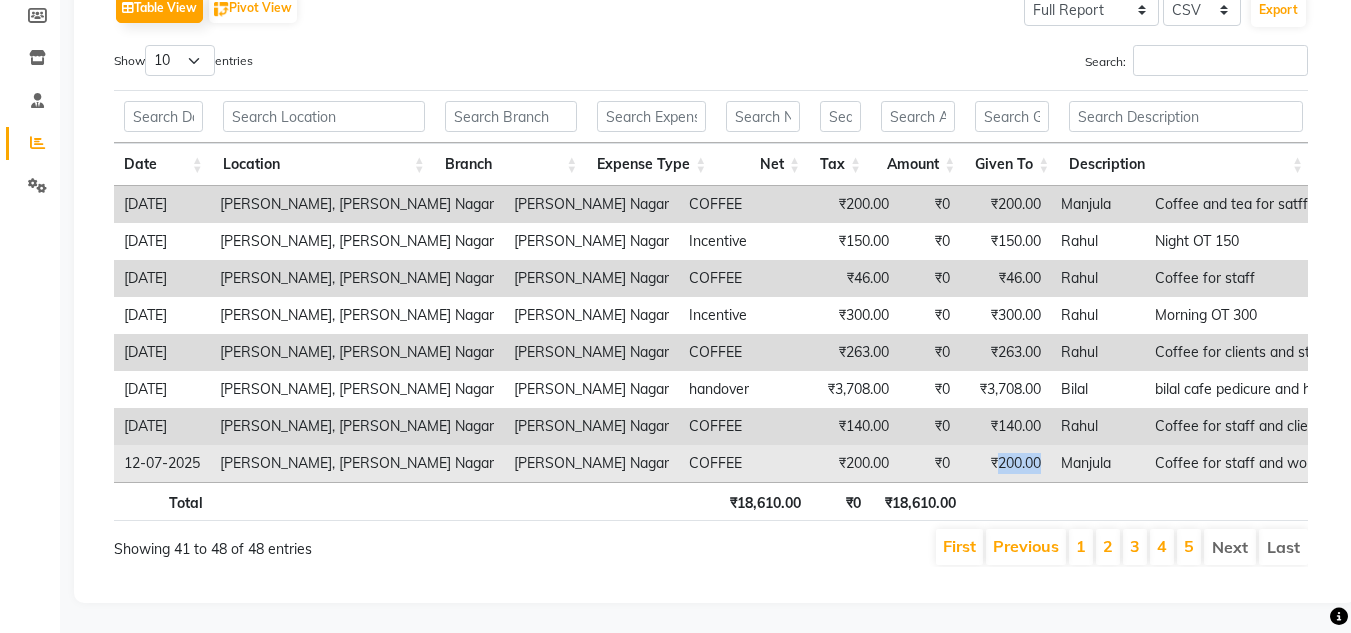 click on "₹200.00" at bounding box center (1005, 463) 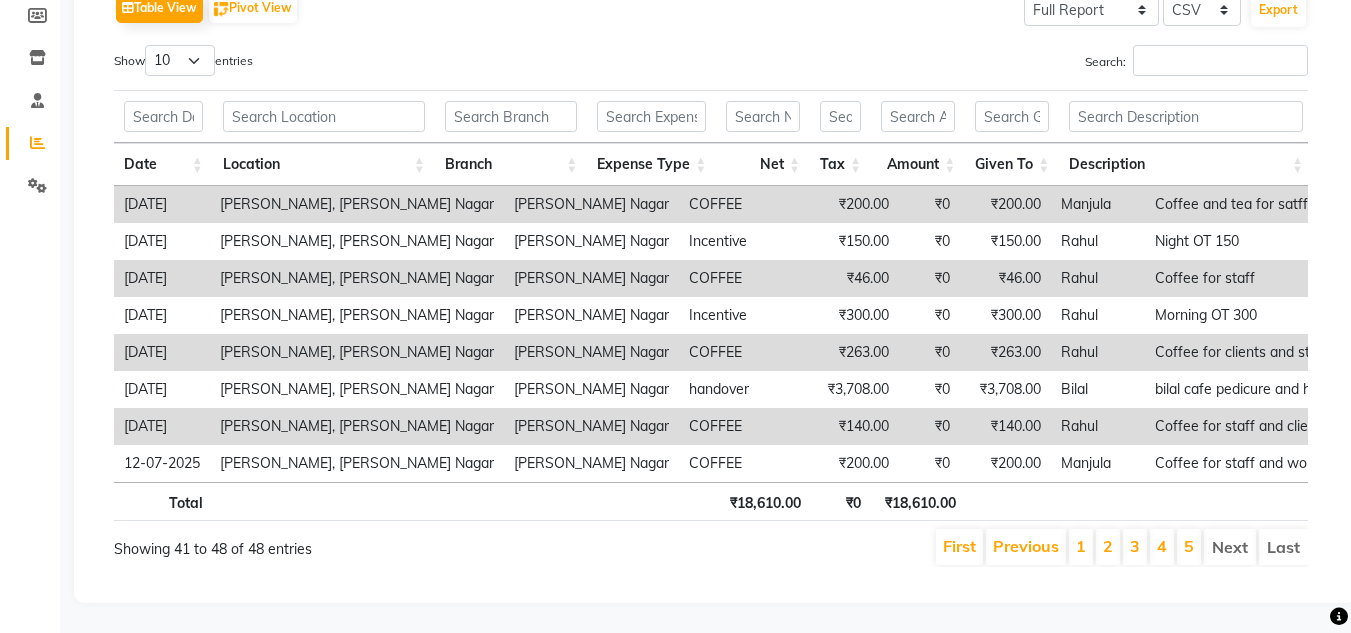 click on "₹140.00" at bounding box center (1005, 426) 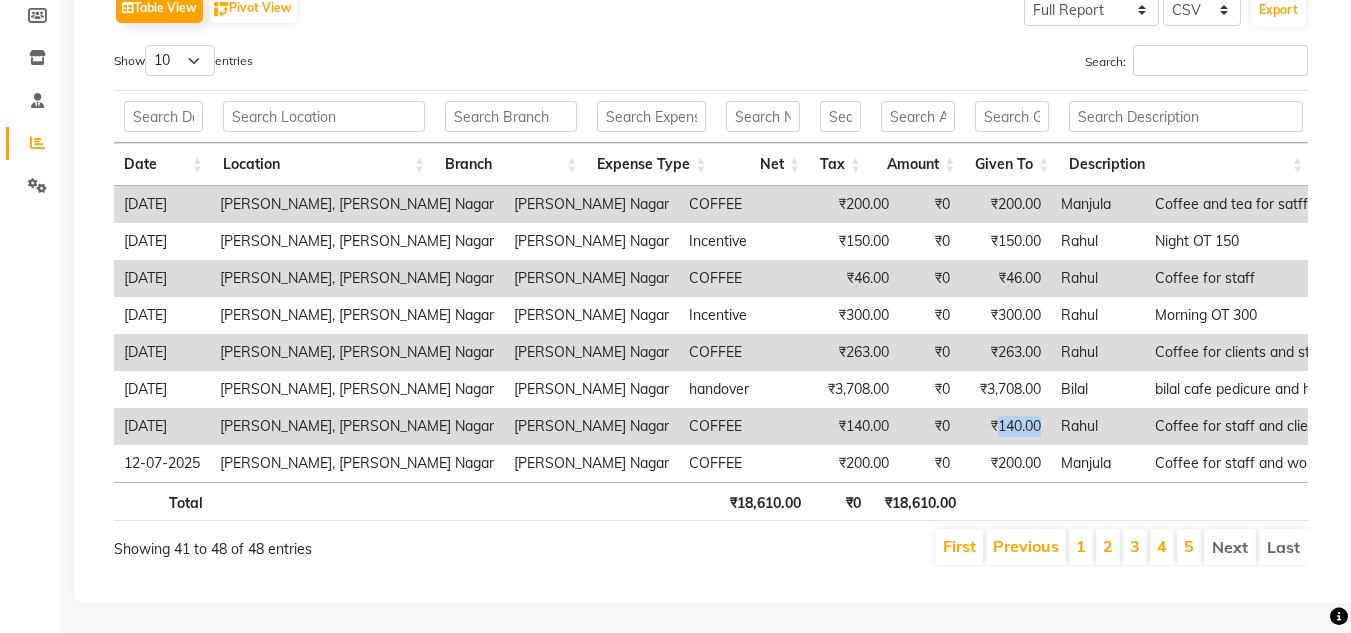 click on "₹140.00" at bounding box center [1005, 426] 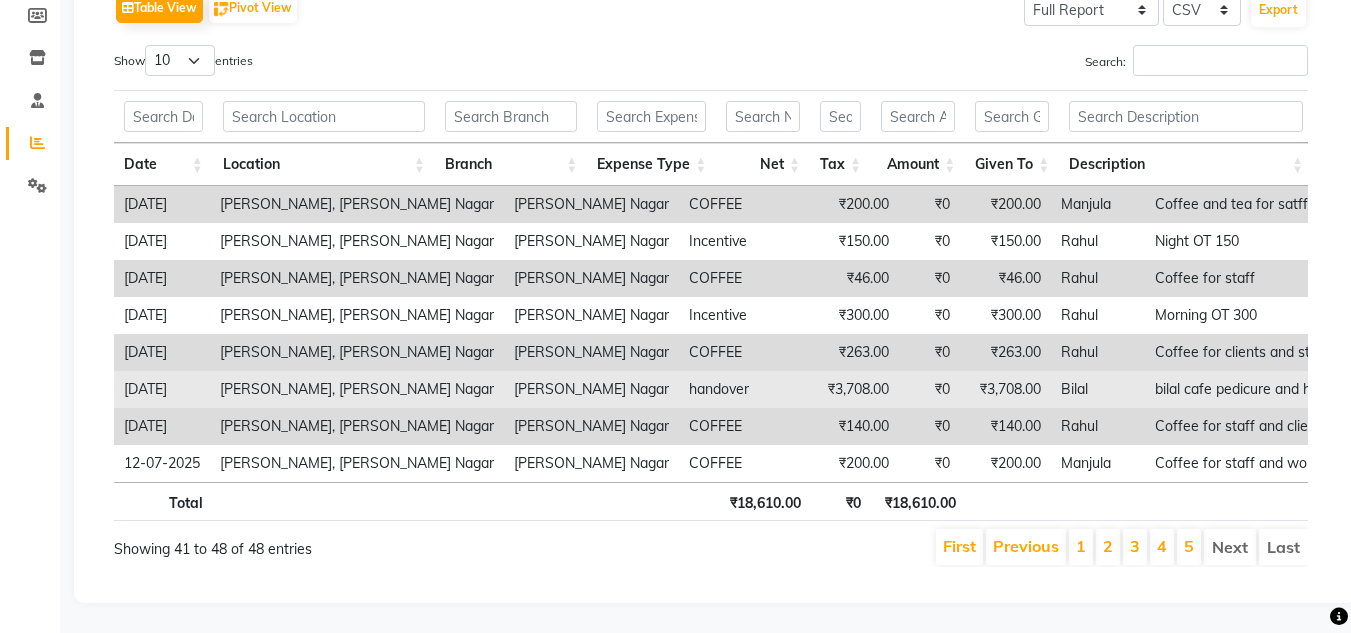 click on "₹3,708.00" at bounding box center [1005, 389] 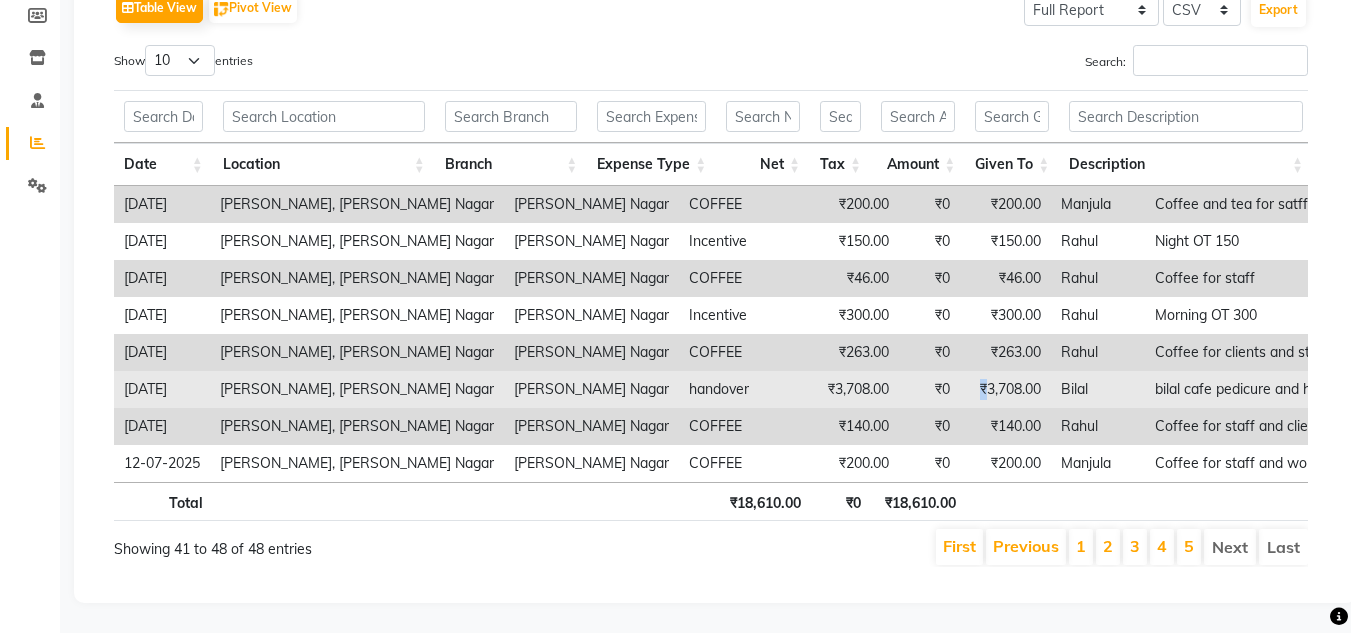 click on "₹3,708.00" at bounding box center [1005, 389] 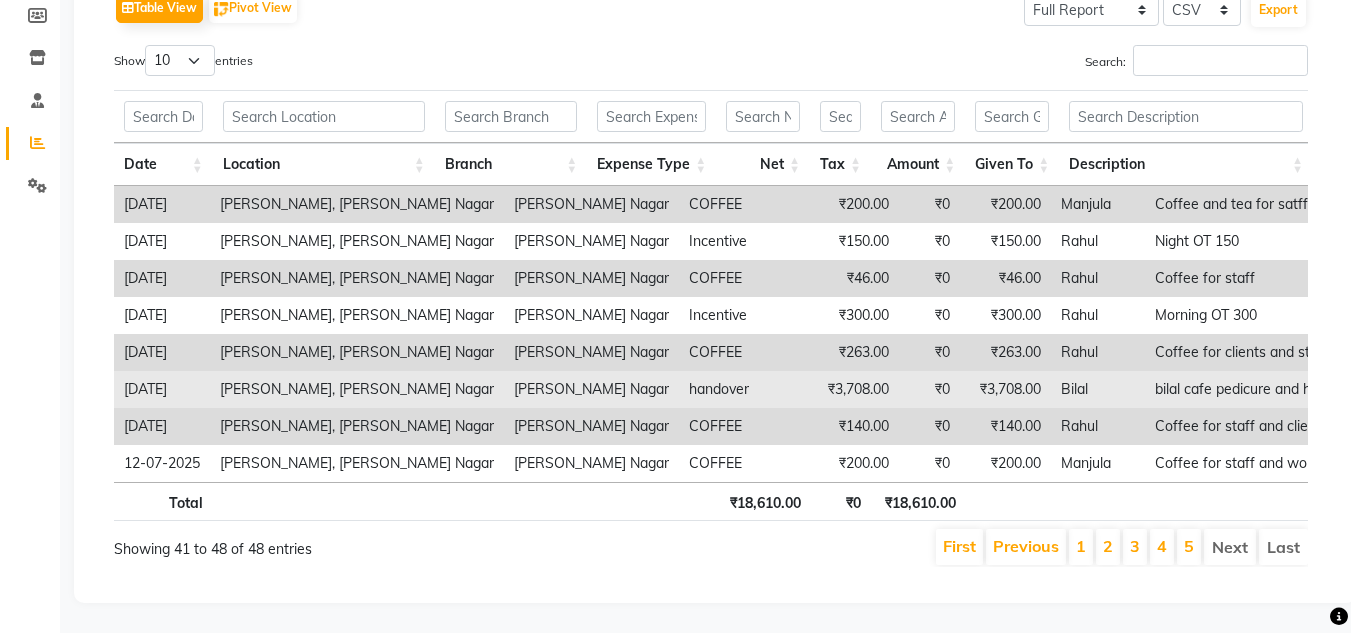 click on "₹3,708.00" at bounding box center (1005, 389) 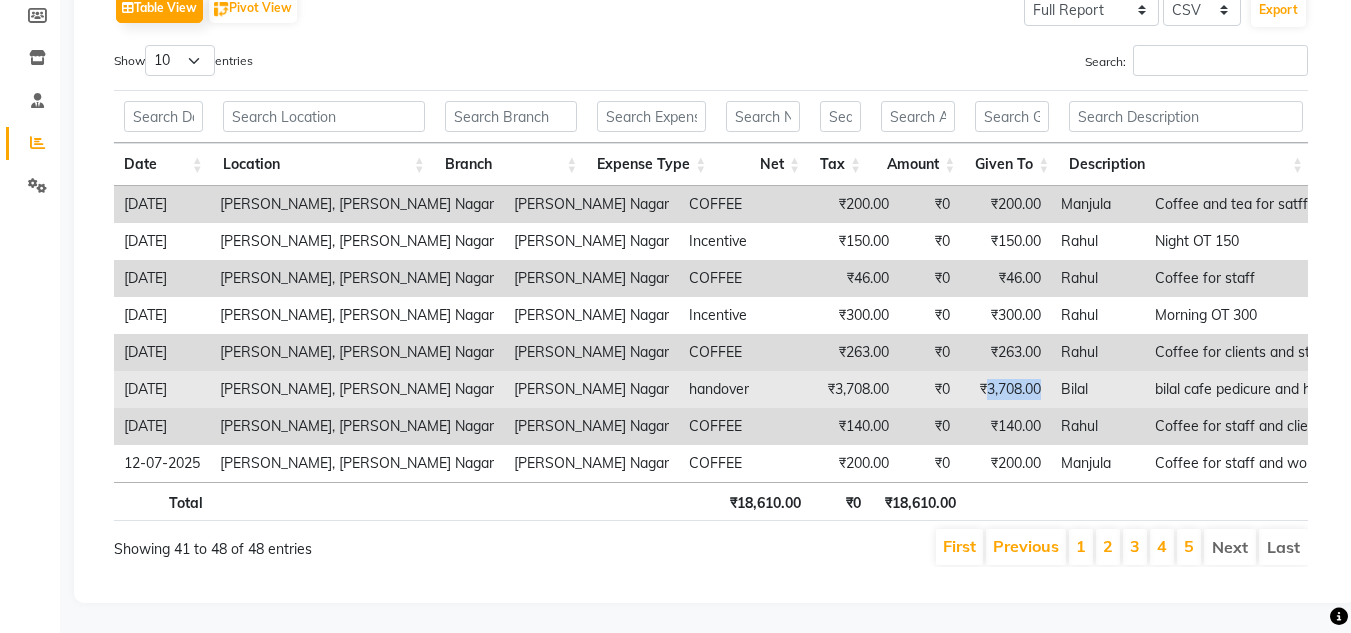 click on "₹3,708.00" at bounding box center (1005, 389) 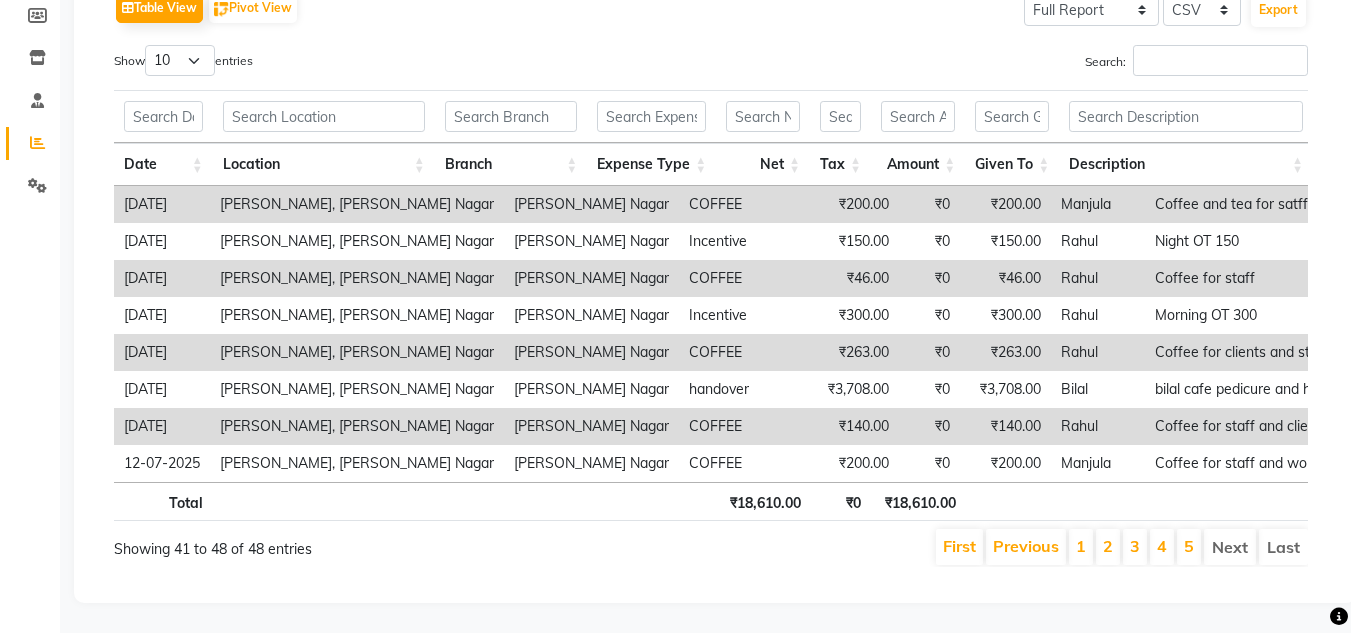 click on "₹263.00" at bounding box center (1005, 352) 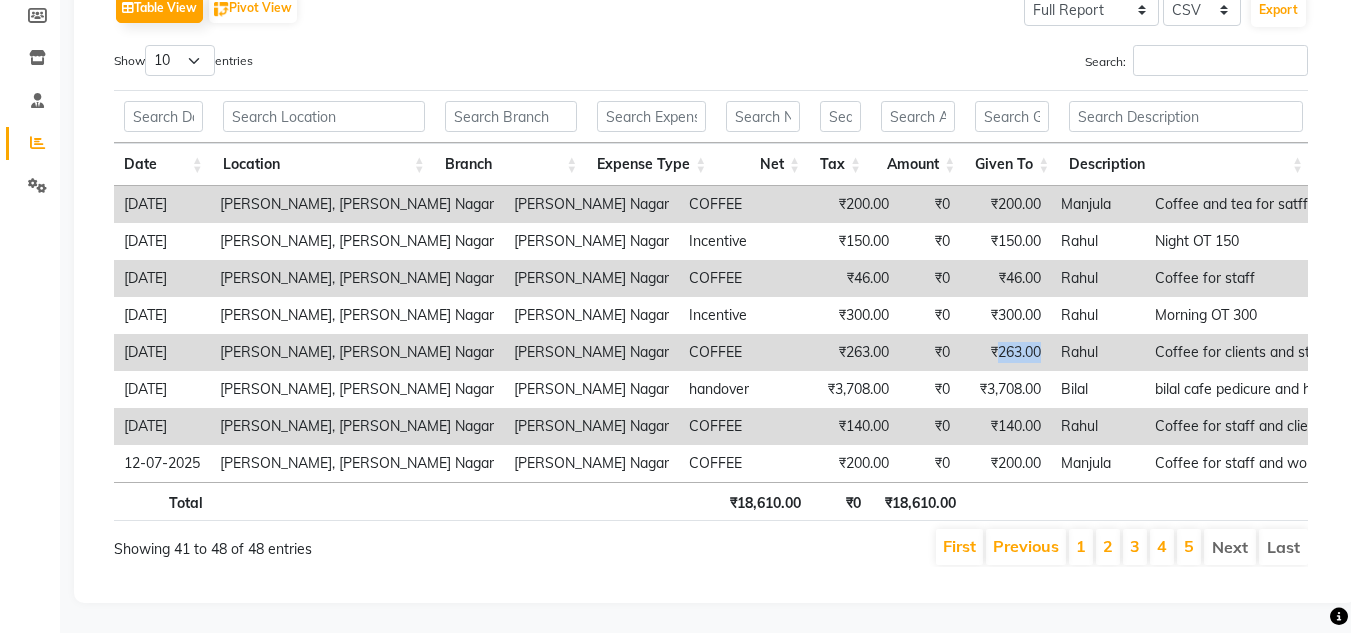 click on "₹263.00" at bounding box center (1005, 352) 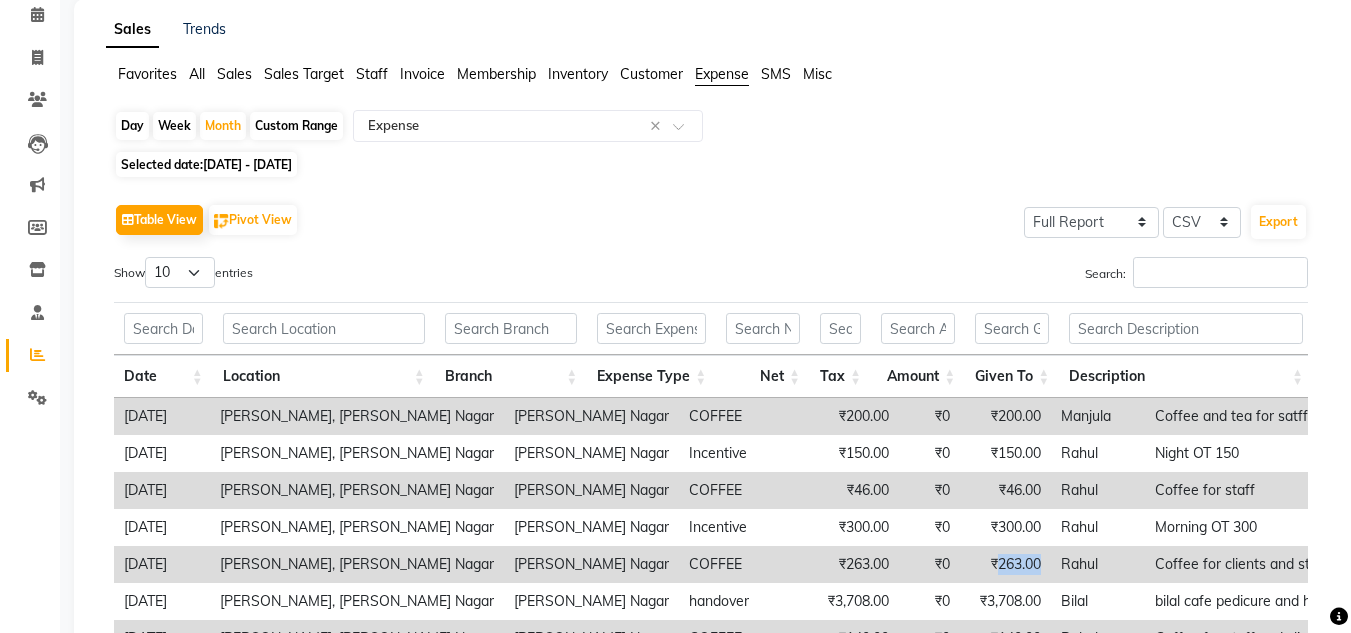 scroll, scrollTop: 87, scrollLeft: 0, axis: vertical 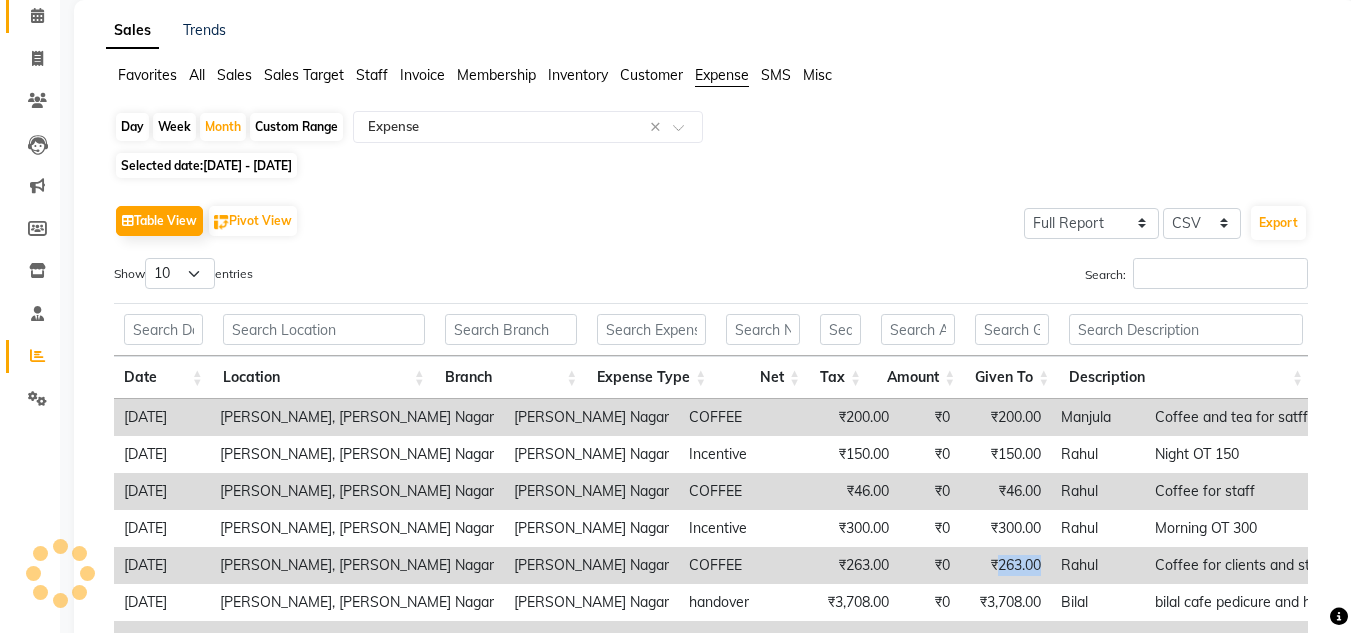 click on "Calendar" 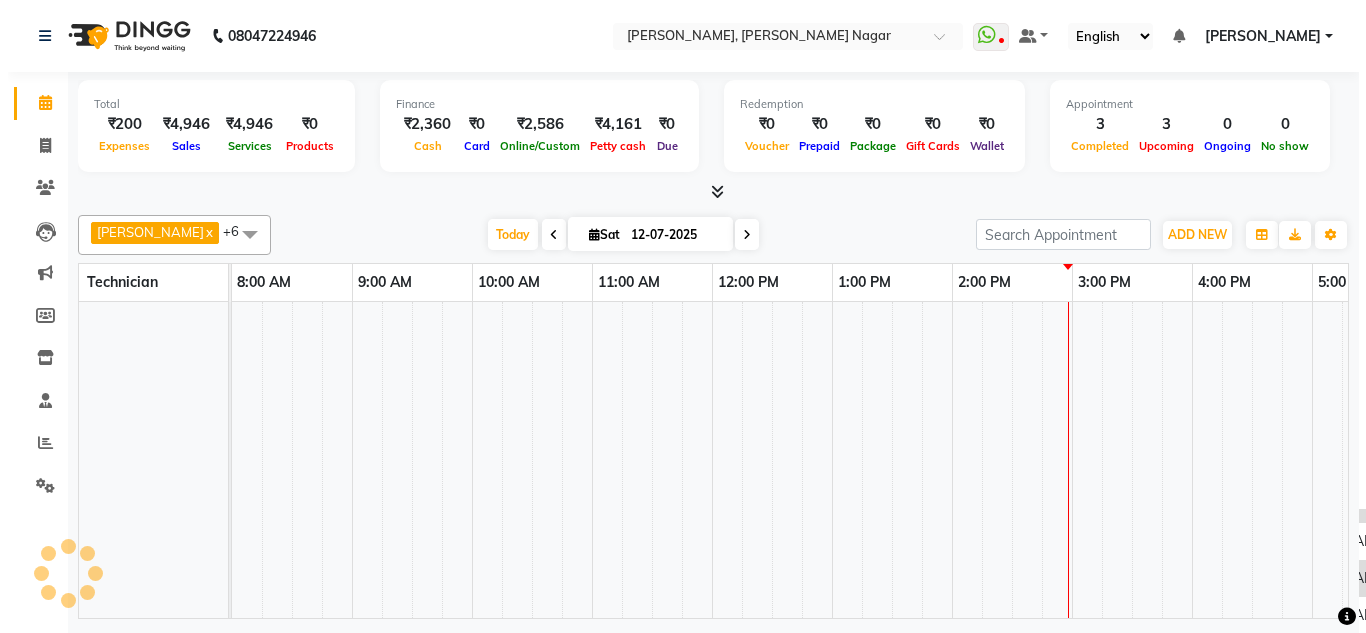 scroll, scrollTop: 0, scrollLeft: 0, axis: both 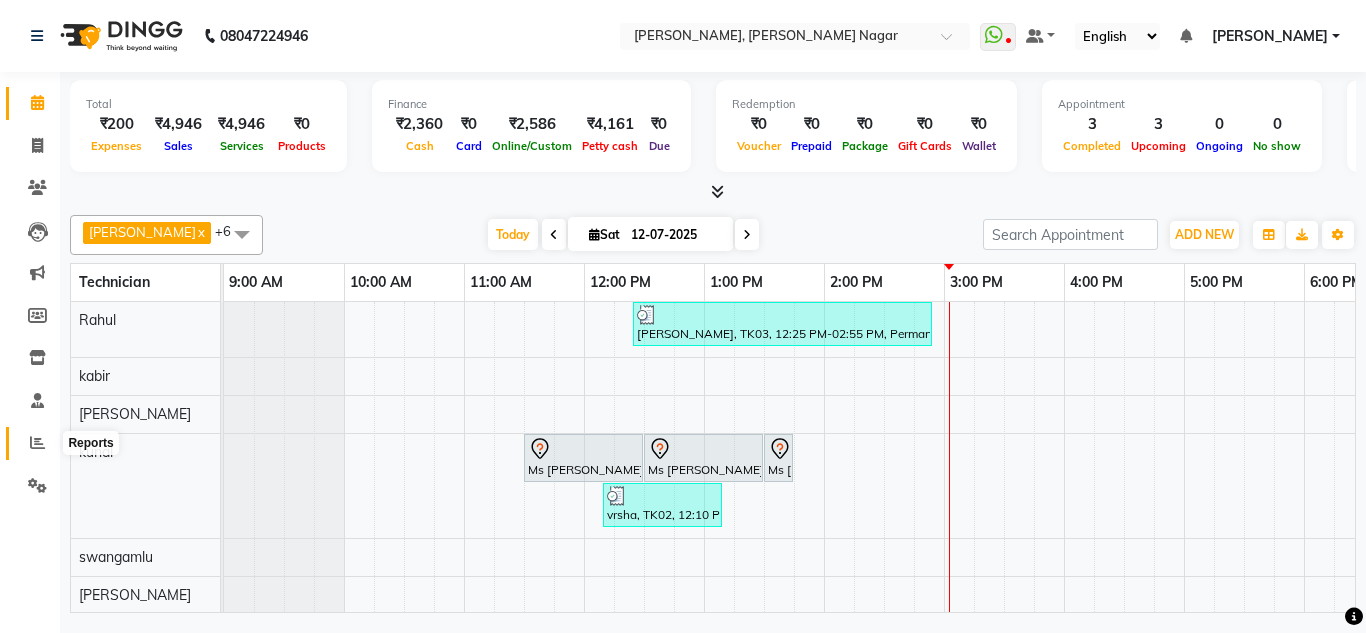 click 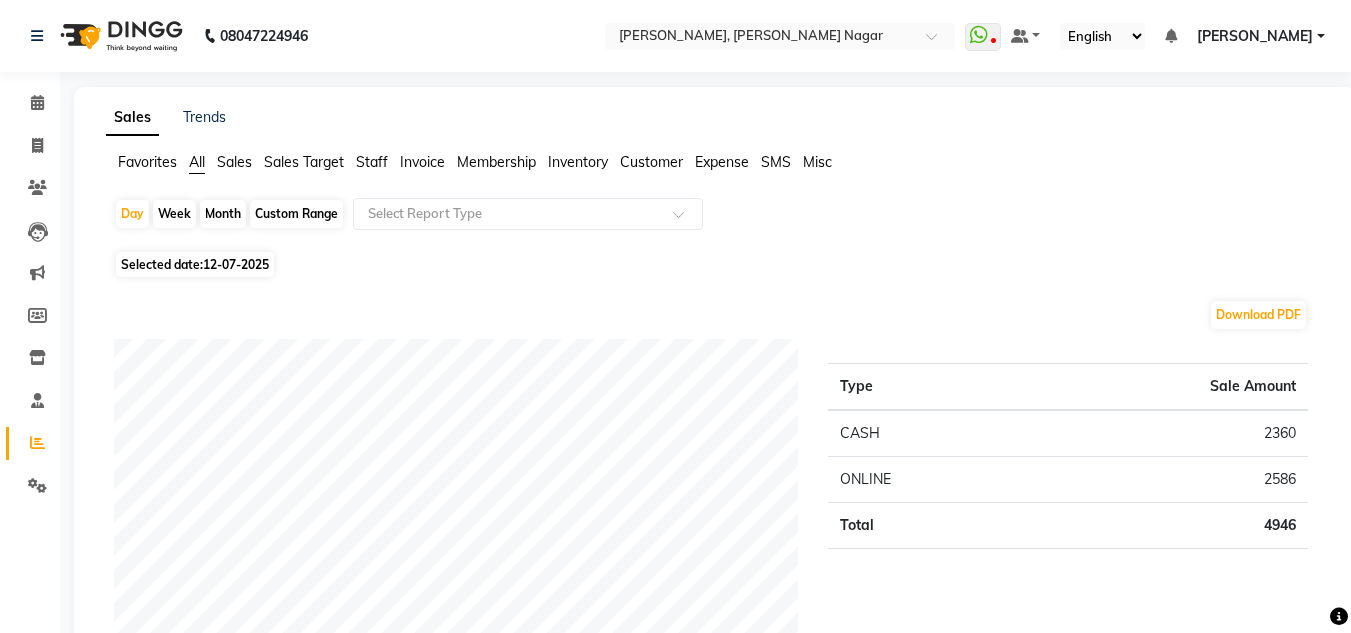 click on "Staff" 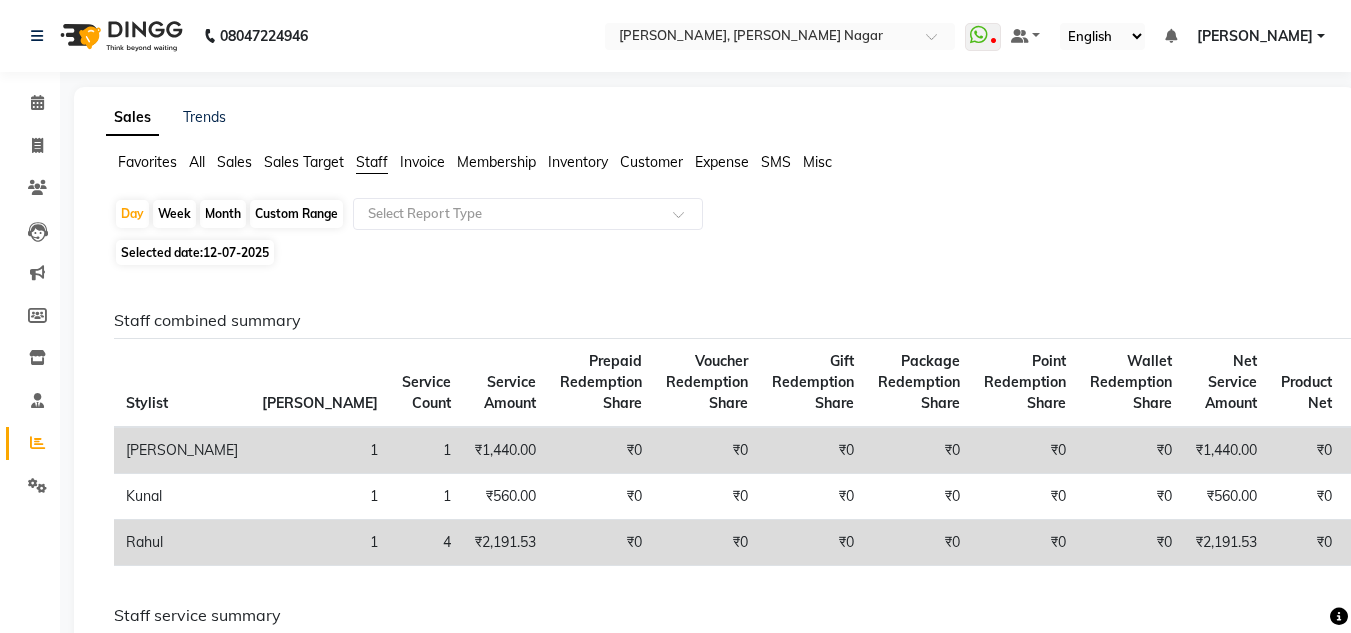 click on "Month" 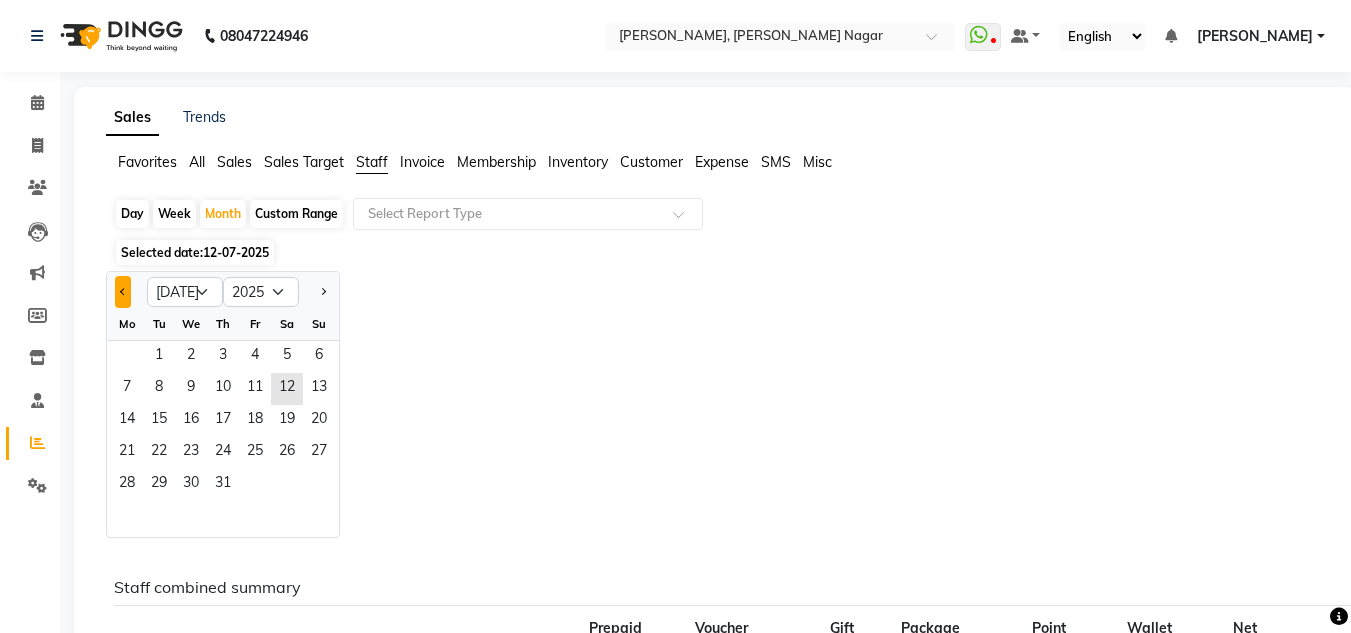 click 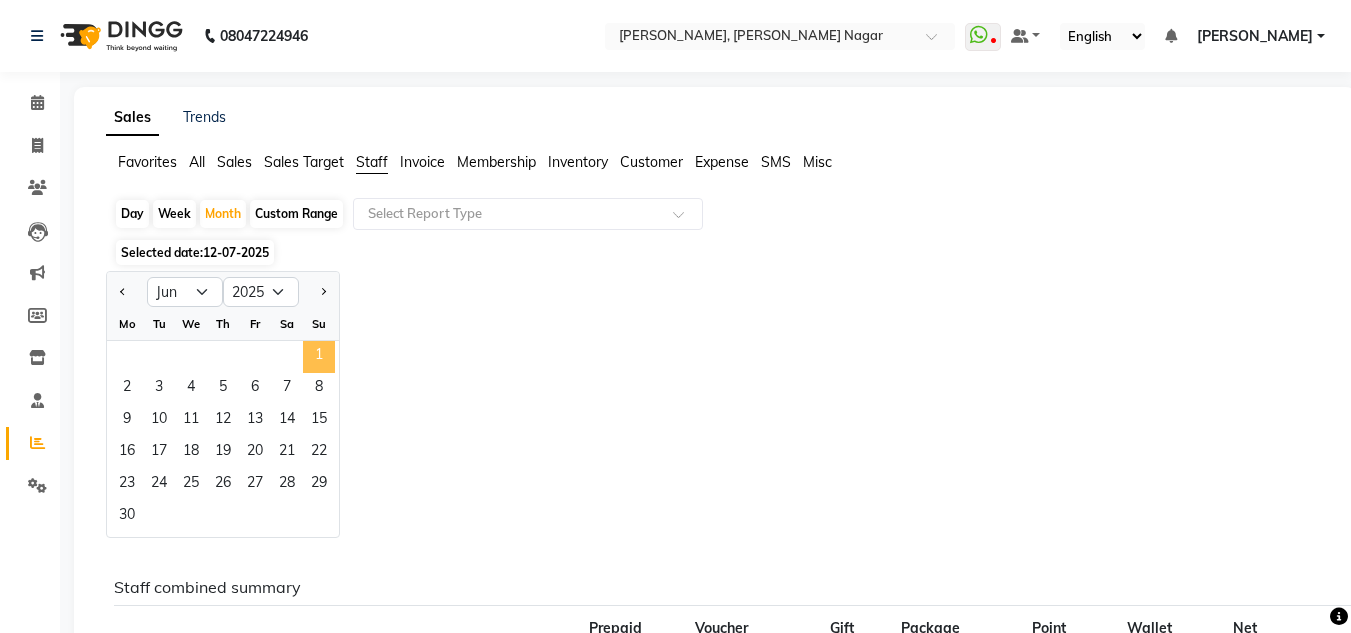 click on "1" 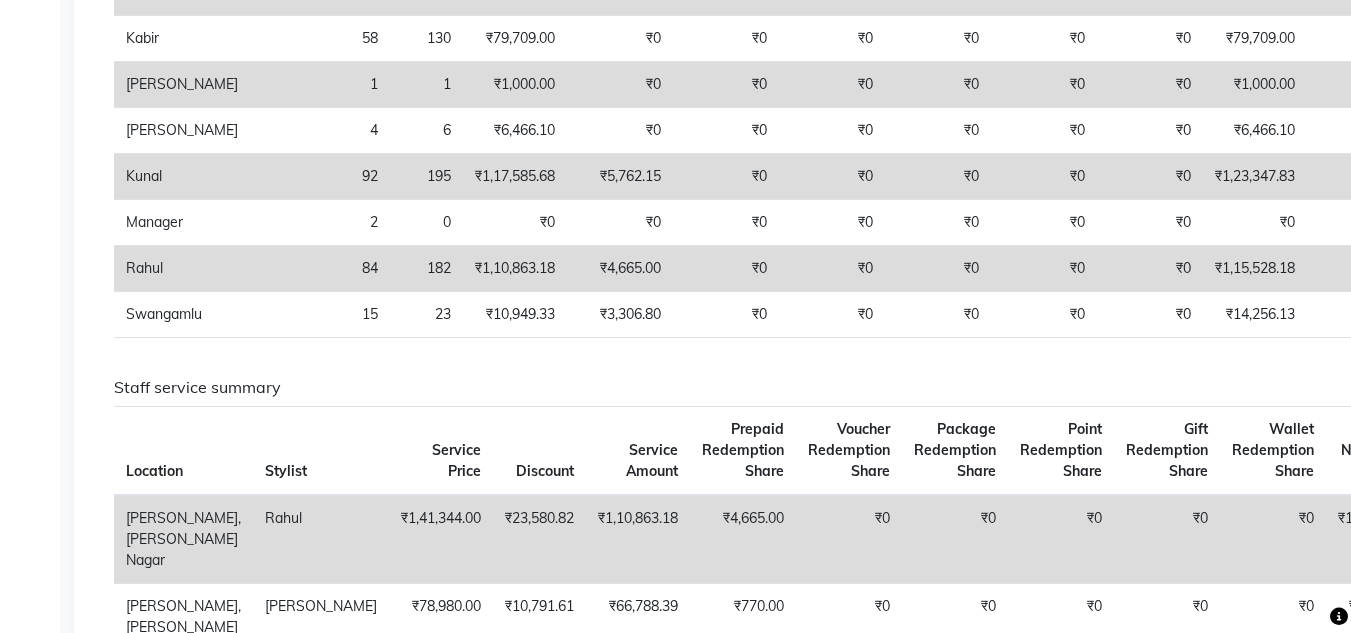 scroll, scrollTop: 552, scrollLeft: 0, axis: vertical 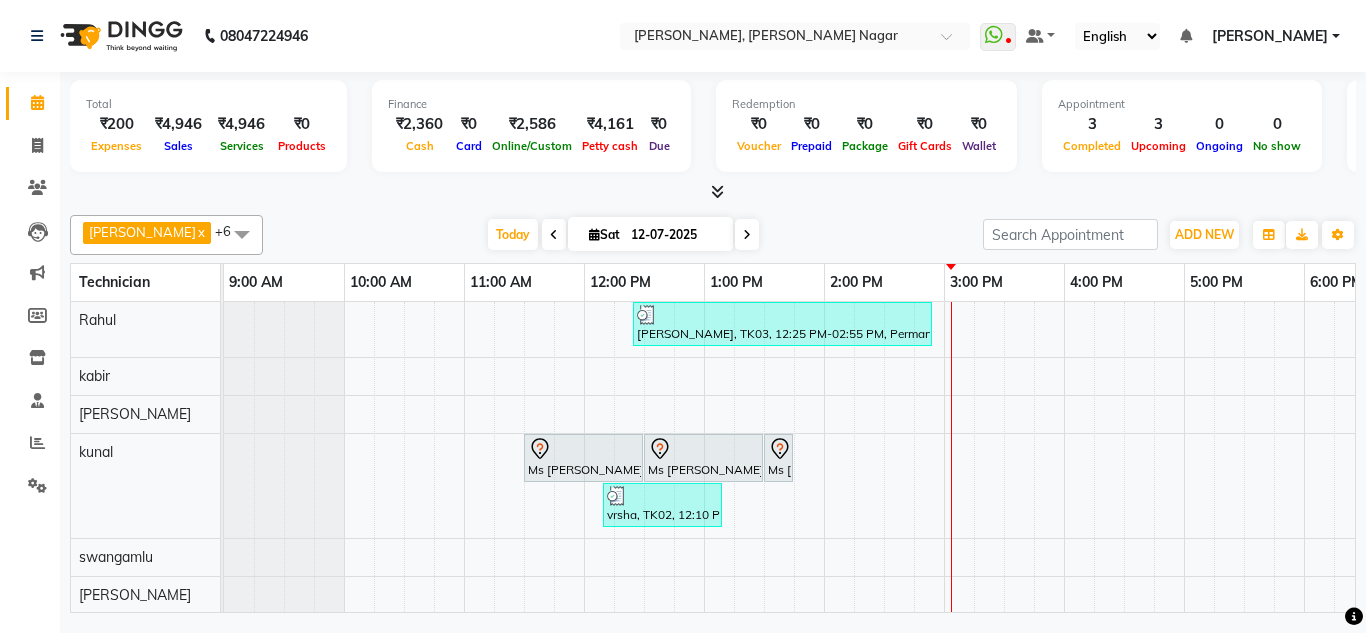 click on "akki rahul  x [PERSON_NAME]  x [PERSON_NAME]  x Rahul  x swangamlu  x kunal  x +6 Select All akki [PERSON_NAME] [PERSON_NAME] [PERSON_NAME] [PERSON_NAME] [DATE]  [DATE] Toggle Dropdown Add Appointment Add Invoice Add Expense Add Attendance Add Client Add Transaction Toggle Dropdown Add Appointment Add Invoice Add Expense Add Attendance Add Client ADD NEW Toggle Dropdown Add Appointment Add Invoice Add Expense Add Attendance Add Client Add Transaction akki rahul  x [PERSON_NAME]  x [PERSON_NAME]  x Rahul  x swangamlu  x kunal  x +6 Select All akki [PERSON_NAME] [PERSON_NAME] [PERSON_NAME] [PERSON_NAME] Group By  Staff View   Room View  View as Vertical  Vertical - Week View  Horizontal  Horizontal - Week View  List  Toggle Dropdown Calendar Settings Manage Tags   Arrange Technicians   Reset Technicians  Full Screen Appointment Form Zoom 100% Technician 9:00 AM 10:00 AM 11:00 AM 12:00 PM 1:00 PM 2:00 PM 3:00 PM 4:00 PM 5:00 PM 6:00 PM 7:00 PM 8:00 PM 9:00 PM [PERSON_NAME] akki rahul kunal swangamlu [PERSON_NAME]" 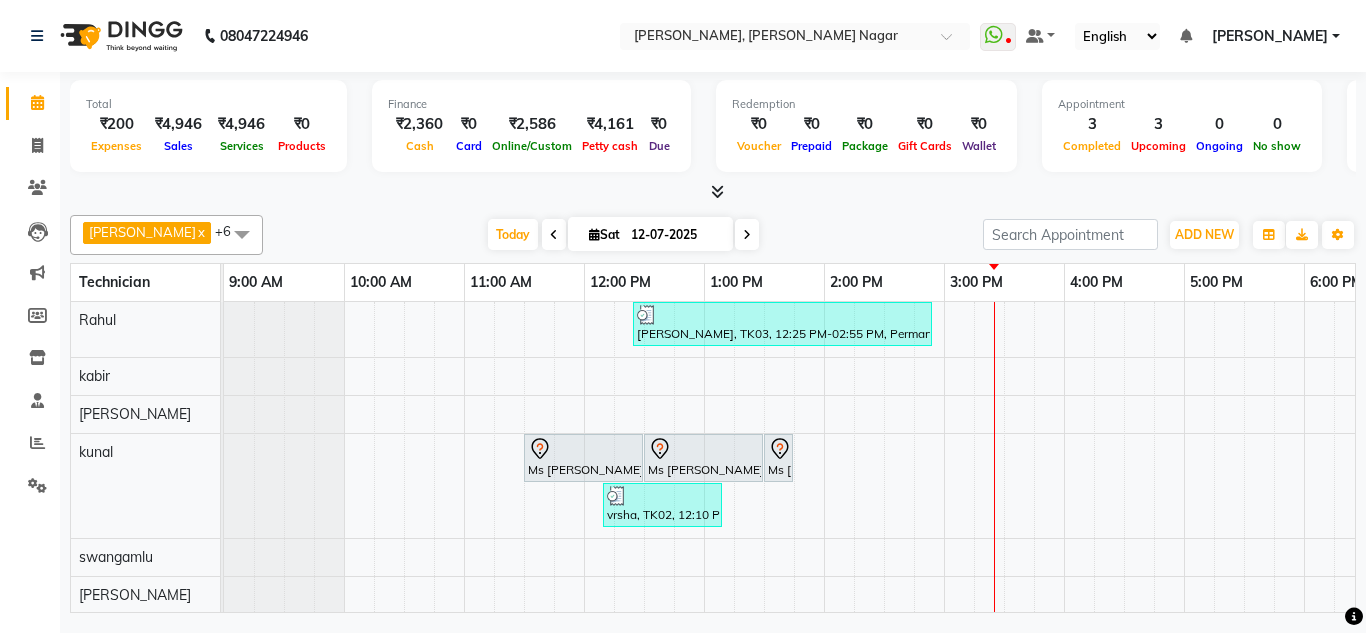scroll, scrollTop: 73, scrollLeft: 0, axis: vertical 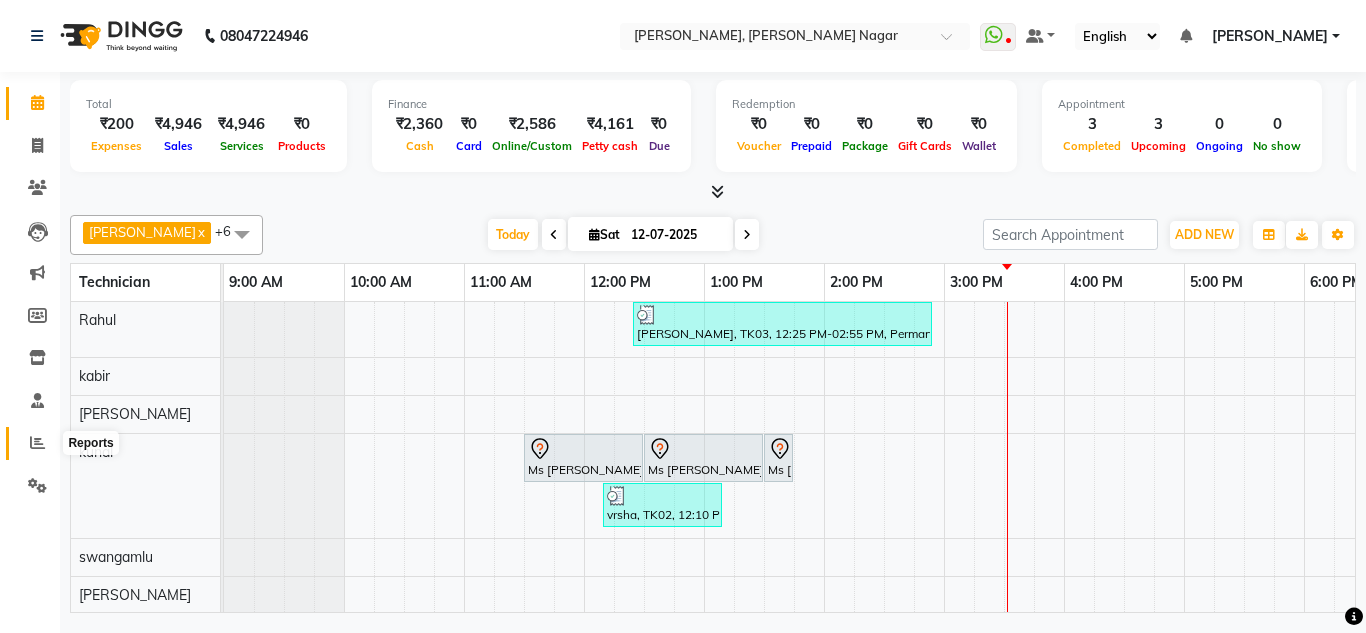 click 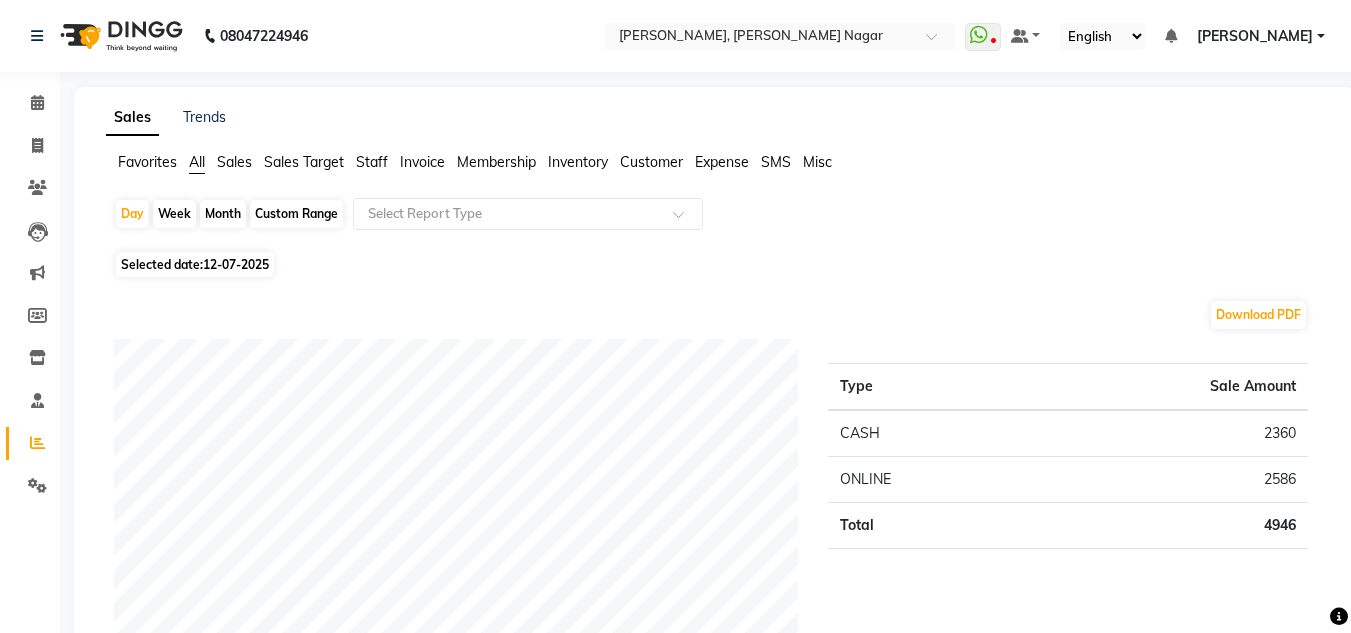 click on "Staff" 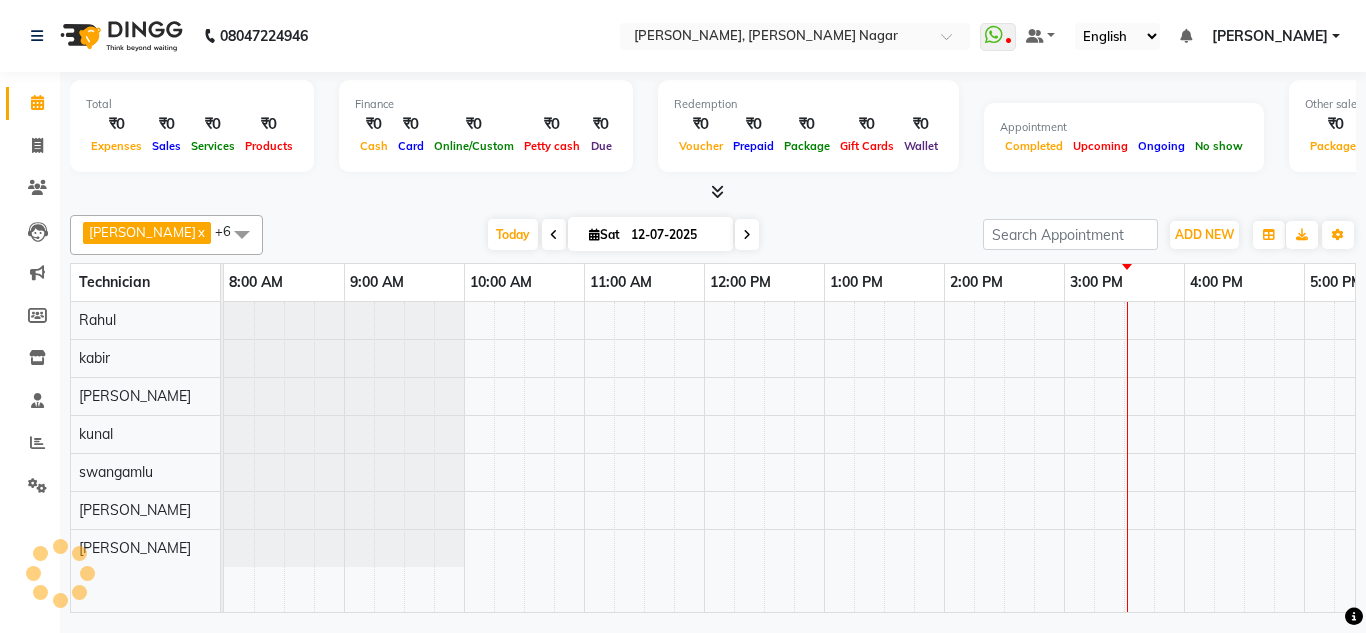 scroll, scrollTop: 0, scrollLeft: 0, axis: both 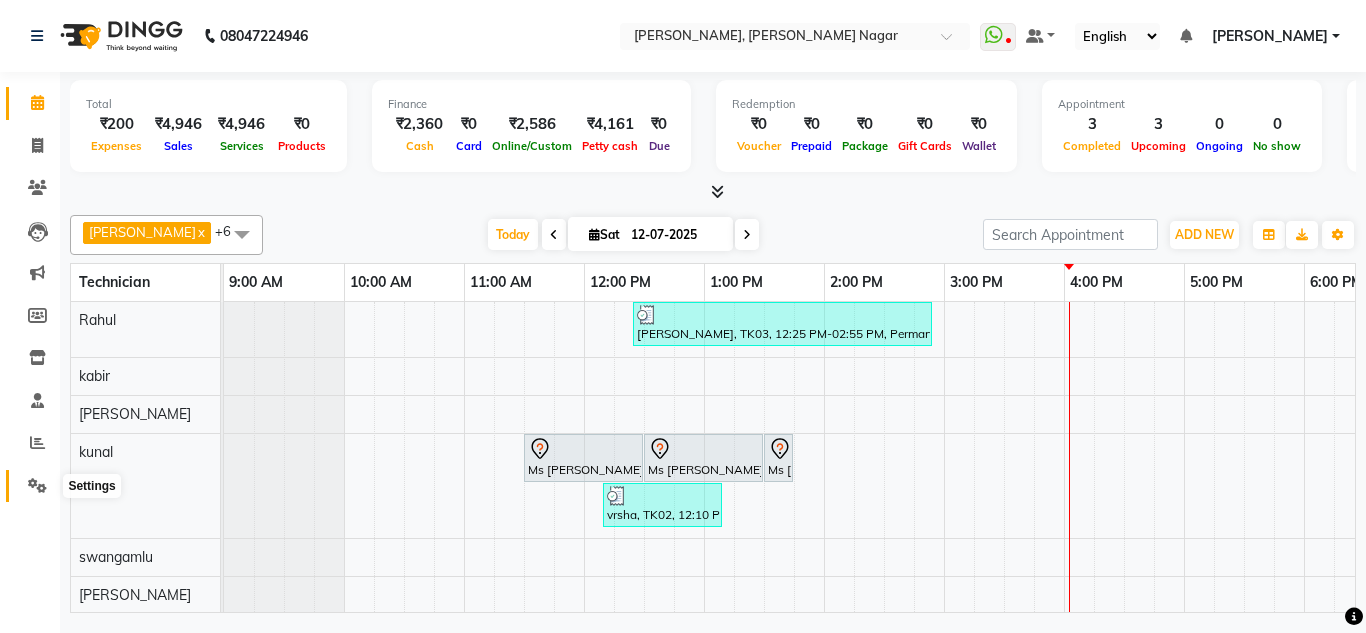 click 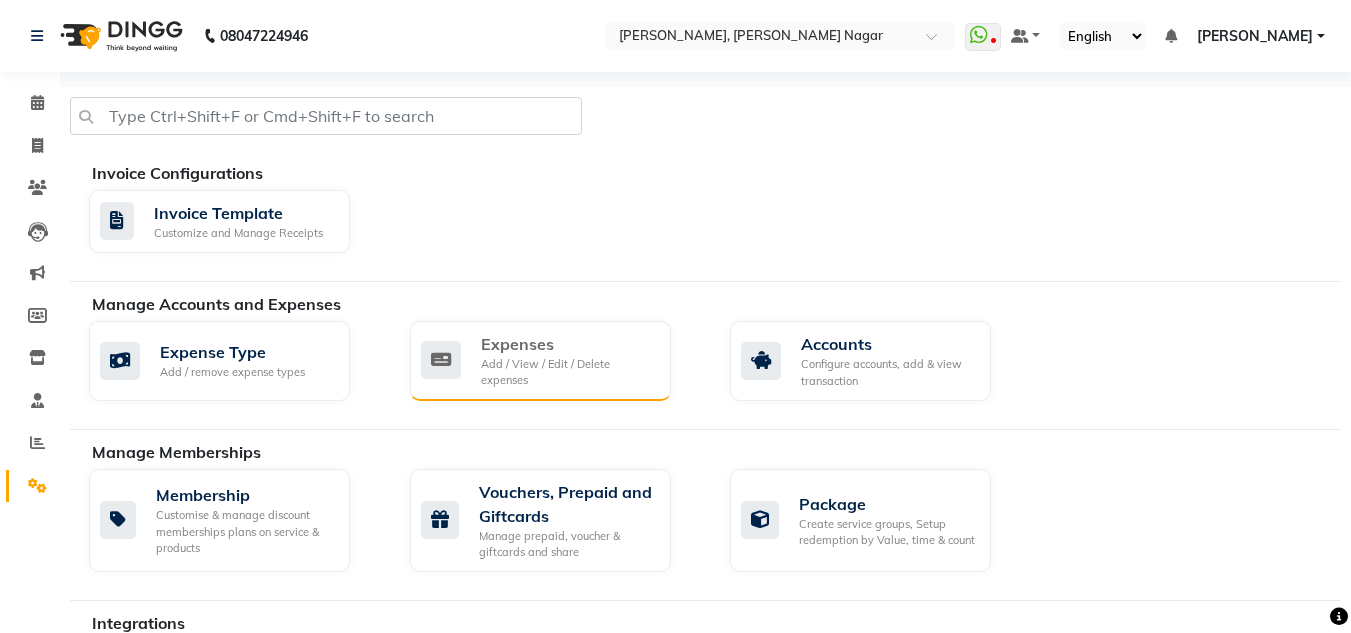 click on "Expenses Add / View / Edit / Delete expenses" 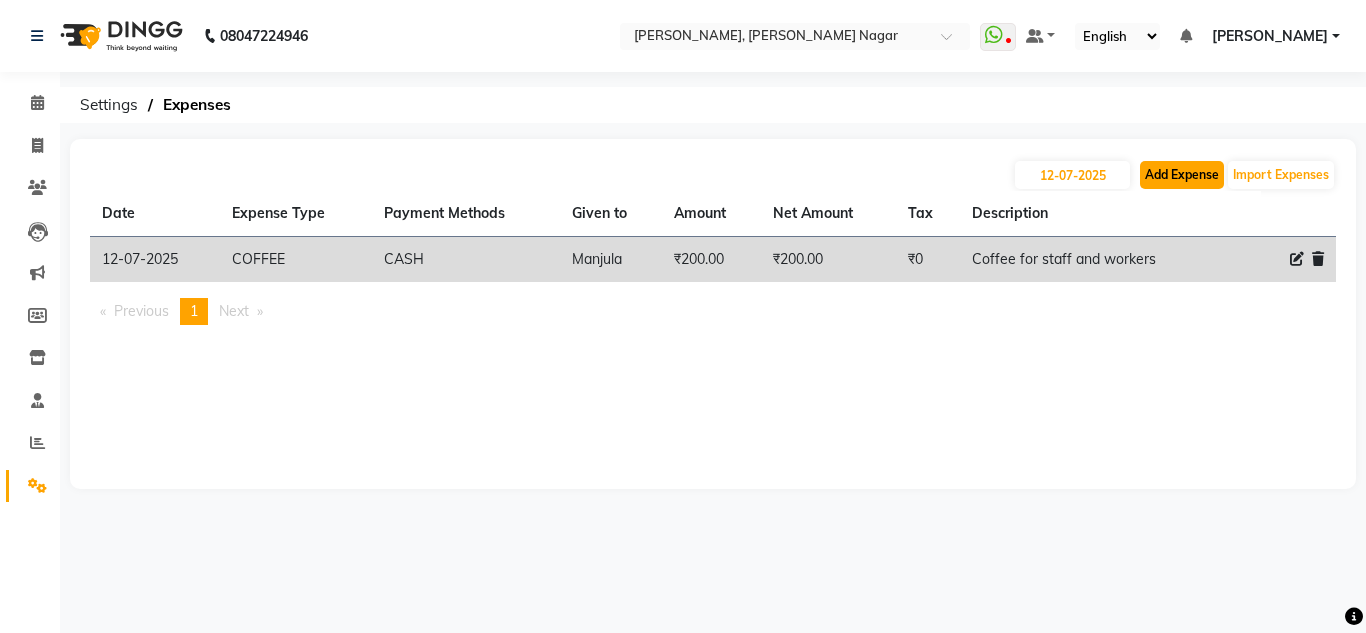 click on "Add Expense" 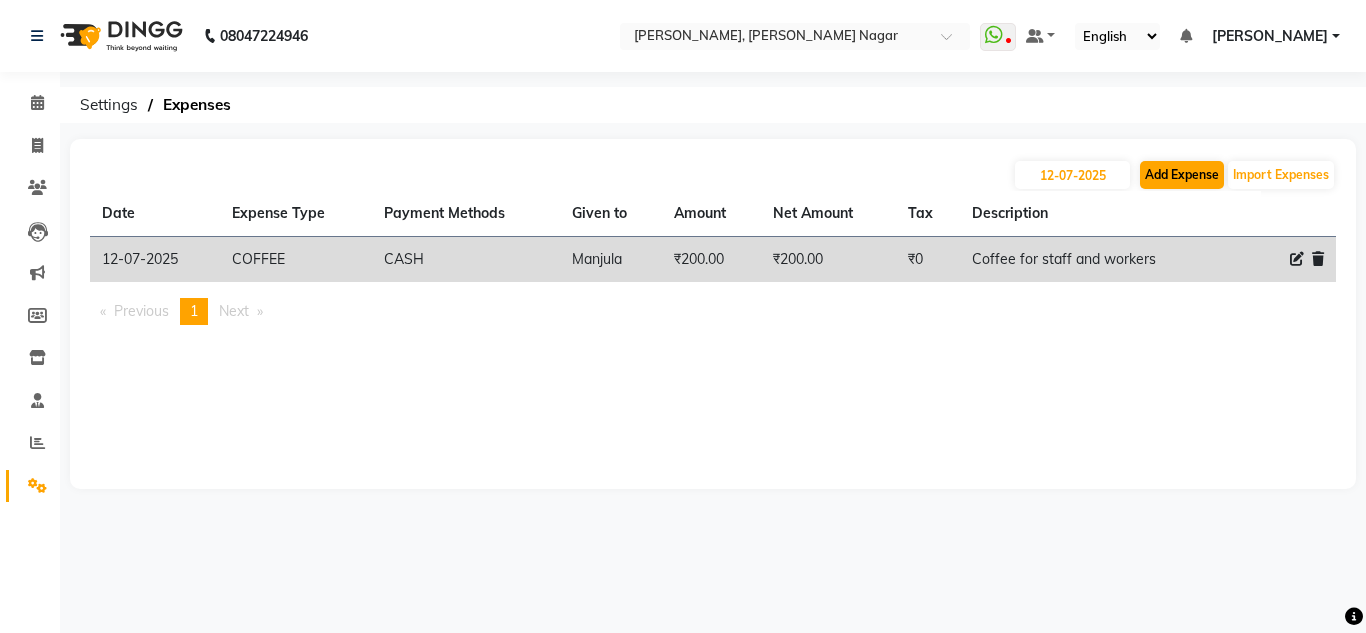 select on "1" 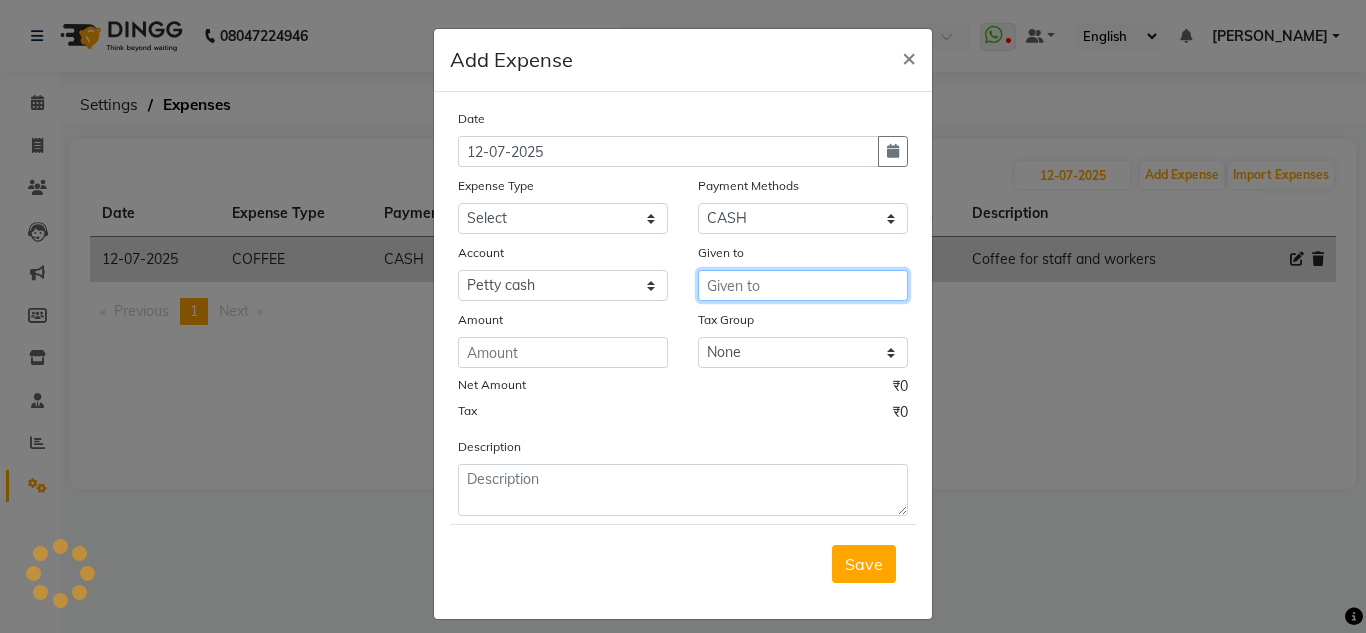 click at bounding box center (803, 285) 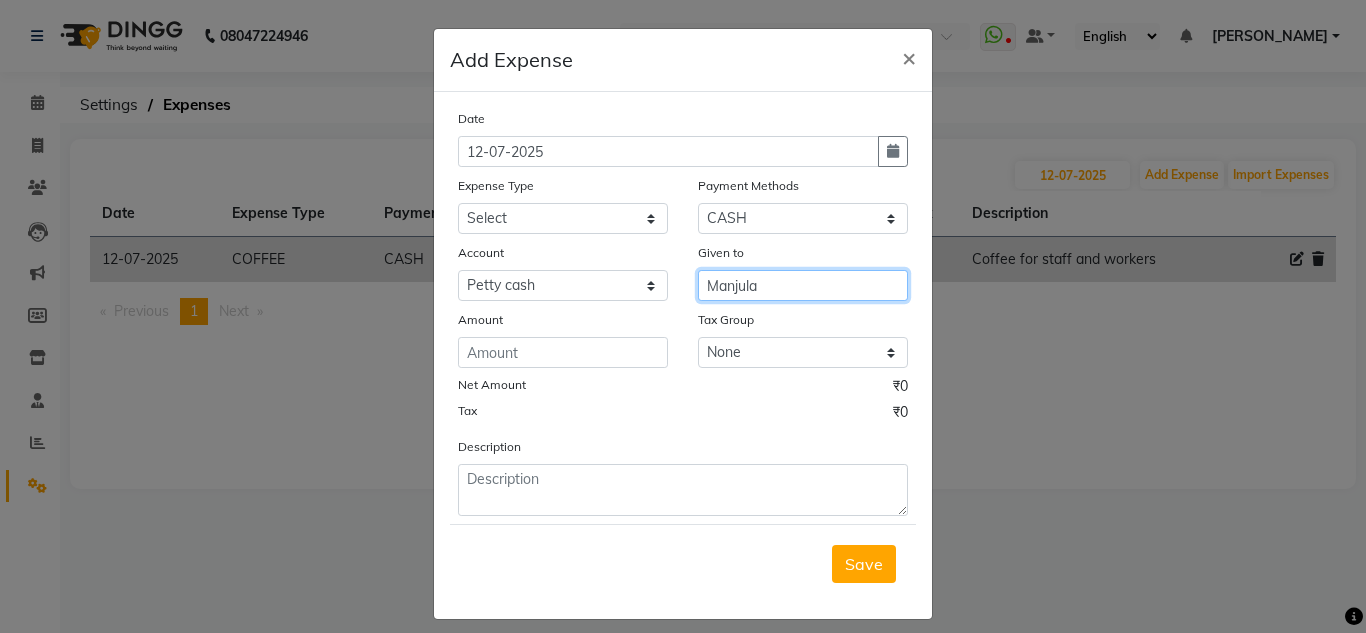 type on "Manjula" 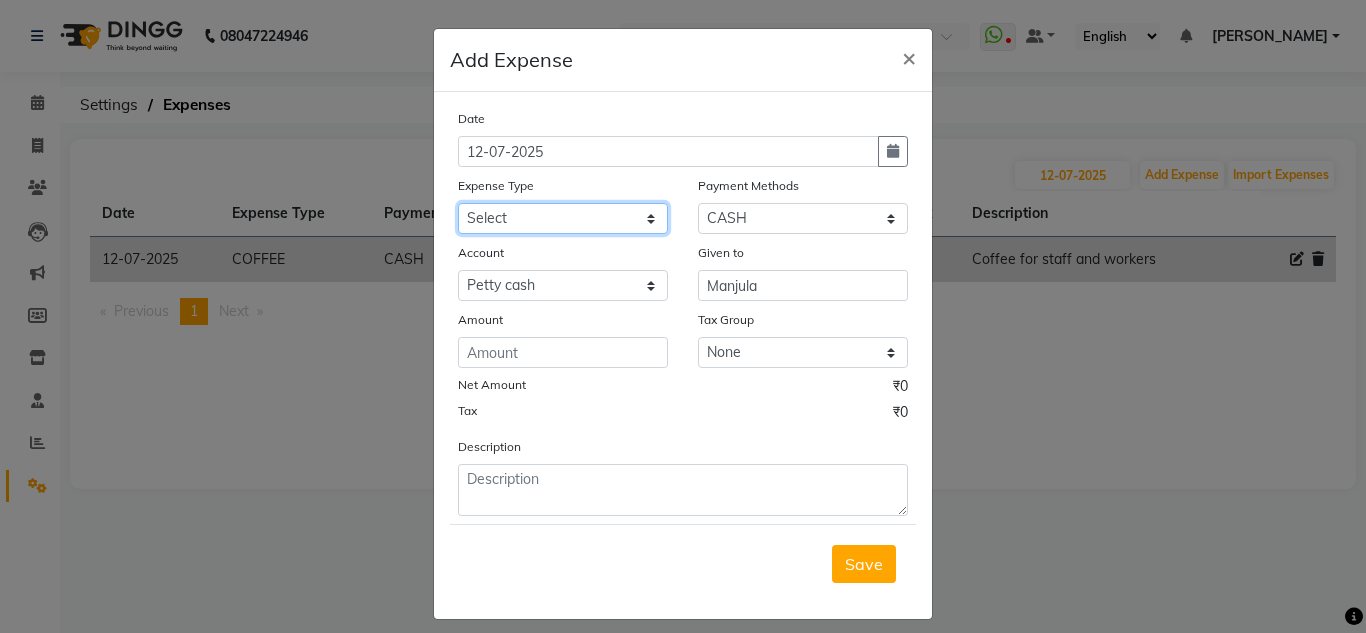 click on "Select acetone Advance Salary bank deposite BBMP Beauty products Bed charges BIRTHDAY CAKE Bonus [PERSON_NAME] CASH EXPENSE VOUCHER Cash handover Client Refreshment coconut water for clients COFFEE coffee powder Commission Conveyance Cotton Courier decoration Diesel for generator Donation Drinking Water Electricity Eyelashes return Face mask floor cleaner flowers daily garbage generator diesel green tea GST handover HANDWASH House Keeping Material House keeping Salary Incentive Internet Bill juice LAUNDRY Maintainance Marketing Medical Membership Milk Milk miscelleneous Naturals salon NEWSPAPER O T Other Pantry PETROL Phone Bill Plants plumber pooja items Porter priest Product Purchase product return Product sale puja items RAPIDO Refund Rent Shop Rent Staff Accommodation Royalty Salary Staff cab charges Staff dinner Staff Flight Ticket Staff  Hiring from another Branch Staff Snacks Stationary sugar sweets TEAM DINNER TIPS Tissue [DEMOGRAPHIC_DATA] Utilities Water Bottle Water cane week of salary Wi Fi Payment" 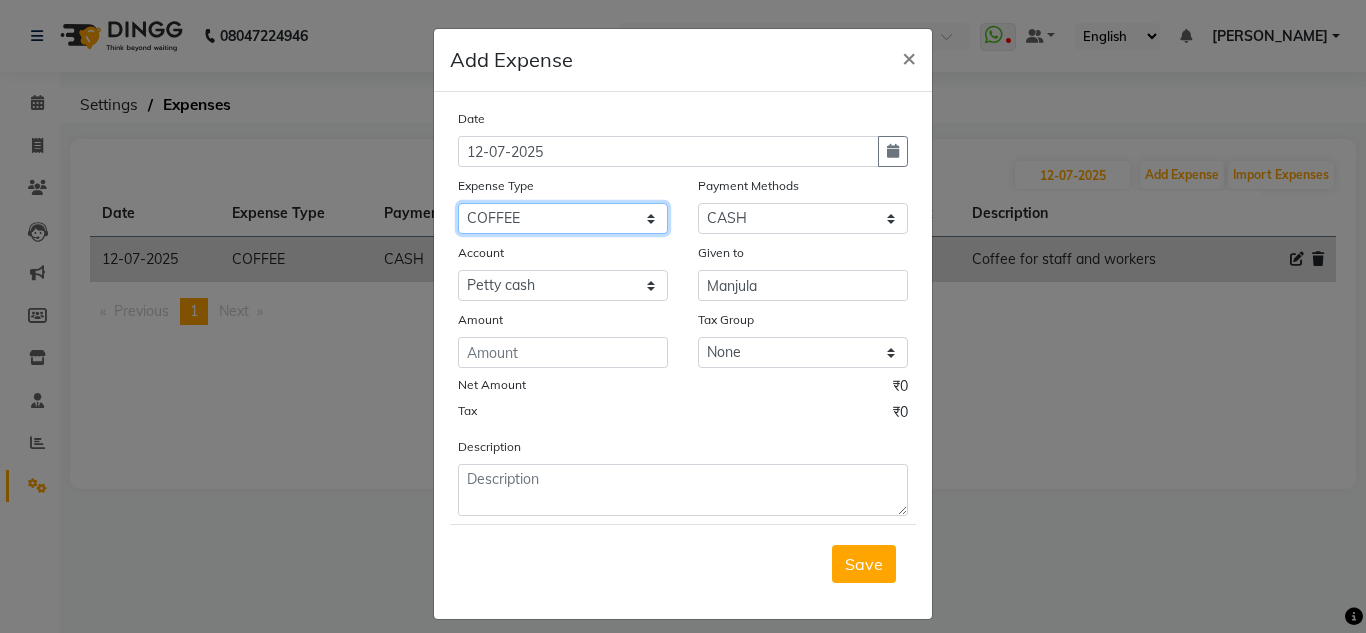 click on "Select acetone Advance Salary bank deposite BBMP Beauty products Bed charges BIRTHDAY CAKE Bonus [PERSON_NAME] CASH EXPENSE VOUCHER Cash handover Client Refreshment coconut water for clients COFFEE coffee powder Commission Conveyance Cotton Courier decoration Diesel for generator Donation Drinking Water Electricity Eyelashes return Face mask floor cleaner flowers daily garbage generator diesel green tea GST handover HANDWASH House Keeping Material House keeping Salary Incentive Internet Bill juice LAUNDRY Maintainance Marketing Medical Membership Milk Milk miscelleneous Naturals salon NEWSPAPER O T Other Pantry PETROL Phone Bill Plants plumber pooja items Porter priest Product Purchase product return Product sale puja items RAPIDO Refund Rent Shop Rent Staff Accommodation Royalty Salary Staff cab charges Staff dinner Staff Flight Ticket Staff  Hiring from another Branch Staff Snacks Stationary sugar sweets TEAM DINNER TIPS Tissue [DEMOGRAPHIC_DATA] Utilities Water Bottle Water cane week of salary Wi Fi Payment" 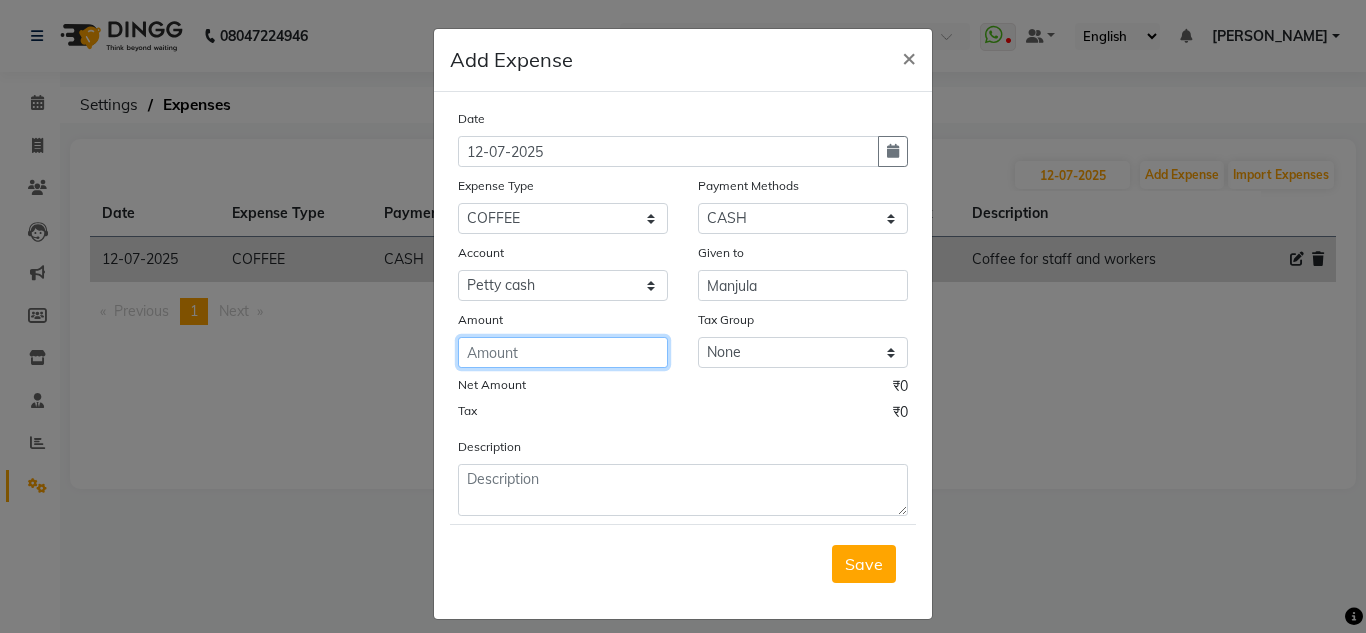 click 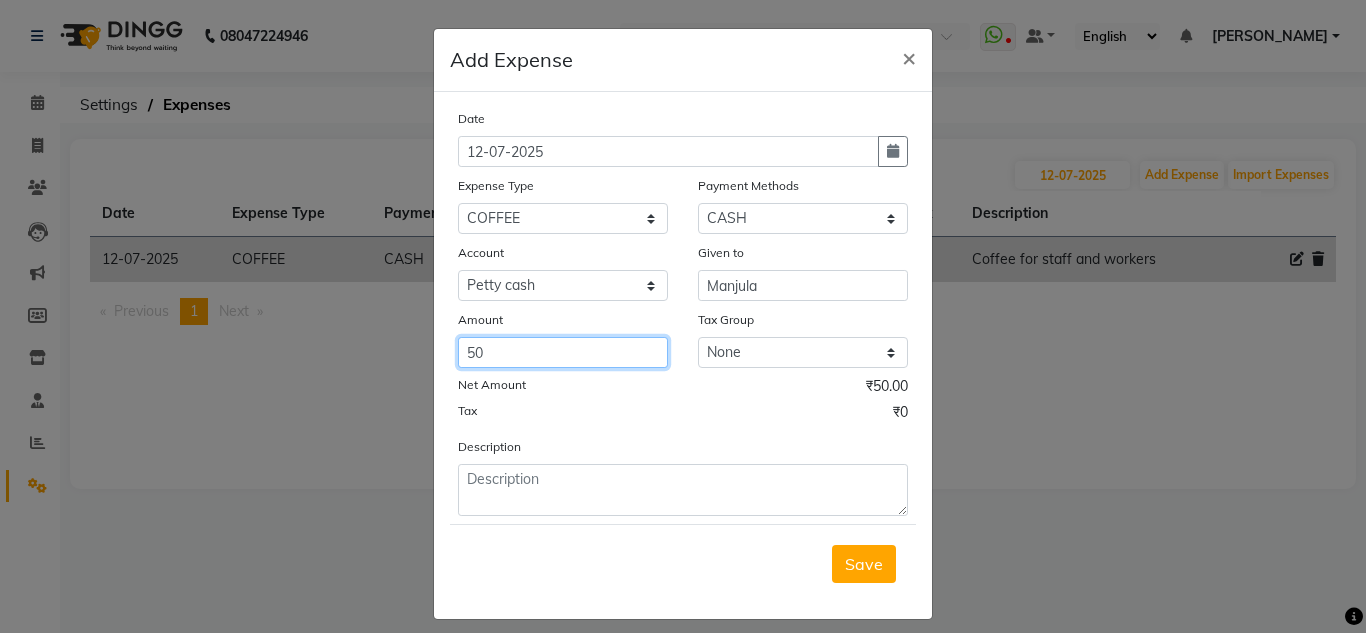 type on "50" 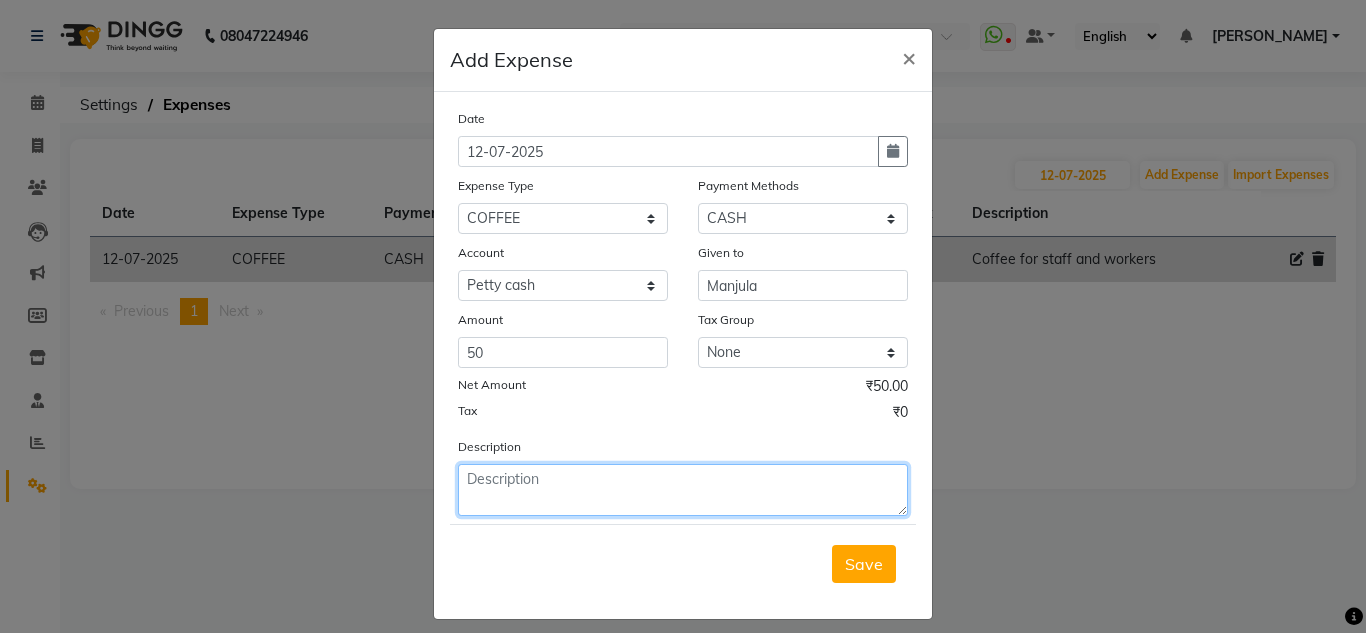 click 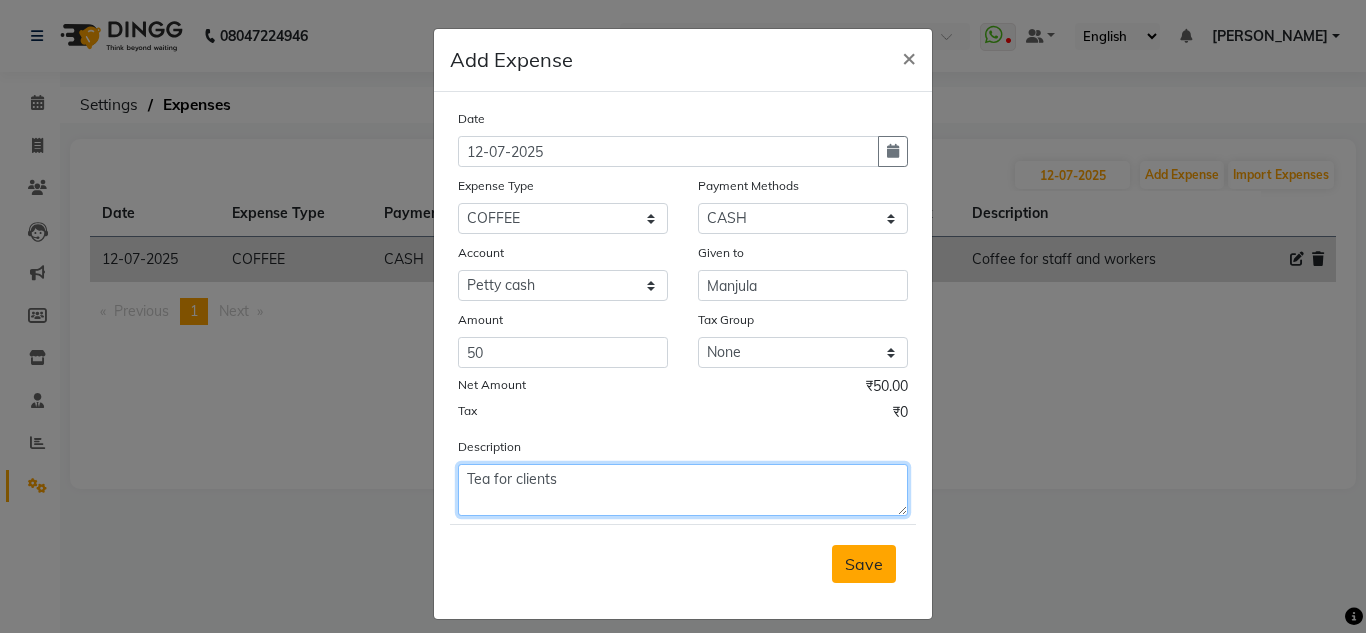 type on "Tea for clients" 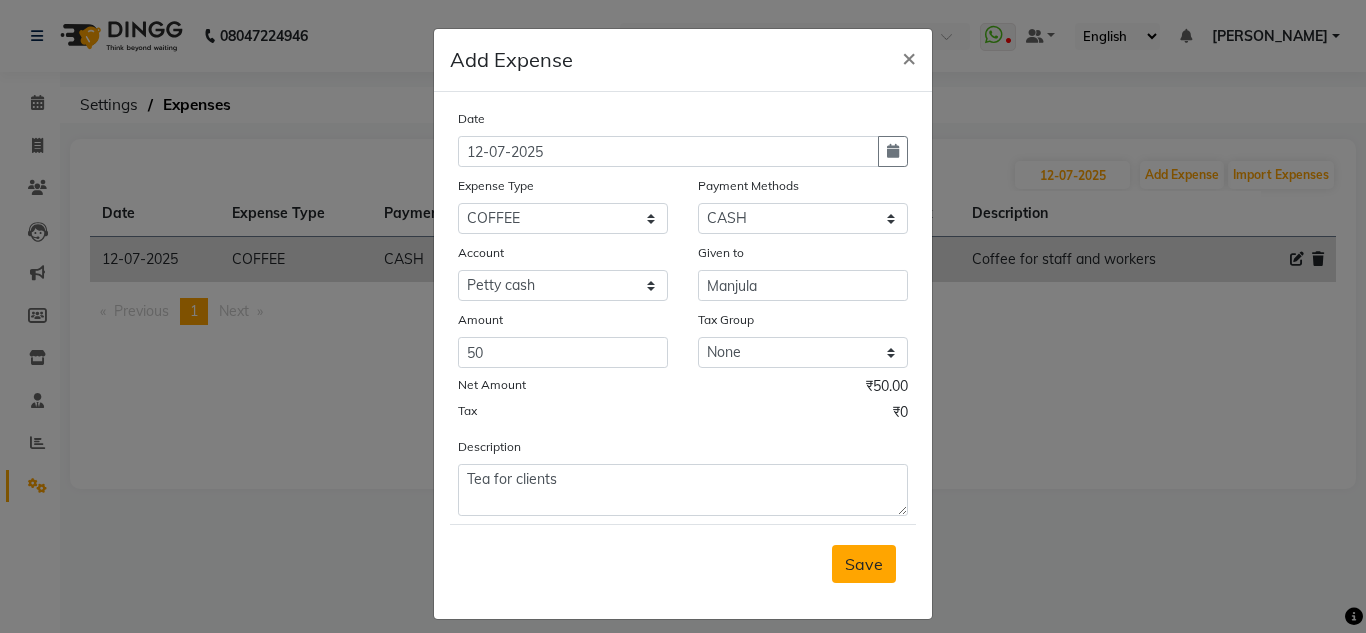 click on "Save" at bounding box center [864, 564] 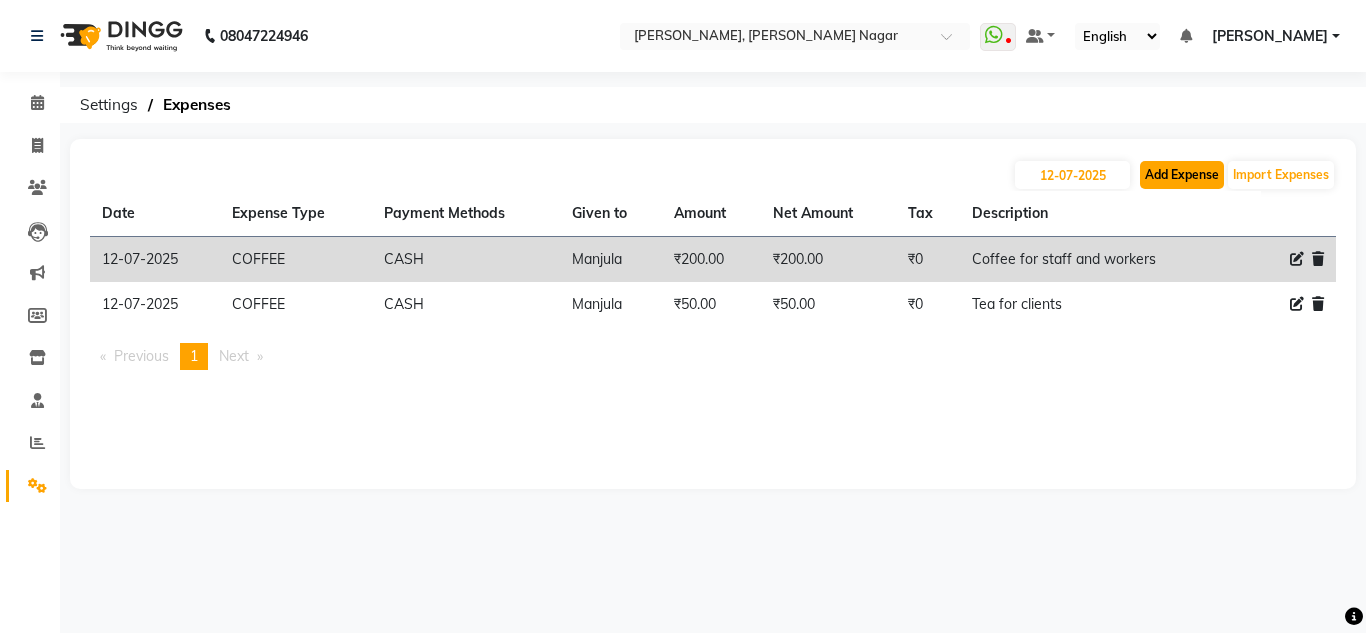click on "Add Expense" 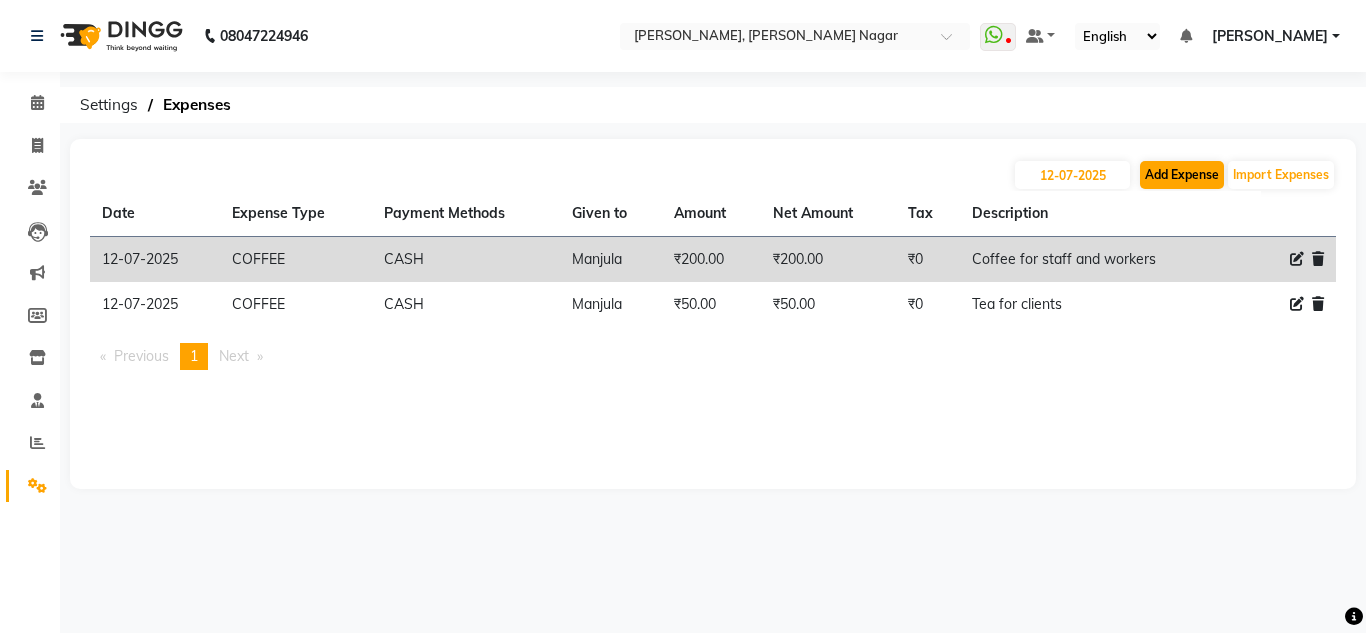 select on "1" 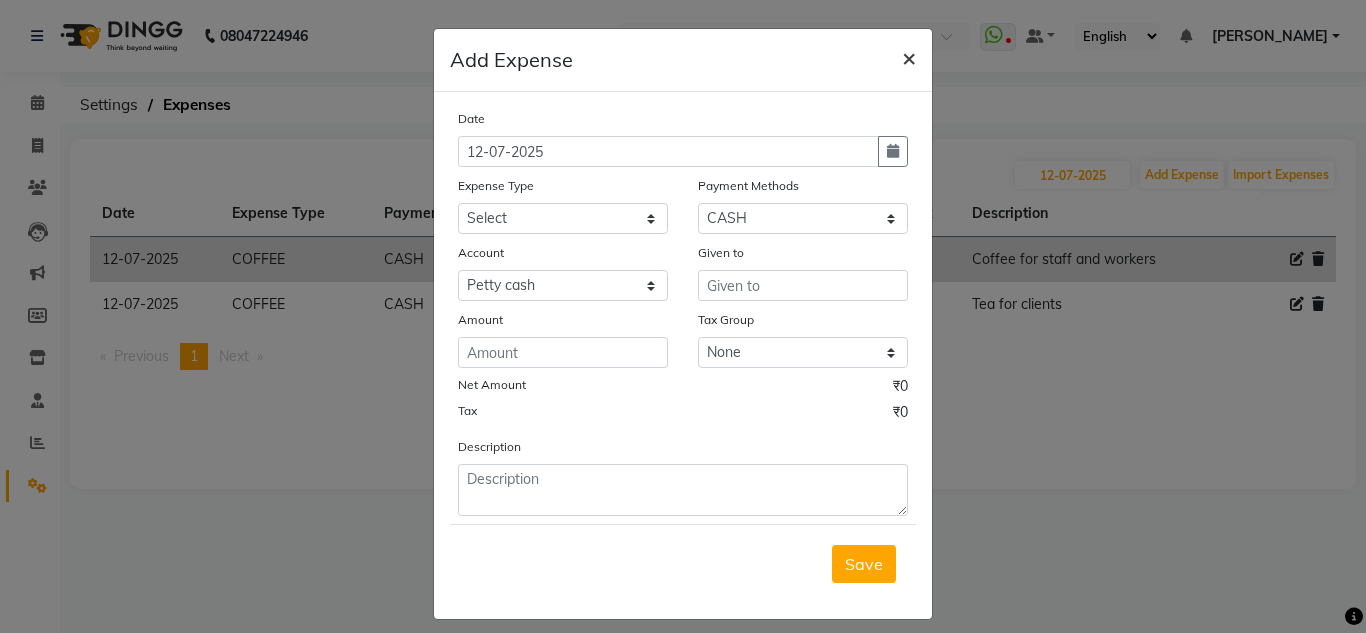 click on "×" 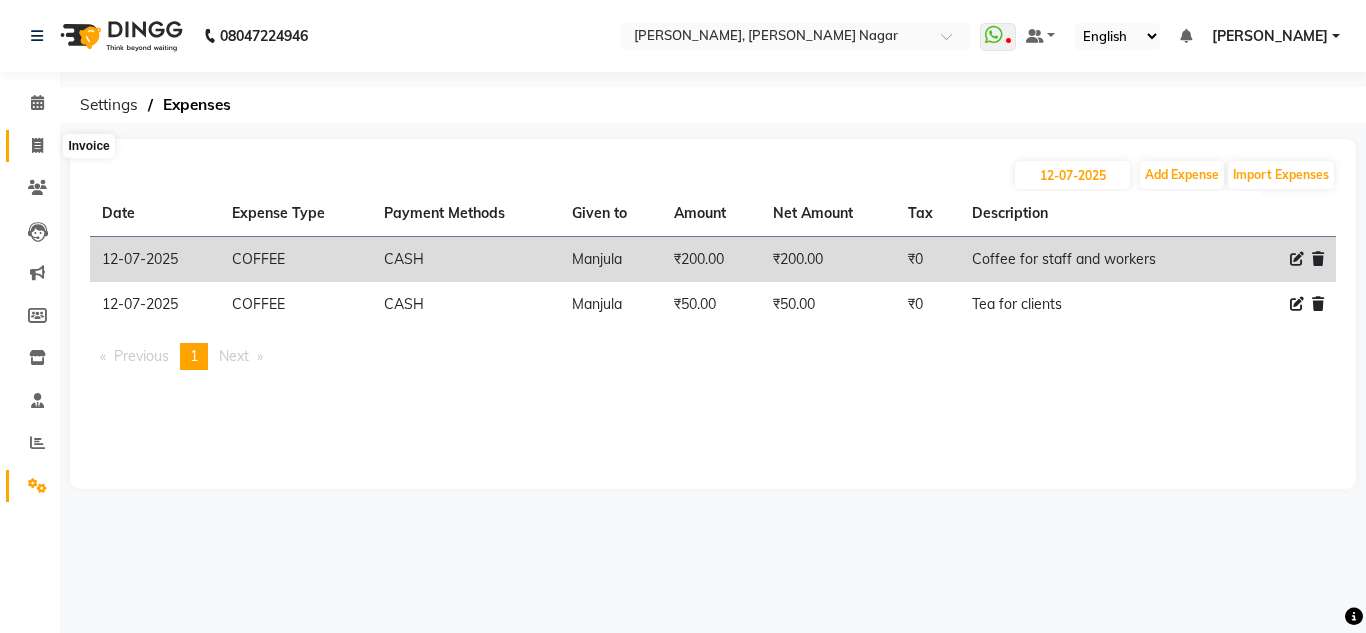 click 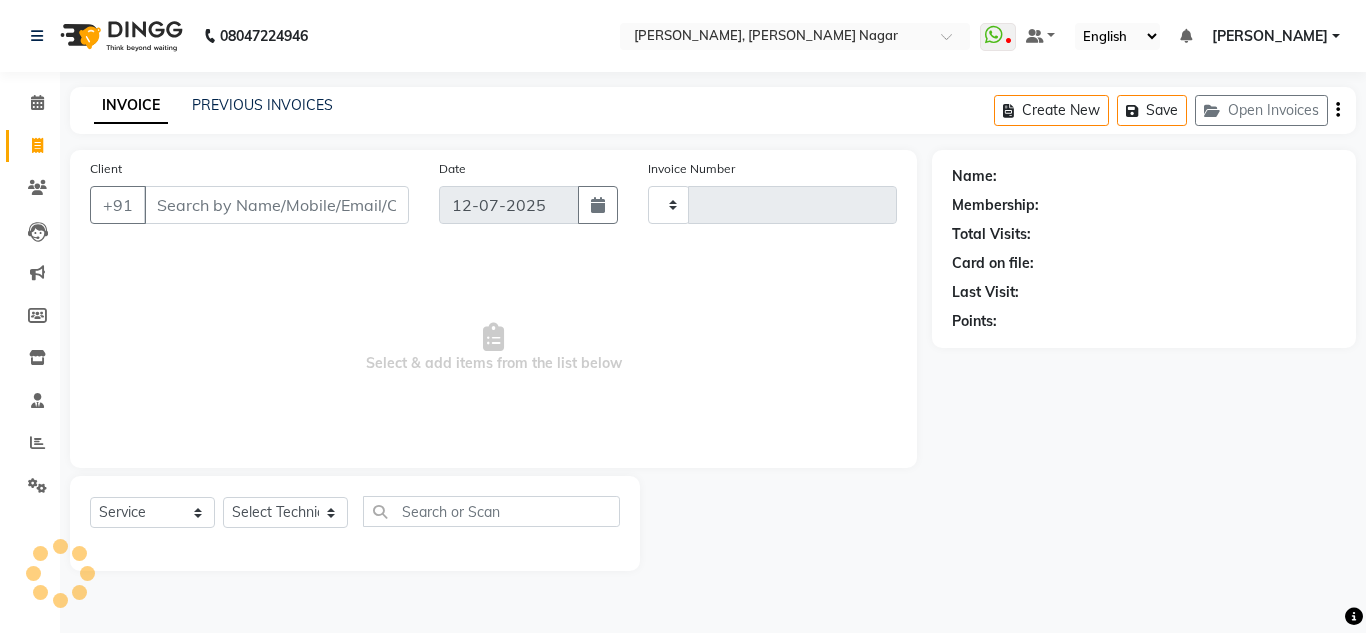 type on "0927" 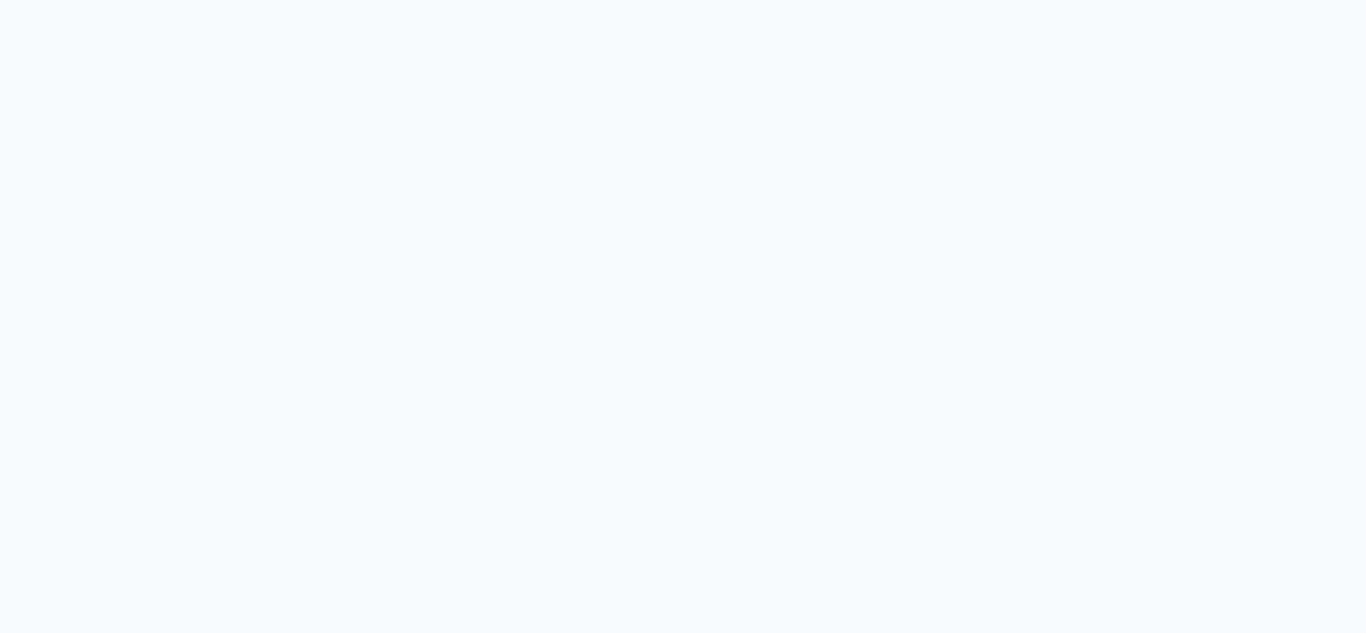 scroll, scrollTop: 0, scrollLeft: 0, axis: both 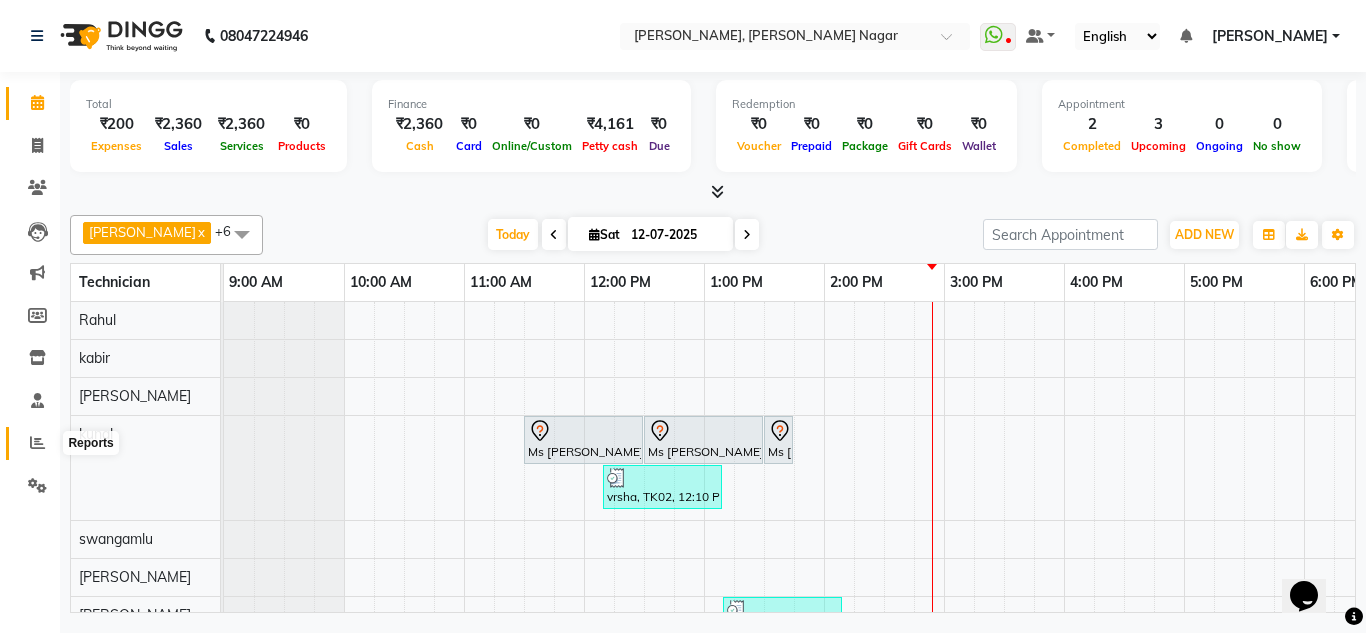 click 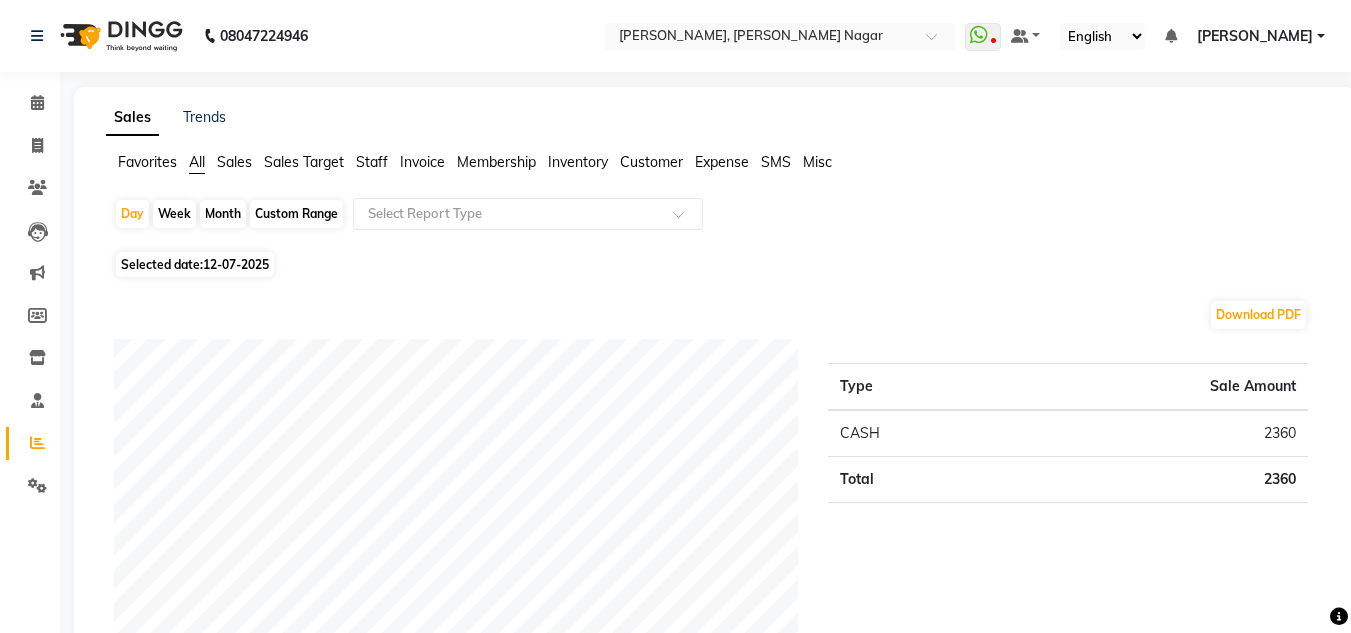 click on "Staff" 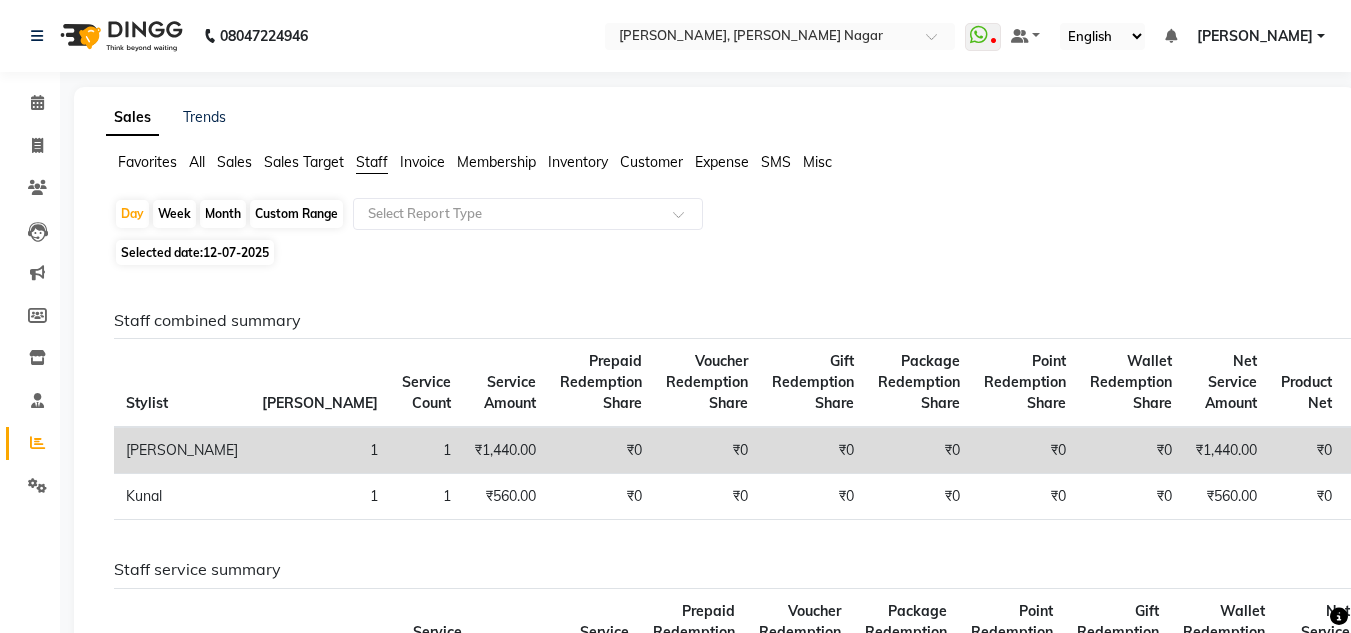 click on "Month" 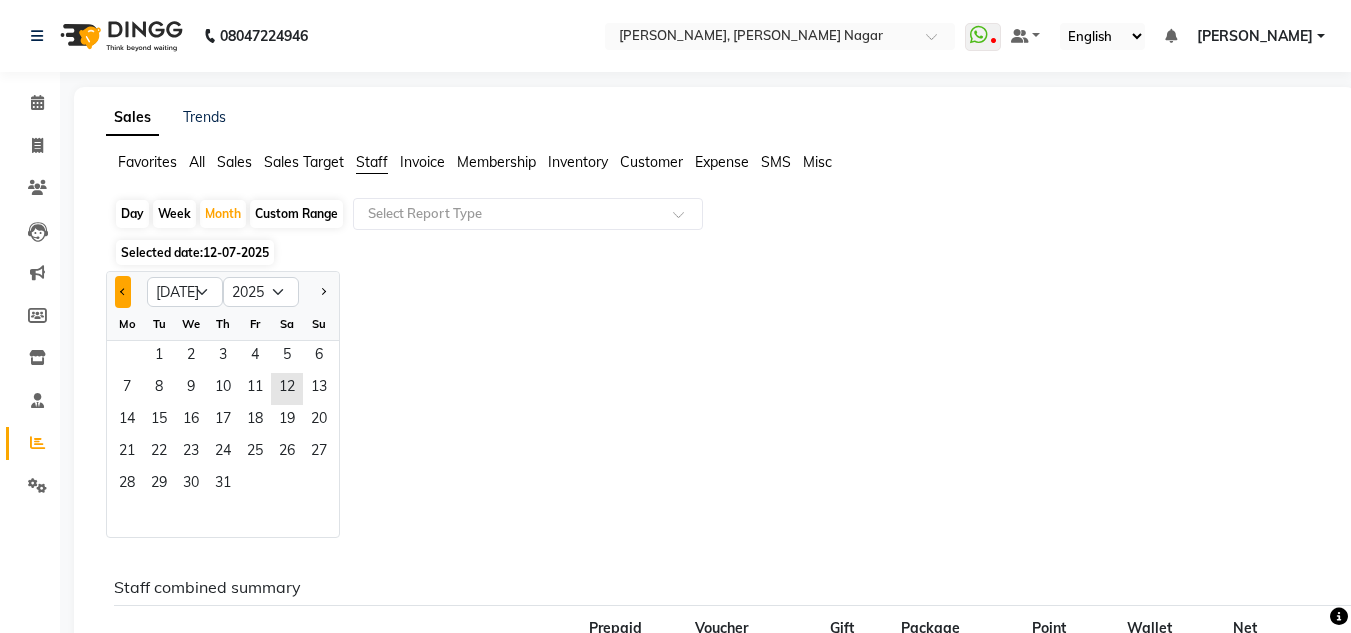 click 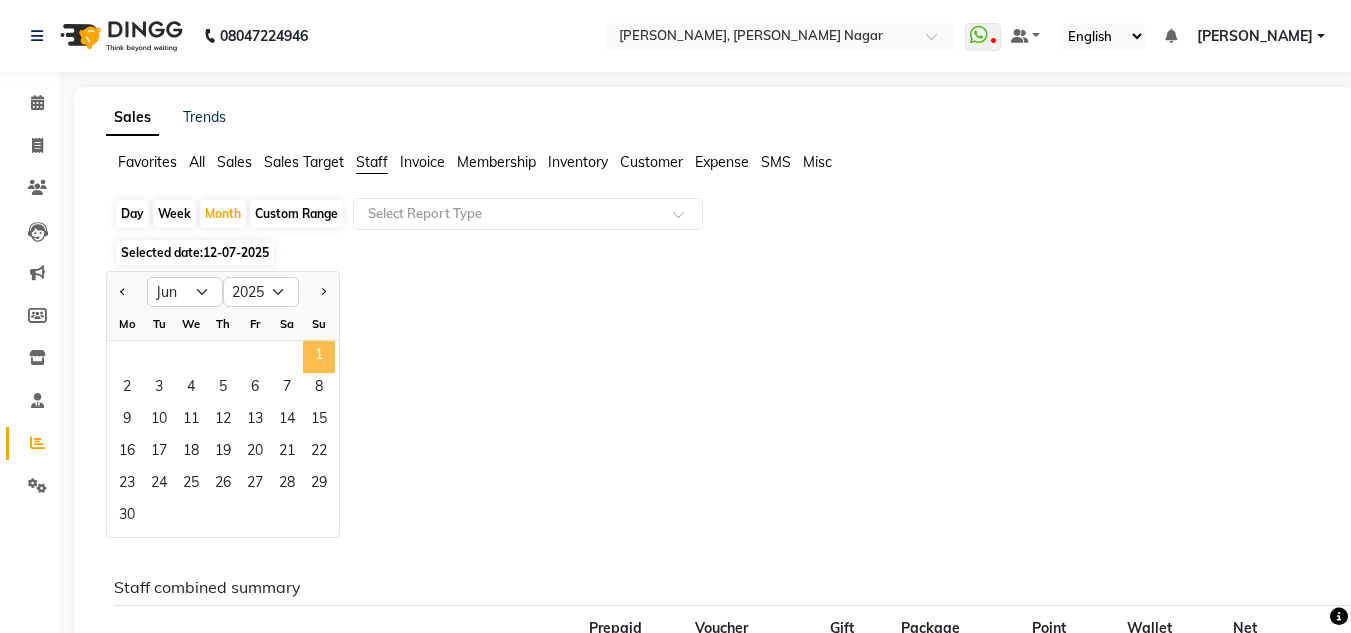 click on "1" 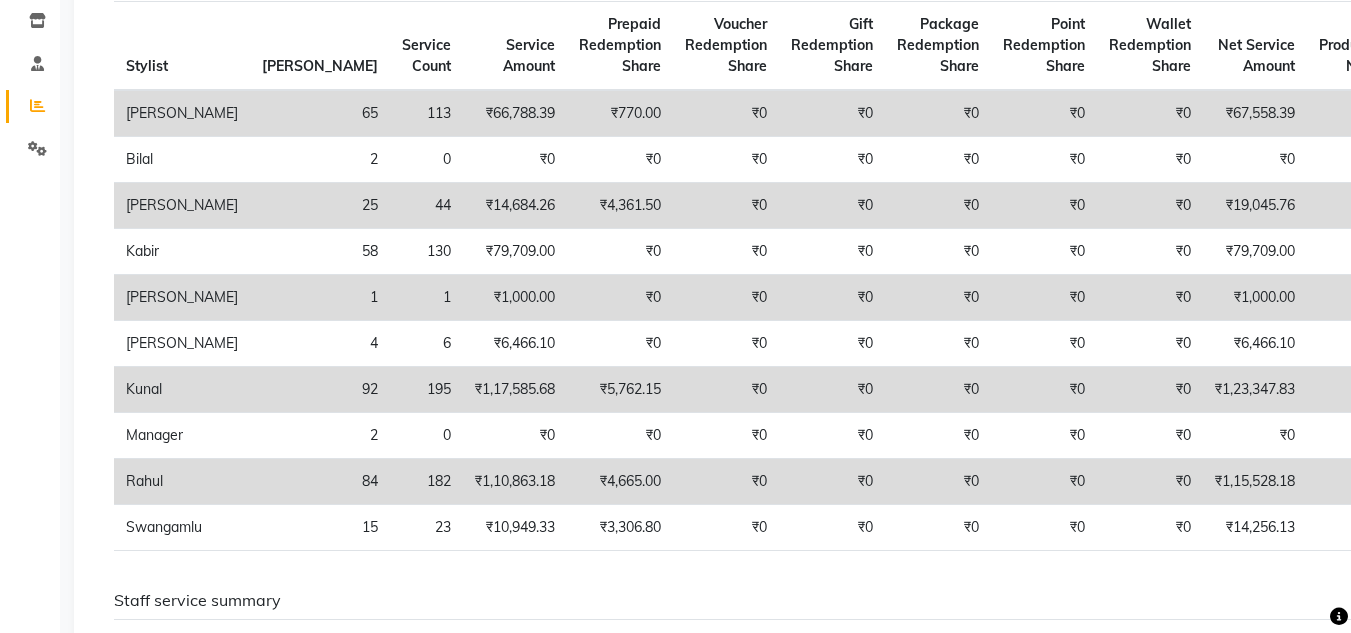 scroll, scrollTop: 338, scrollLeft: 0, axis: vertical 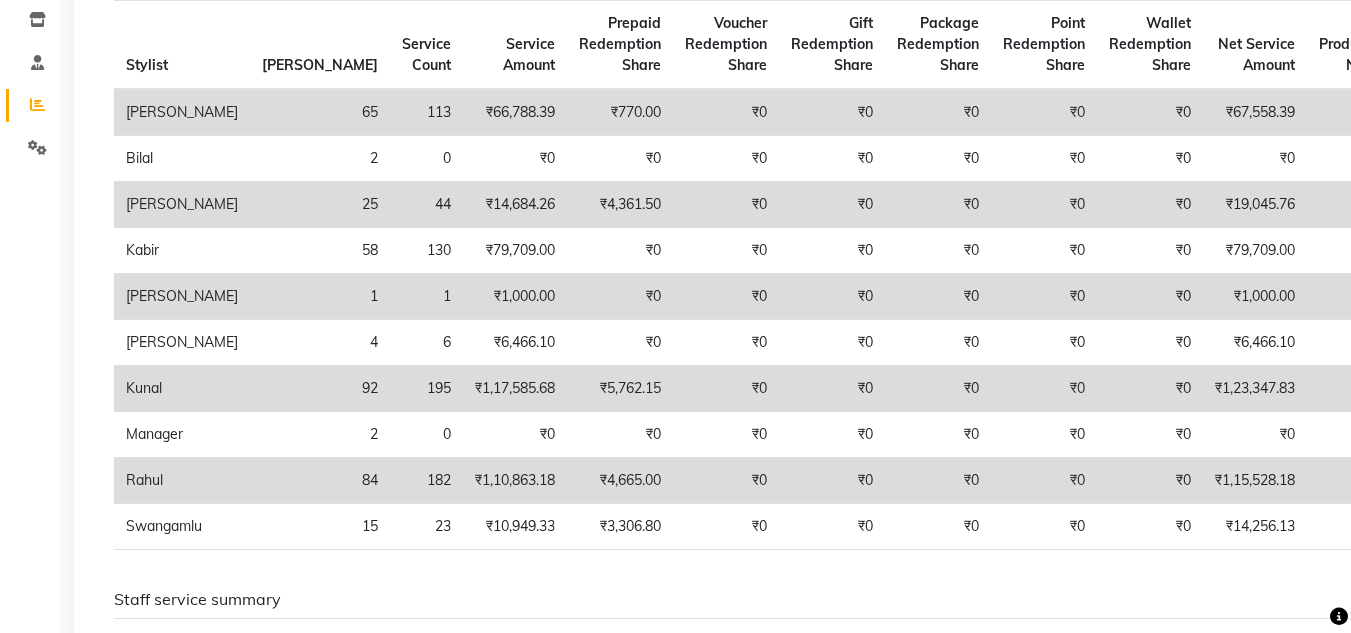 click on "₹1,10,863.18" 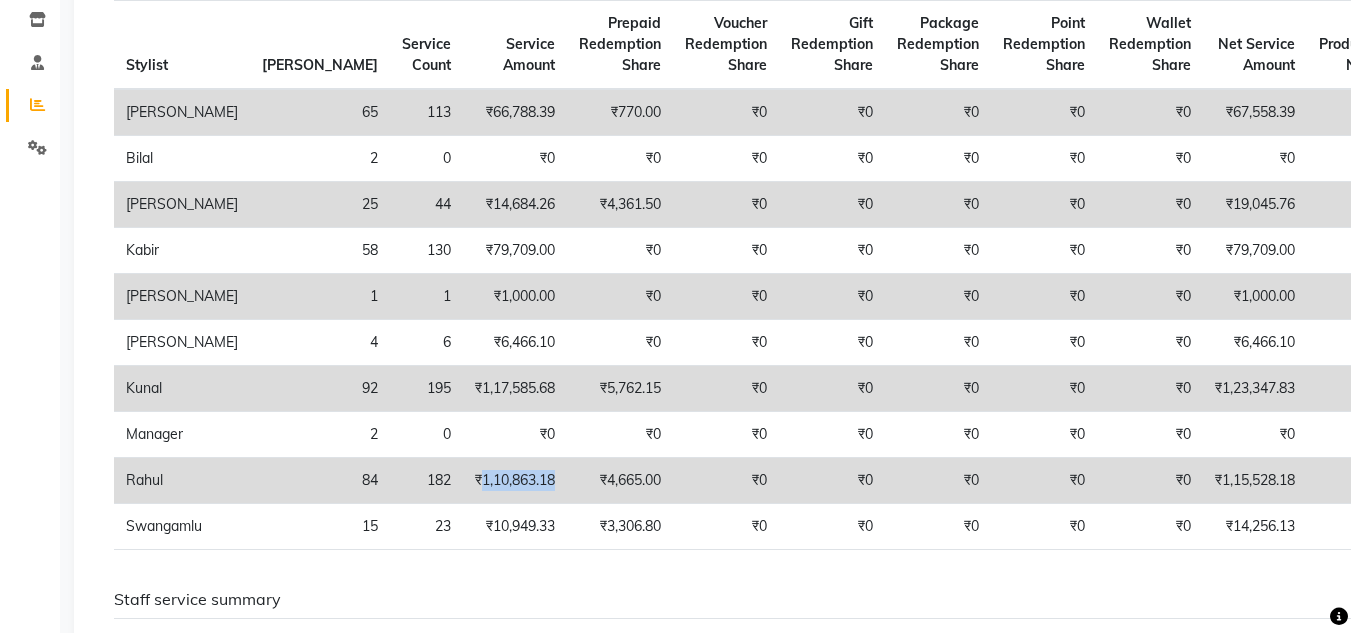 click on "₹1,10,863.18" 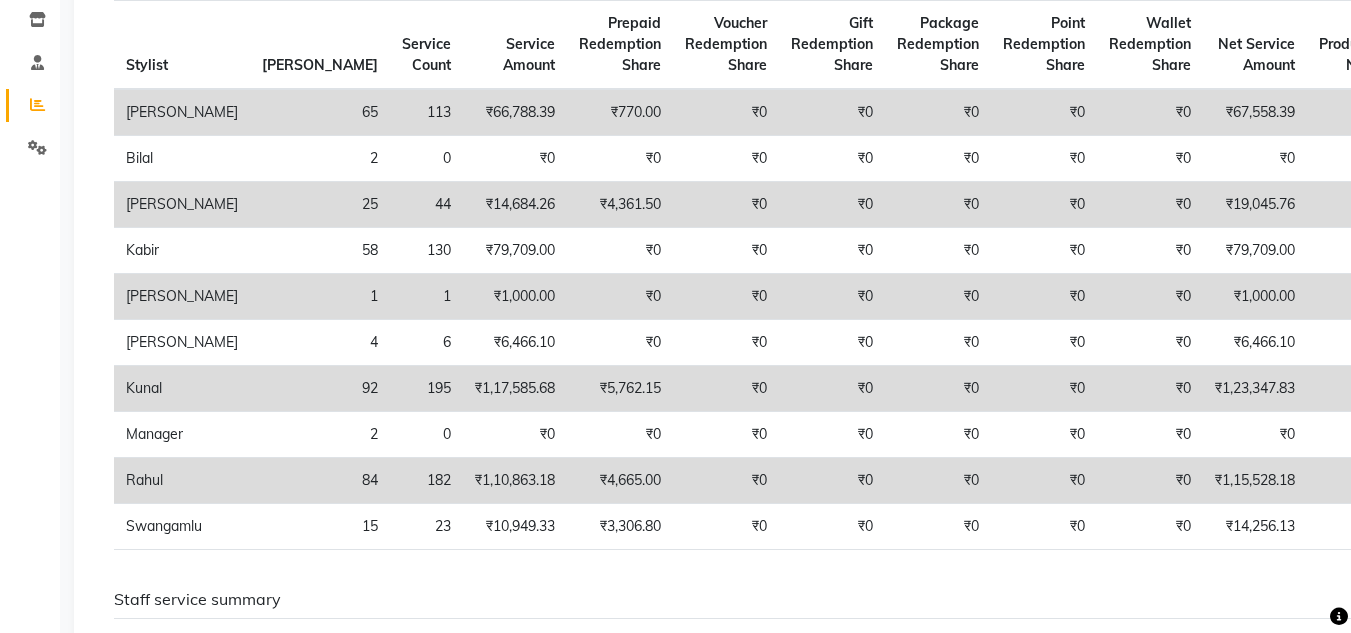 click on "₹4,665.00" 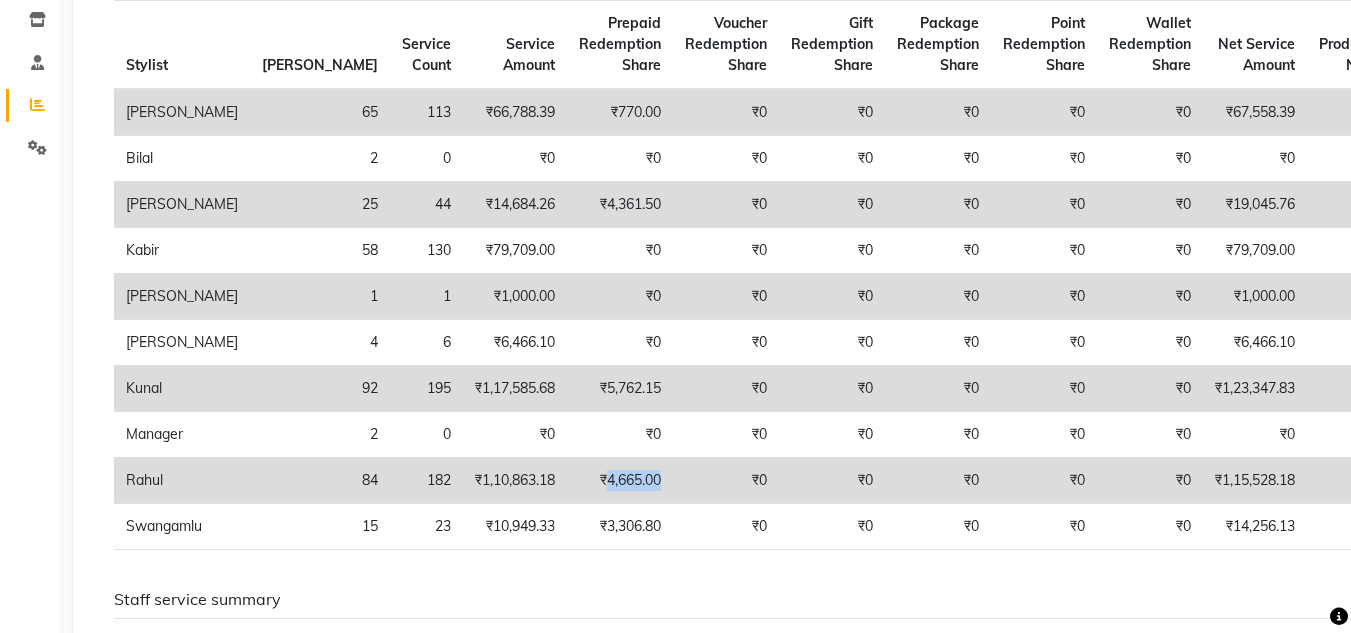 click on "₹4,665.00" 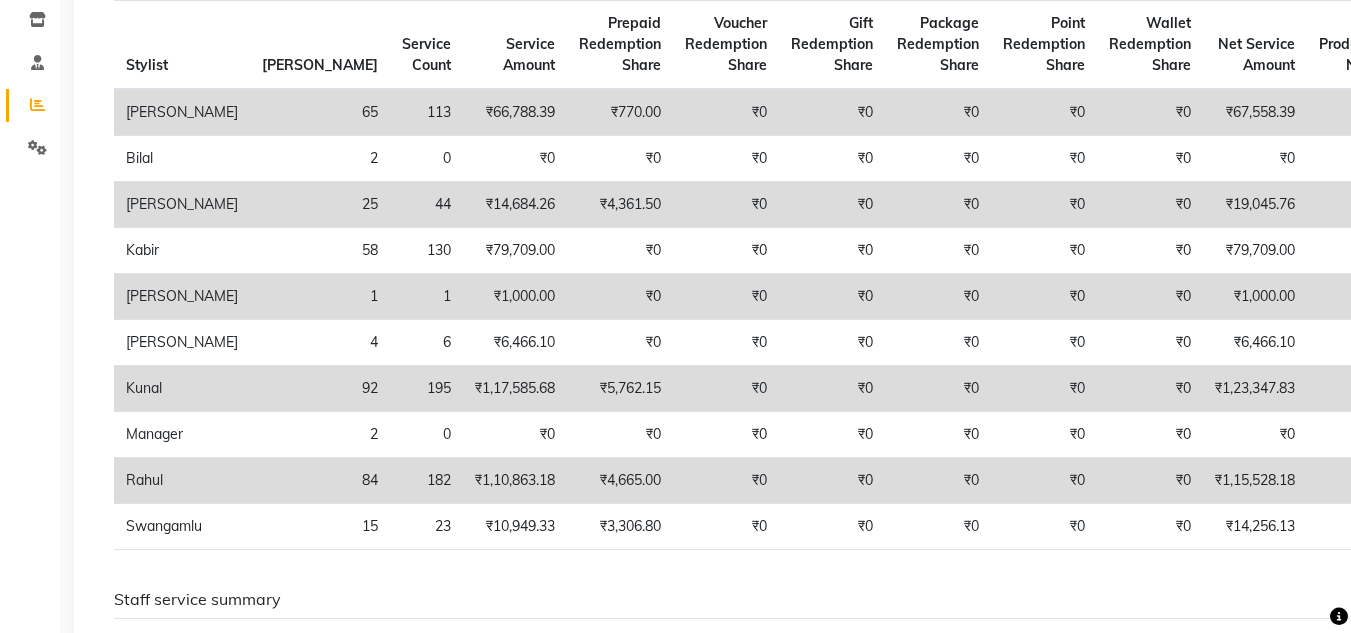 click on "₹1,10,863.18" 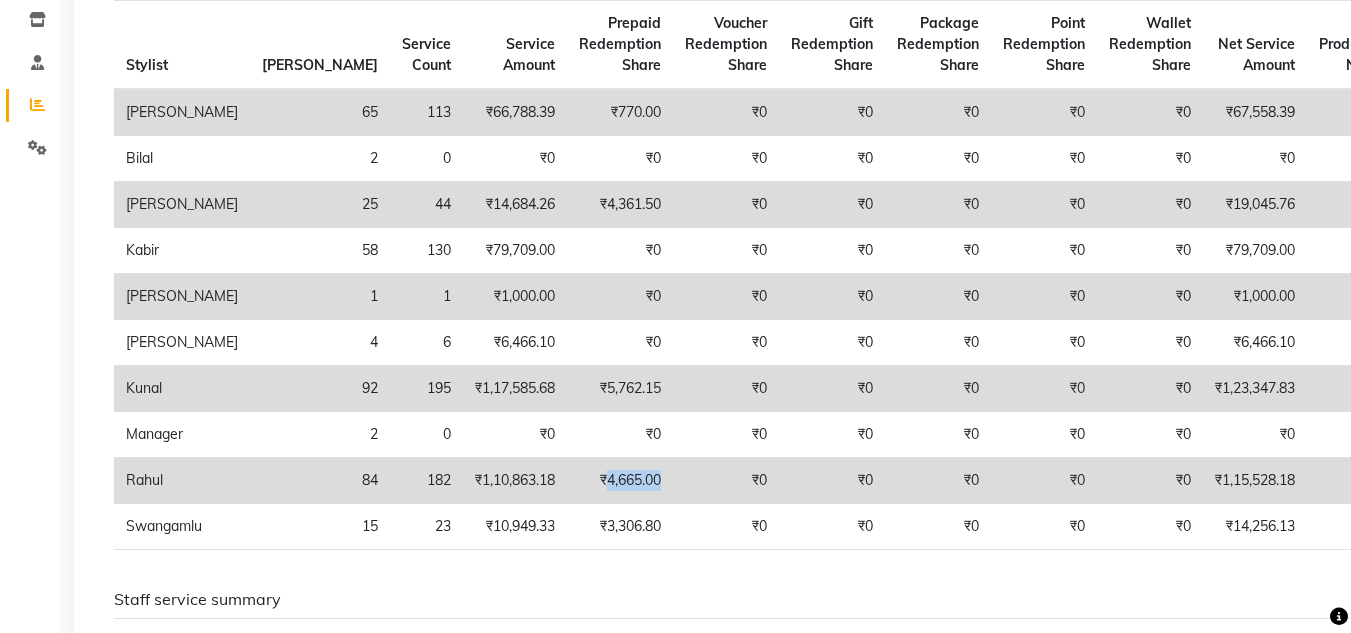 click on "₹4,665.00" 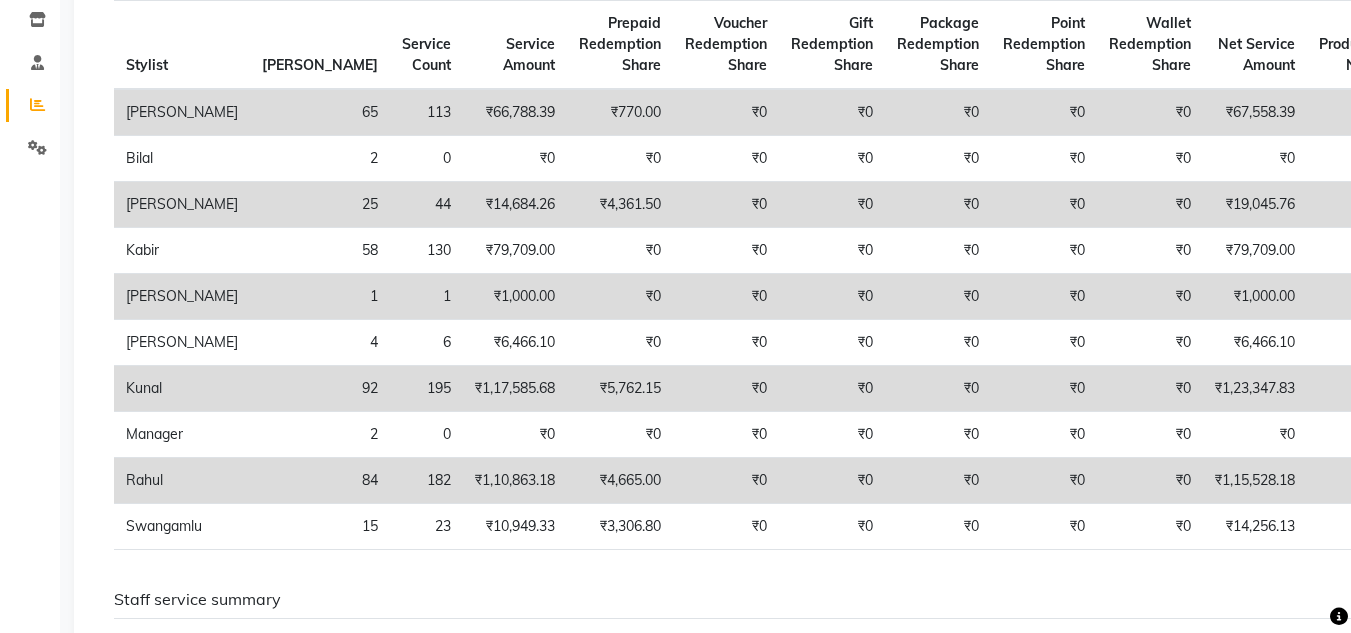 click on "₹4,665.00" 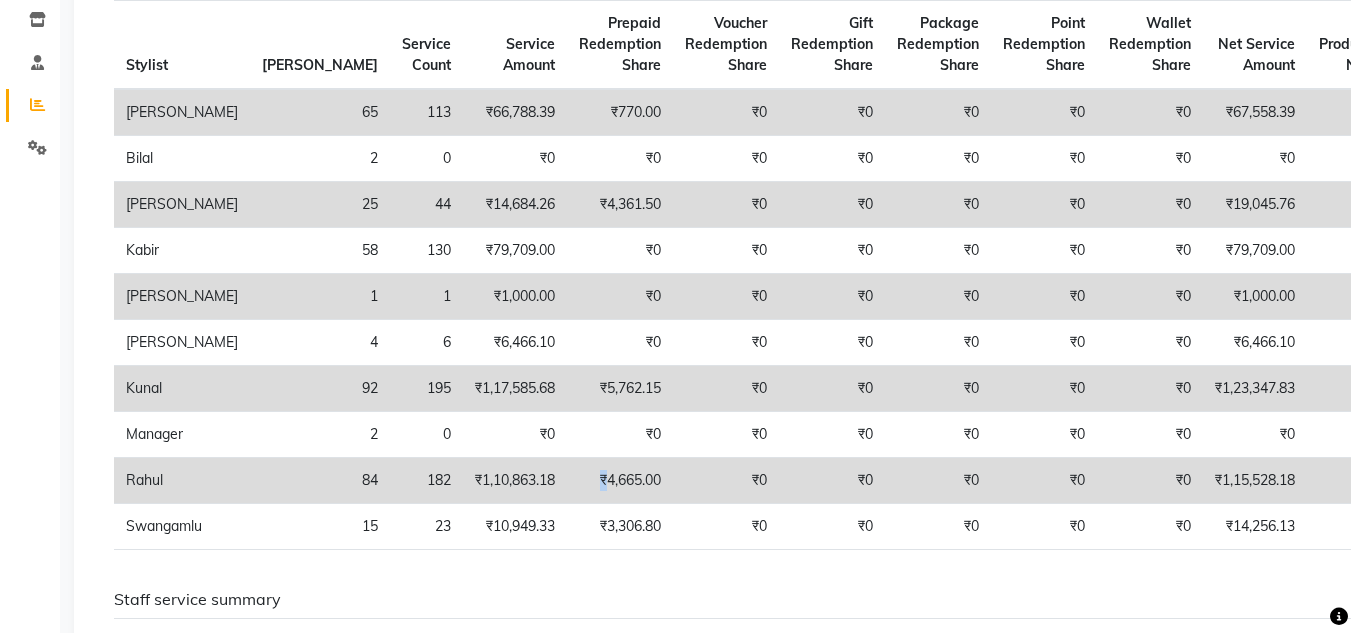 click on "₹4,665.00" 